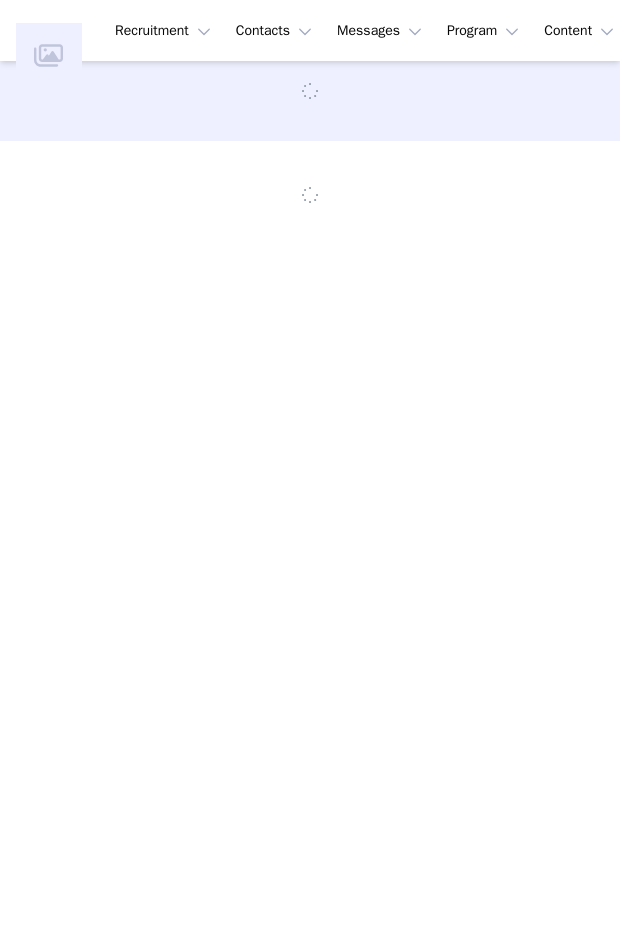 scroll, scrollTop: 0, scrollLeft: 0, axis: both 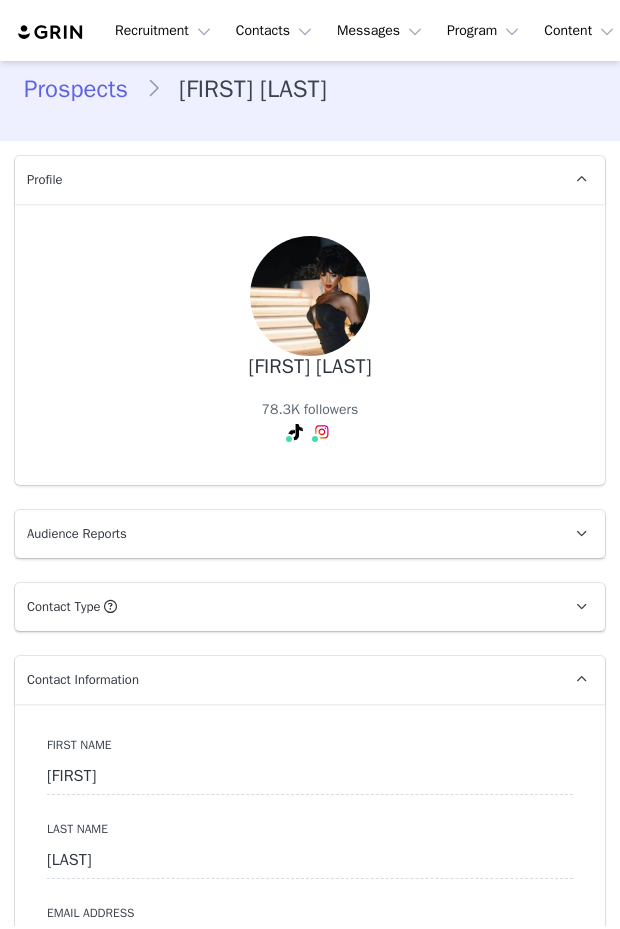 type on "+1 (United States)" 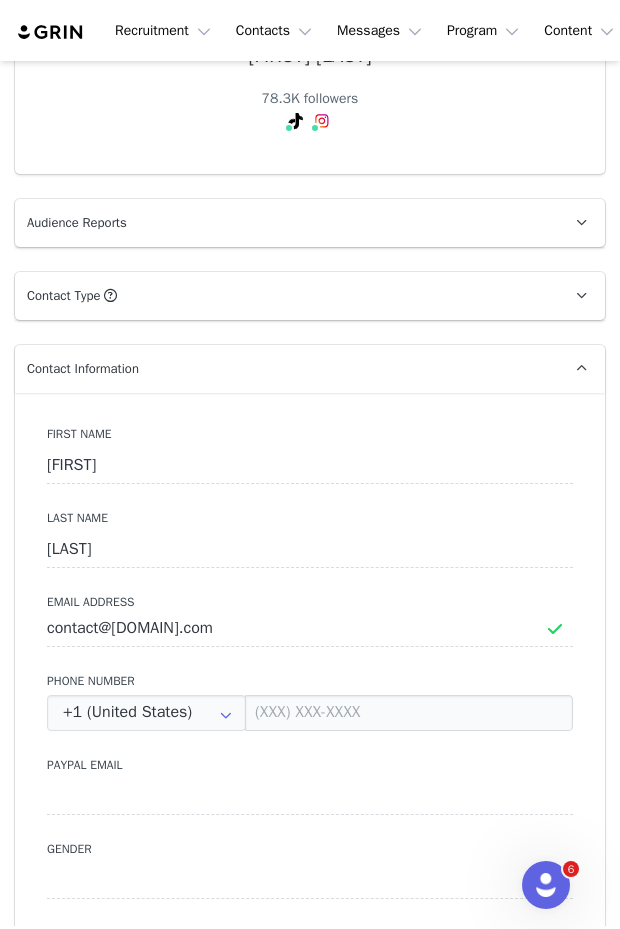 scroll, scrollTop: 0, scrollLeft: 0, axis: both 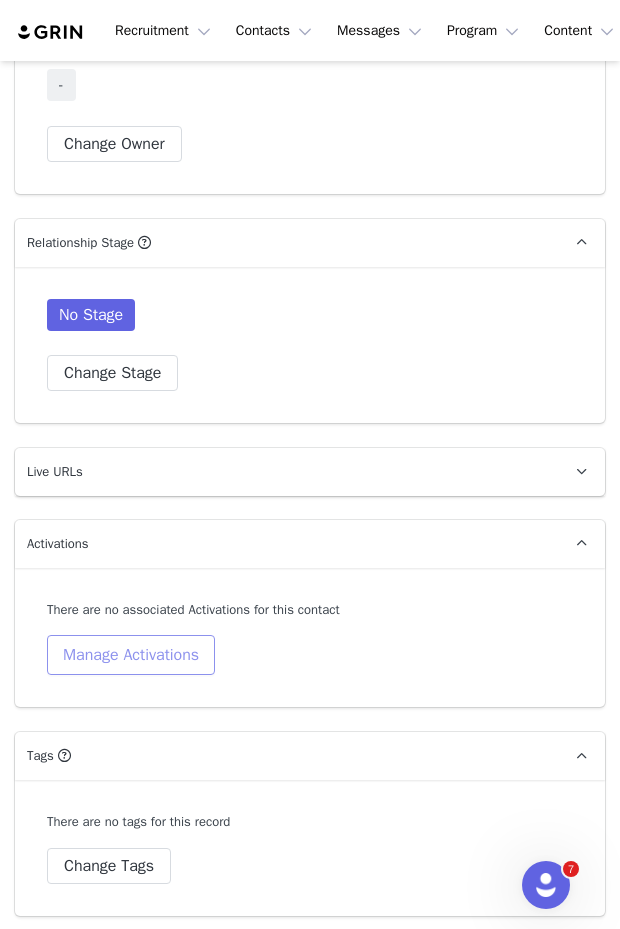 click on "Manage Activations" at bounding box center (131, 655) 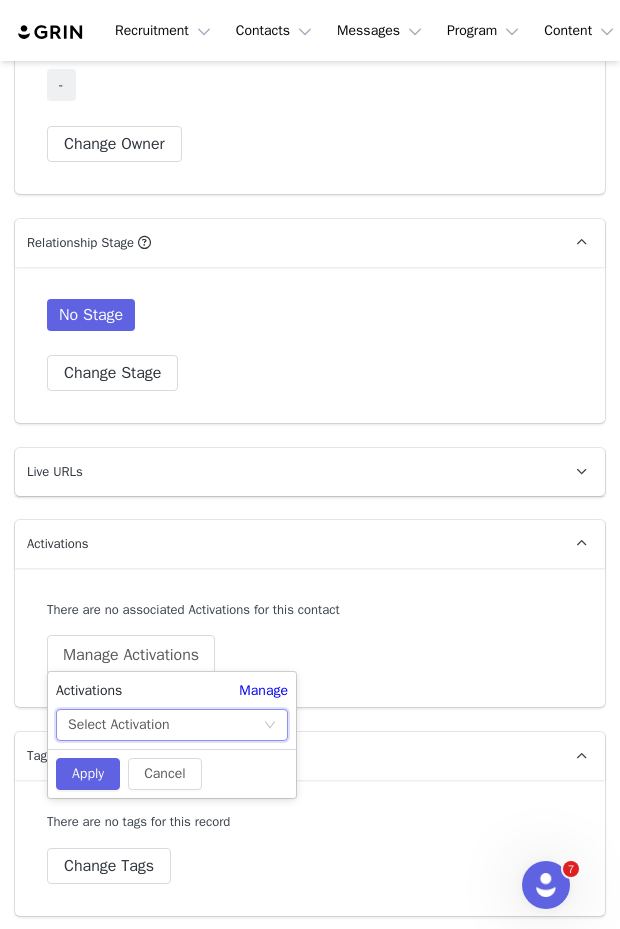 click on "Select Activation" at bounding box center (118, 725) 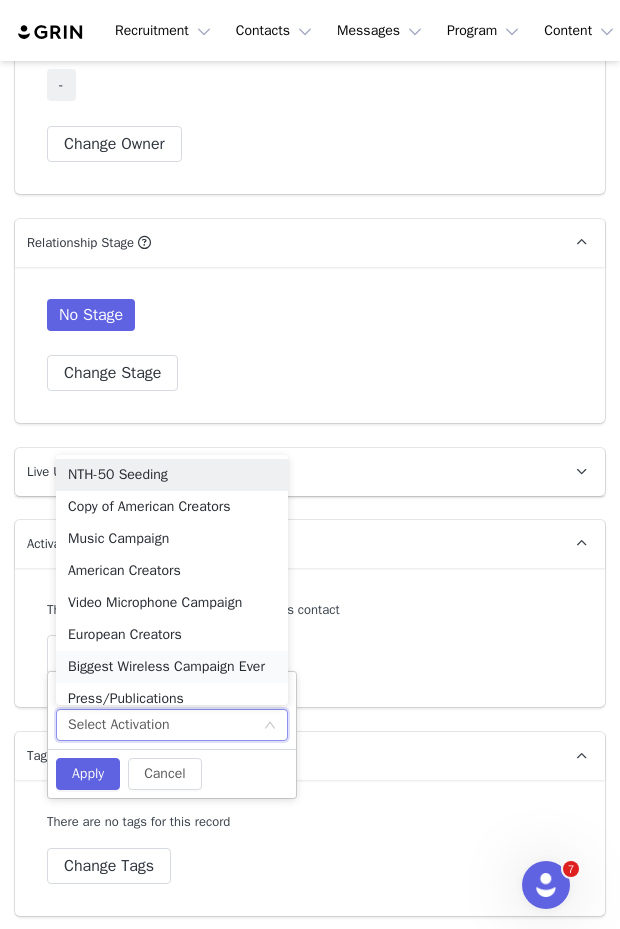 scroll, scrollTop: 10, scrollLeft: 0, axis: vertical 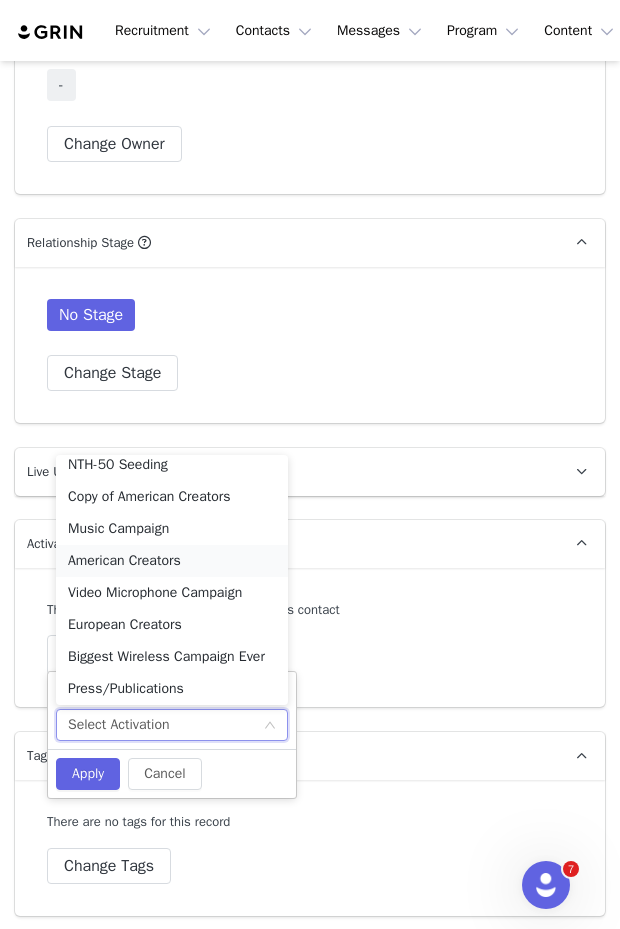 click on "American Creators" at bounding box center (172, 561) 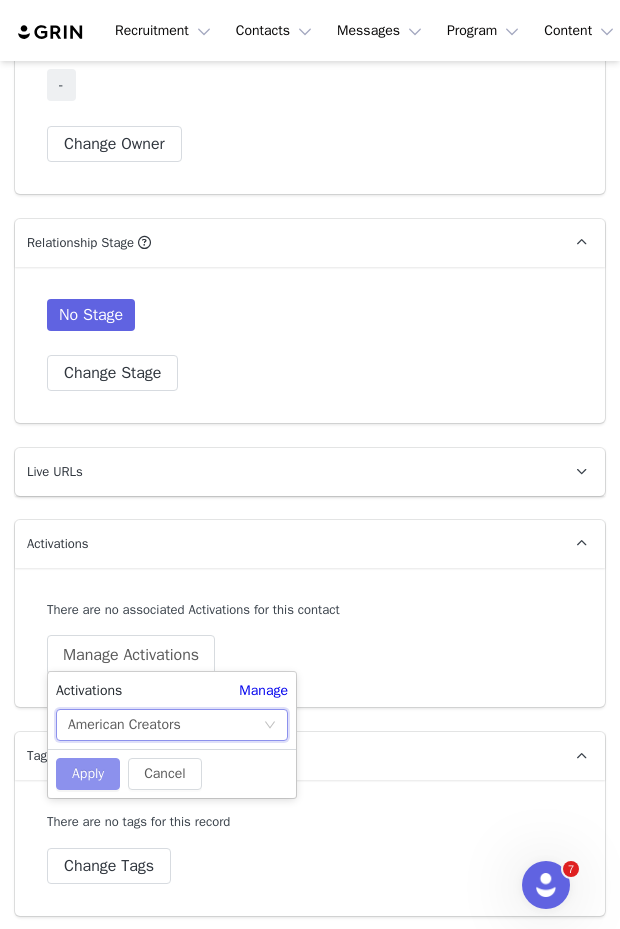 click on "Apply" at bounding box center (88, 774) 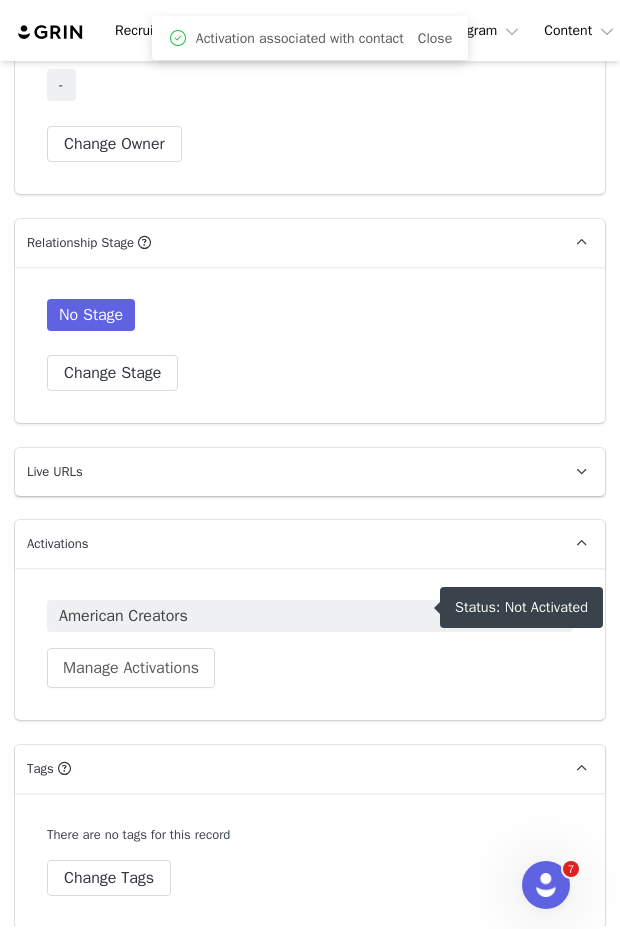 click on "American Creators" at bounding box center (310, 616) 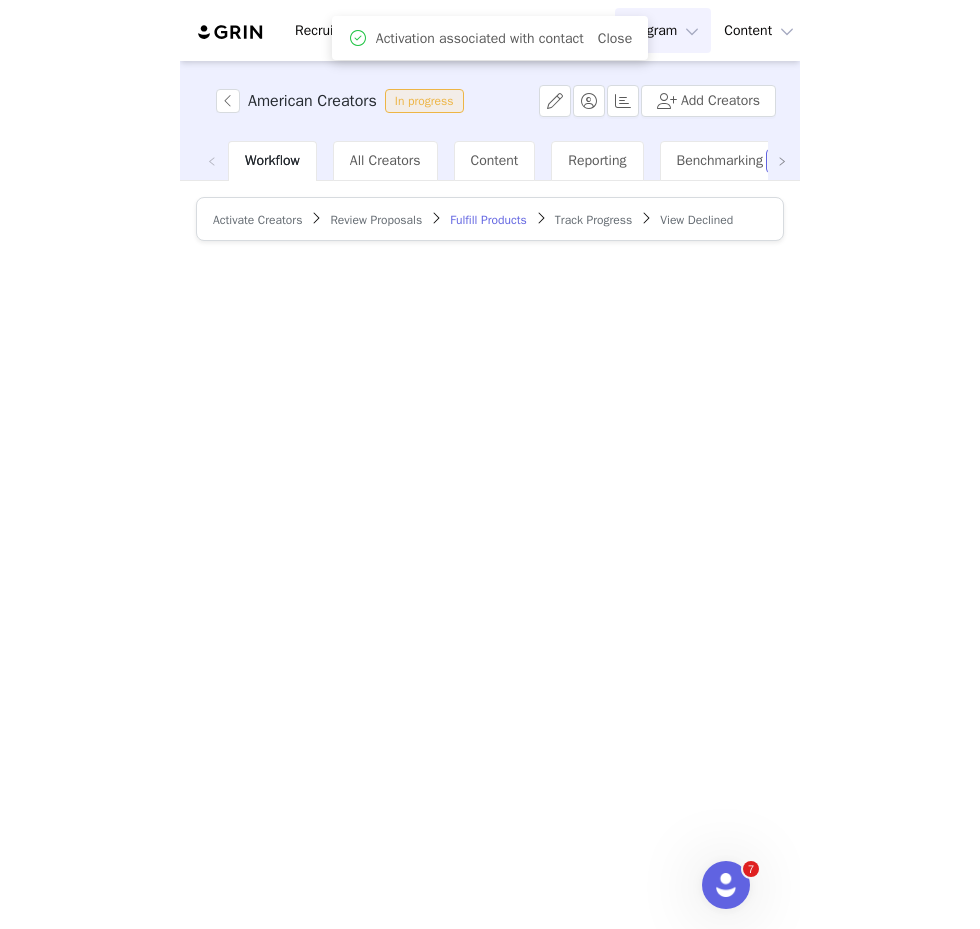 scroll, scrollTop: 0, scrollLeft: 0, axis: both 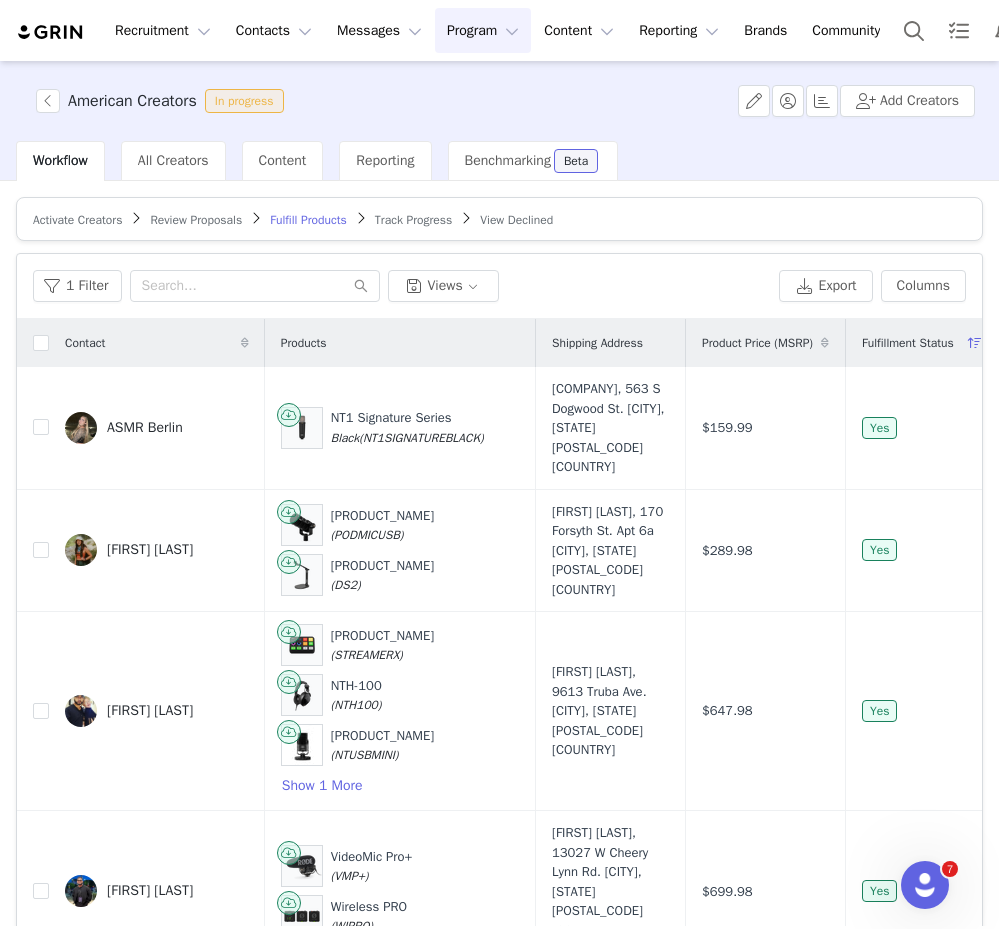 click on "Activate Creators" at bounding box center (77, 220) 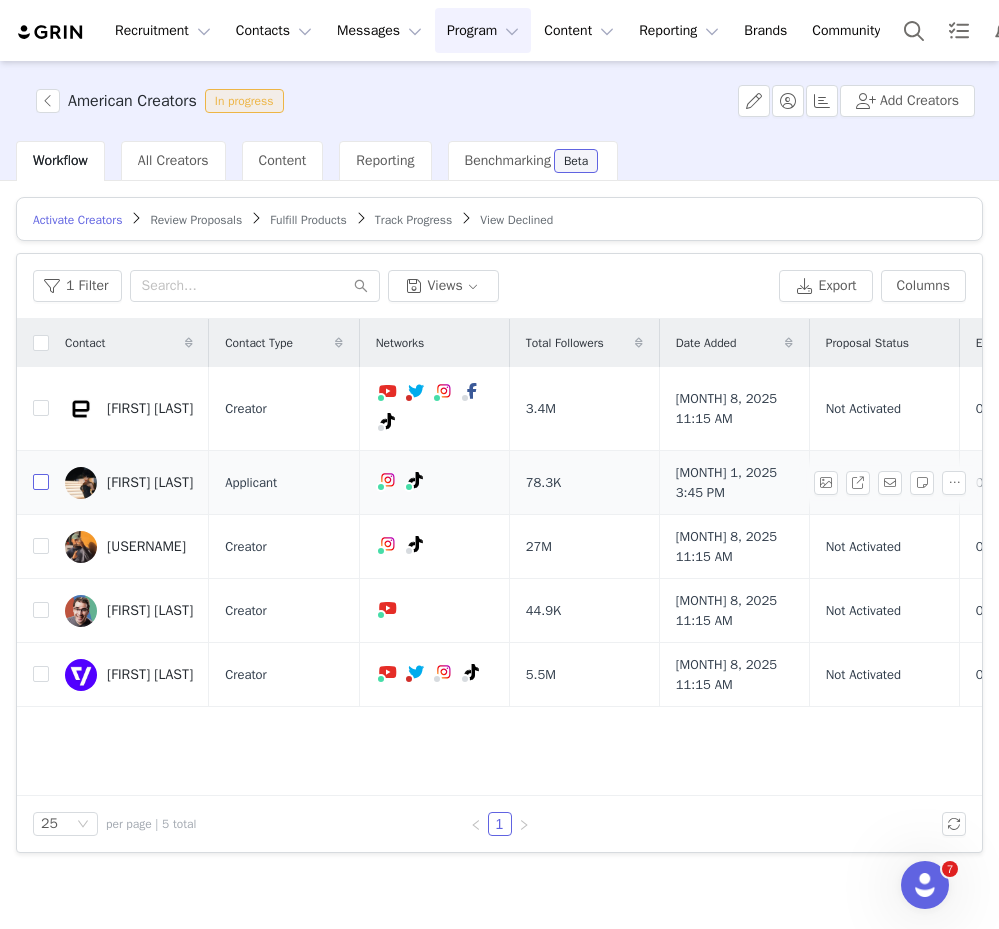 click at bounding box center [41, 482] 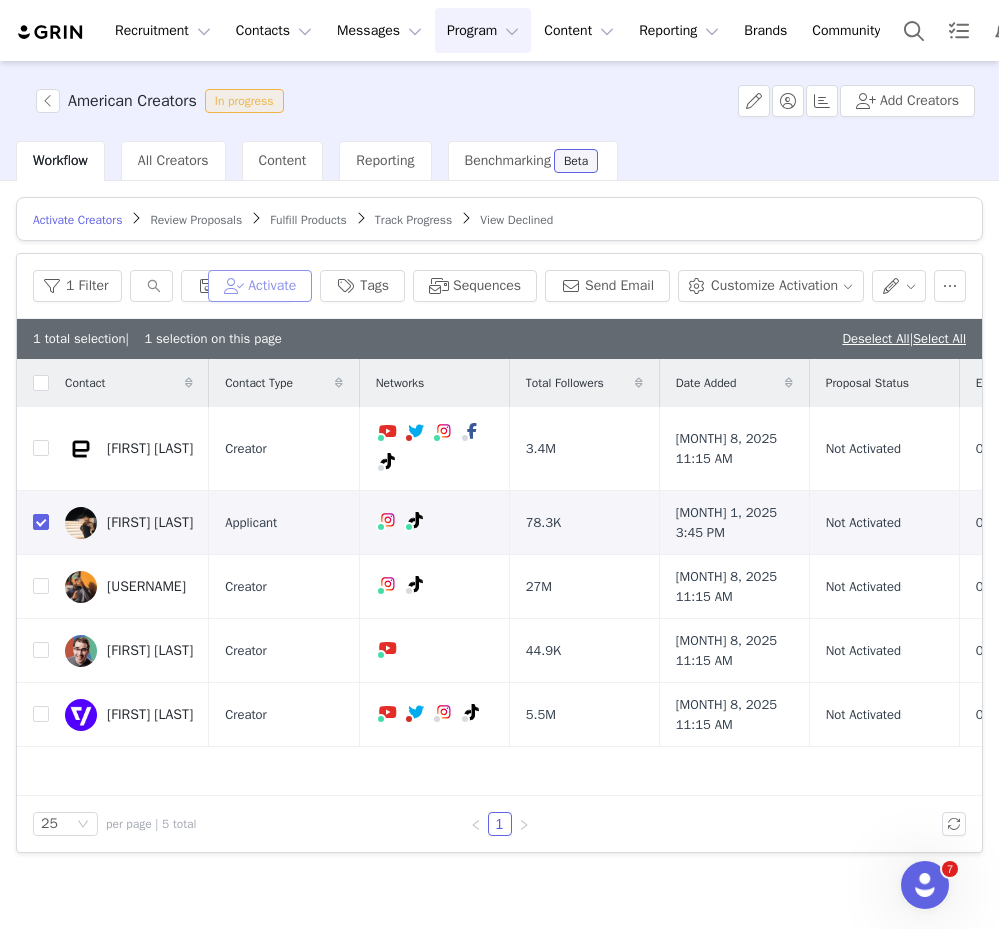 click on "Activate" at bounding box center (260, 286) 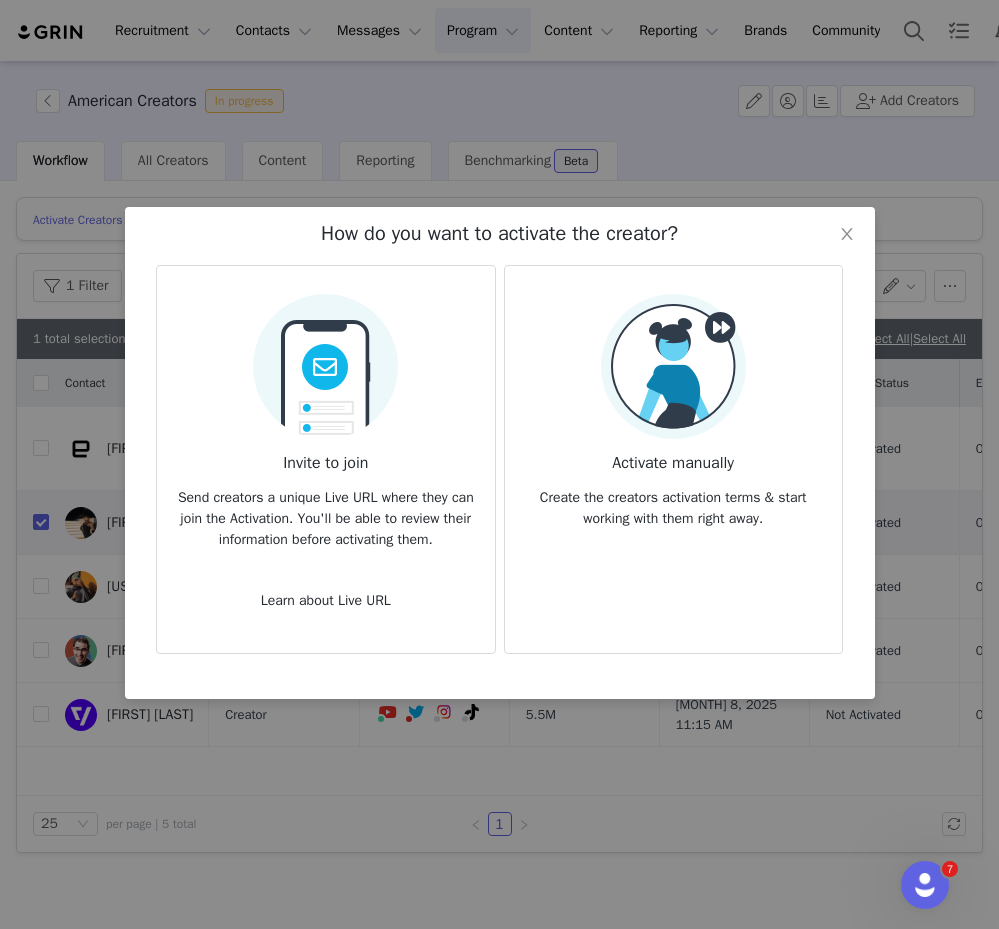 click on "Activate manually" at bounding box center [673, 457] 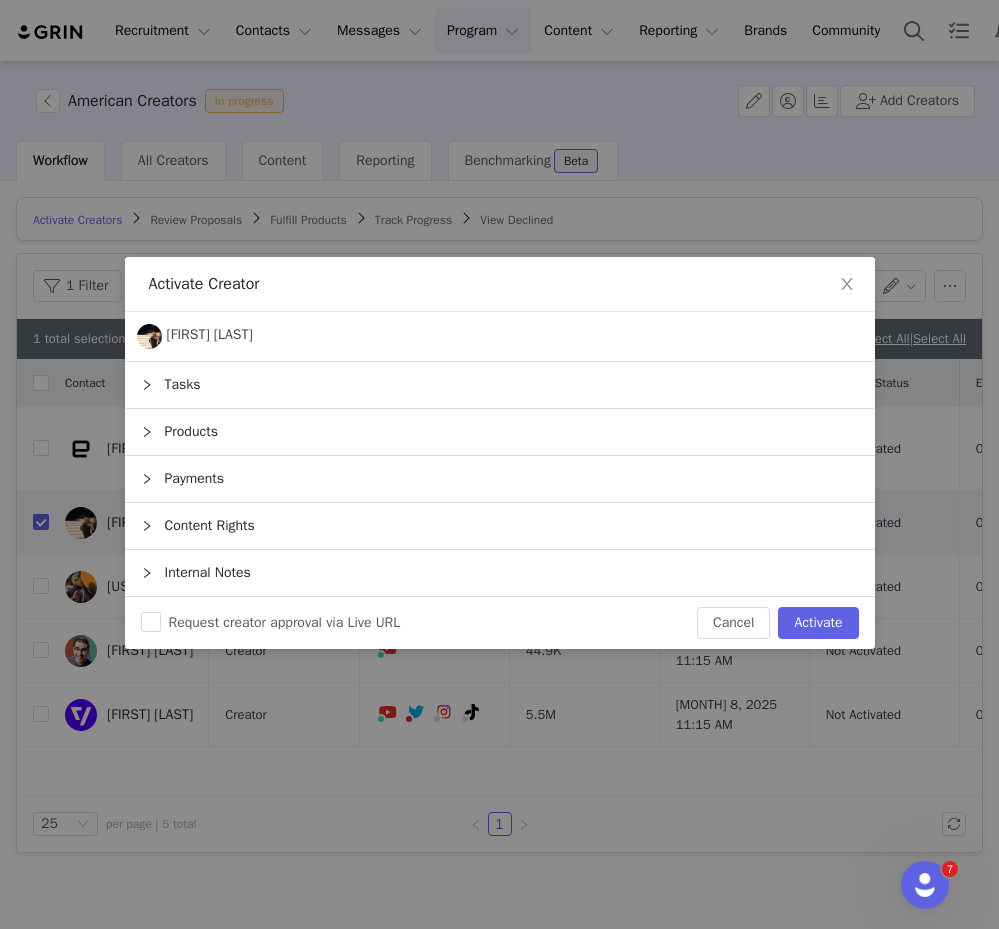 click on "Products" at bounding box center [500, 432] 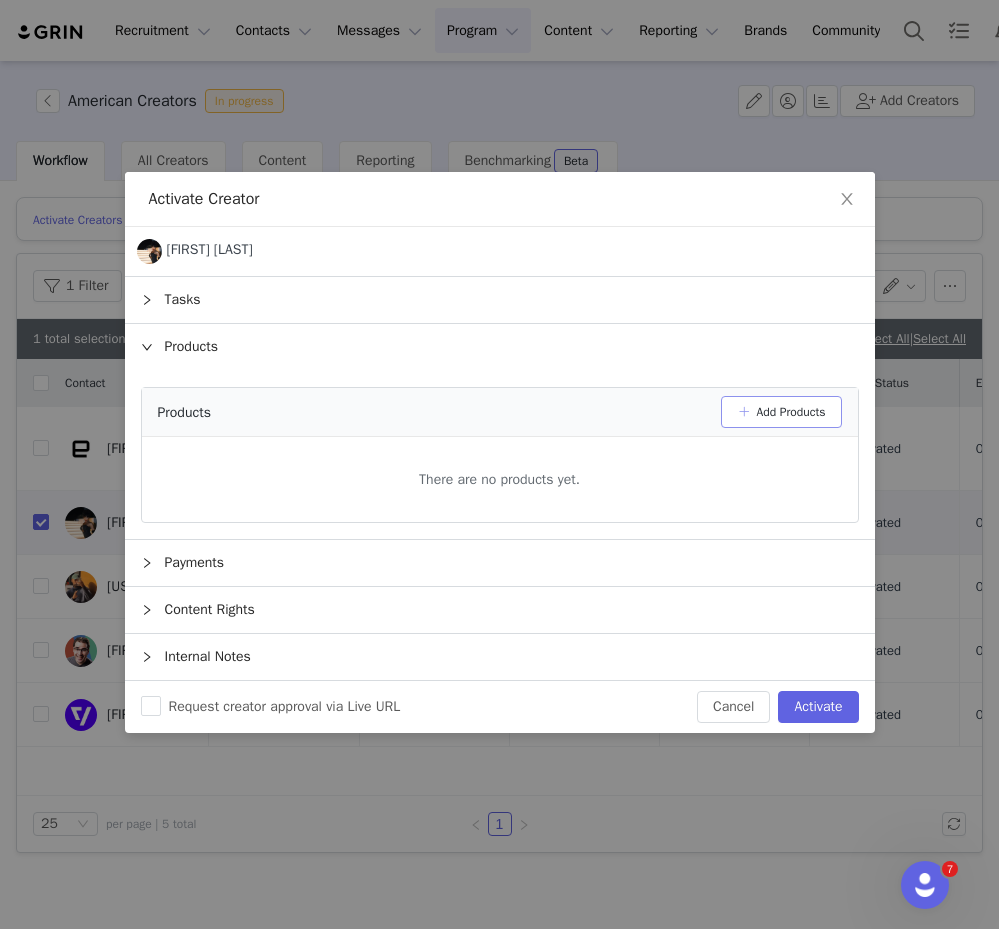 click on "Add Products" at bounding box center (781, 412) 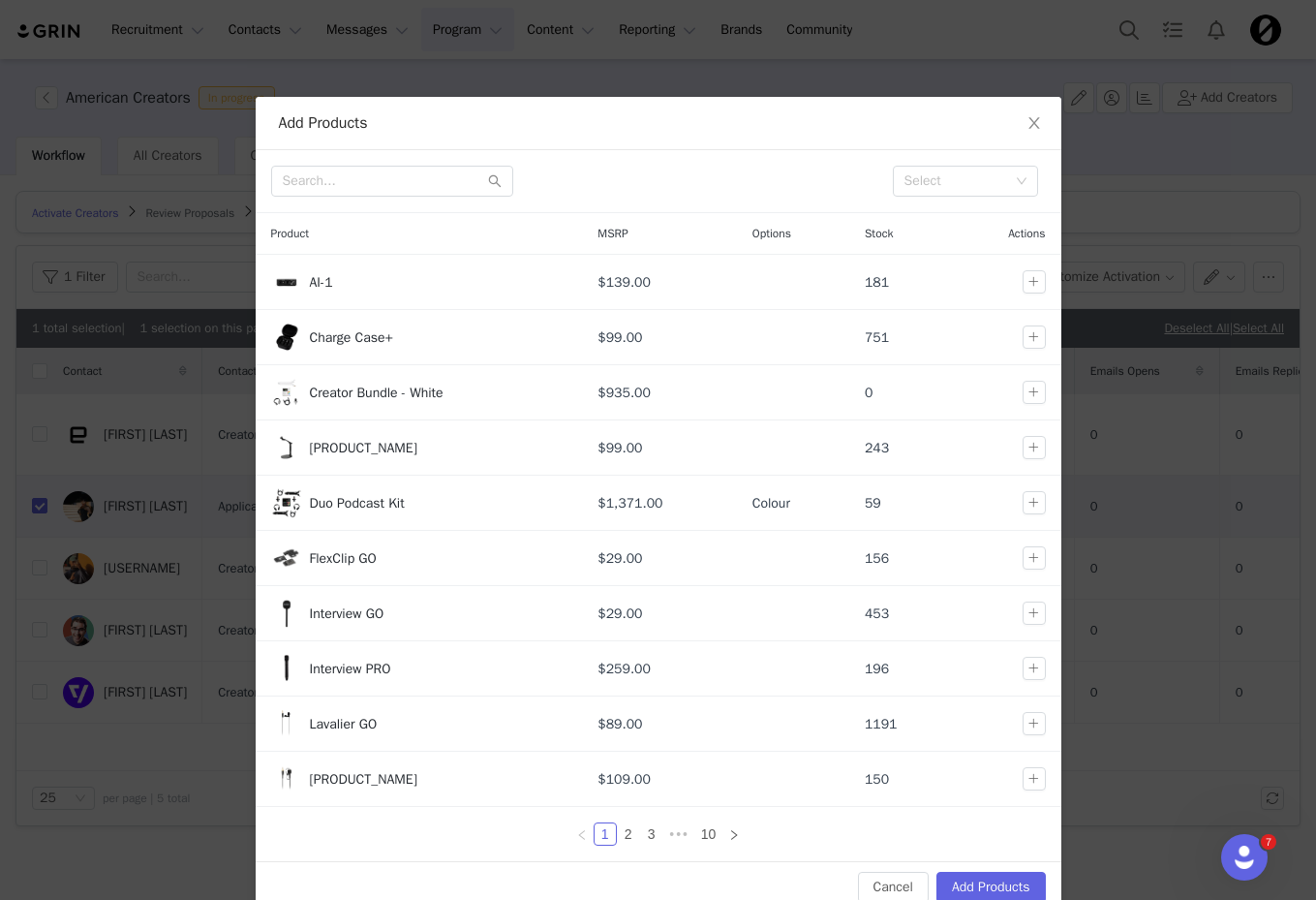 checkbox on "false" 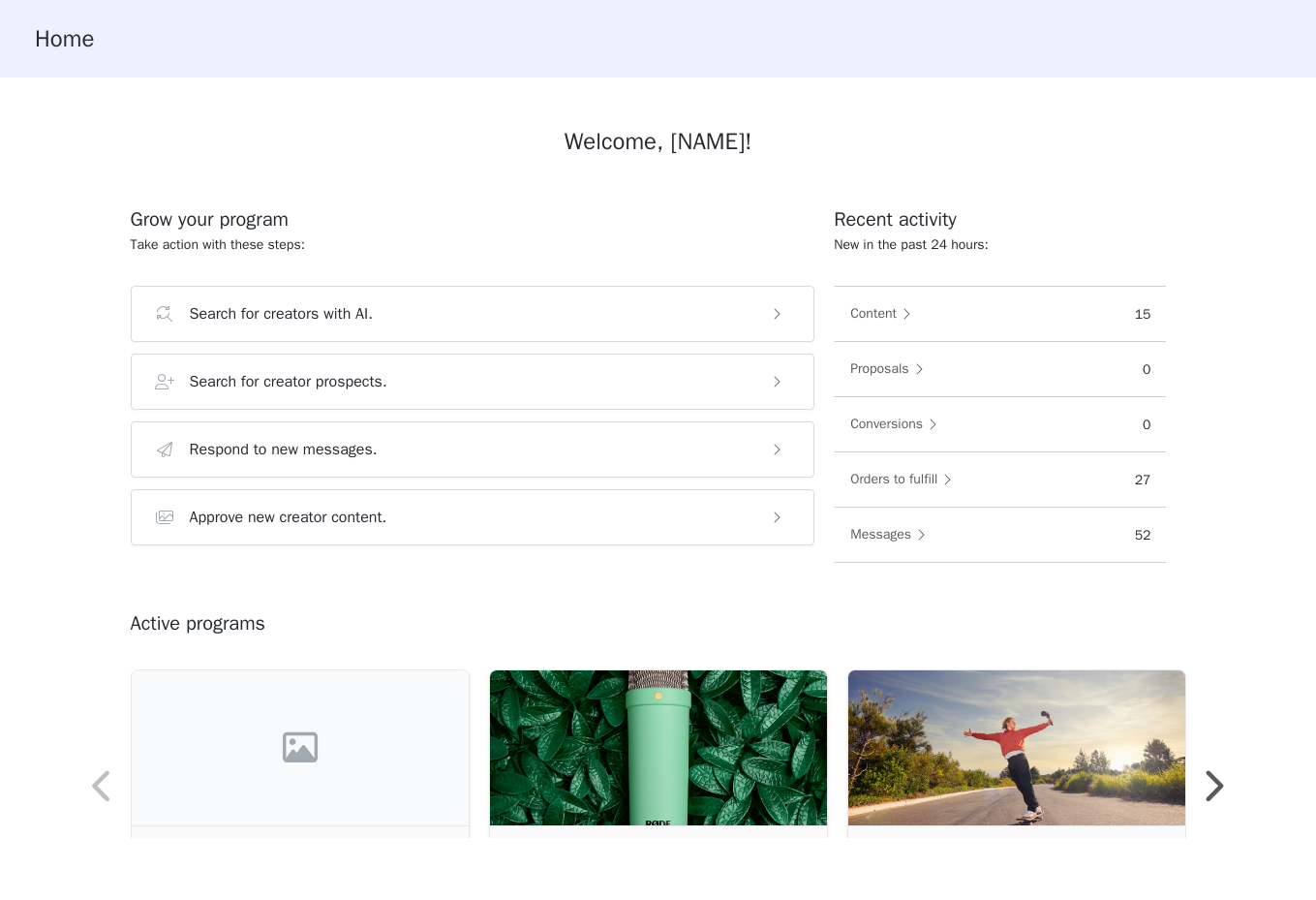scroll, scrollTop: 0, scrollLeft: 0, axis: both 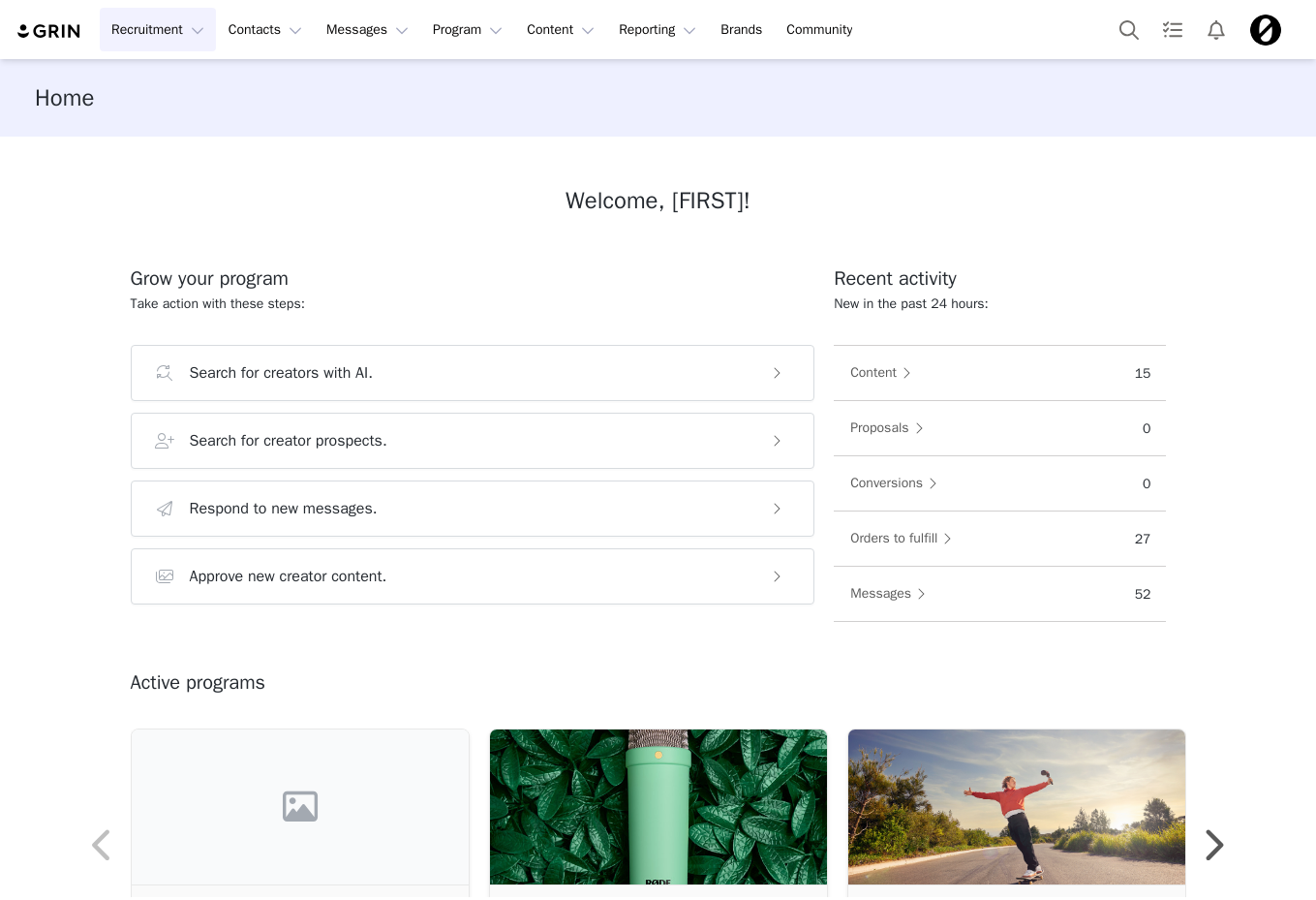 click on "Recruitment Recruitment" at bounding box center (158, 29) 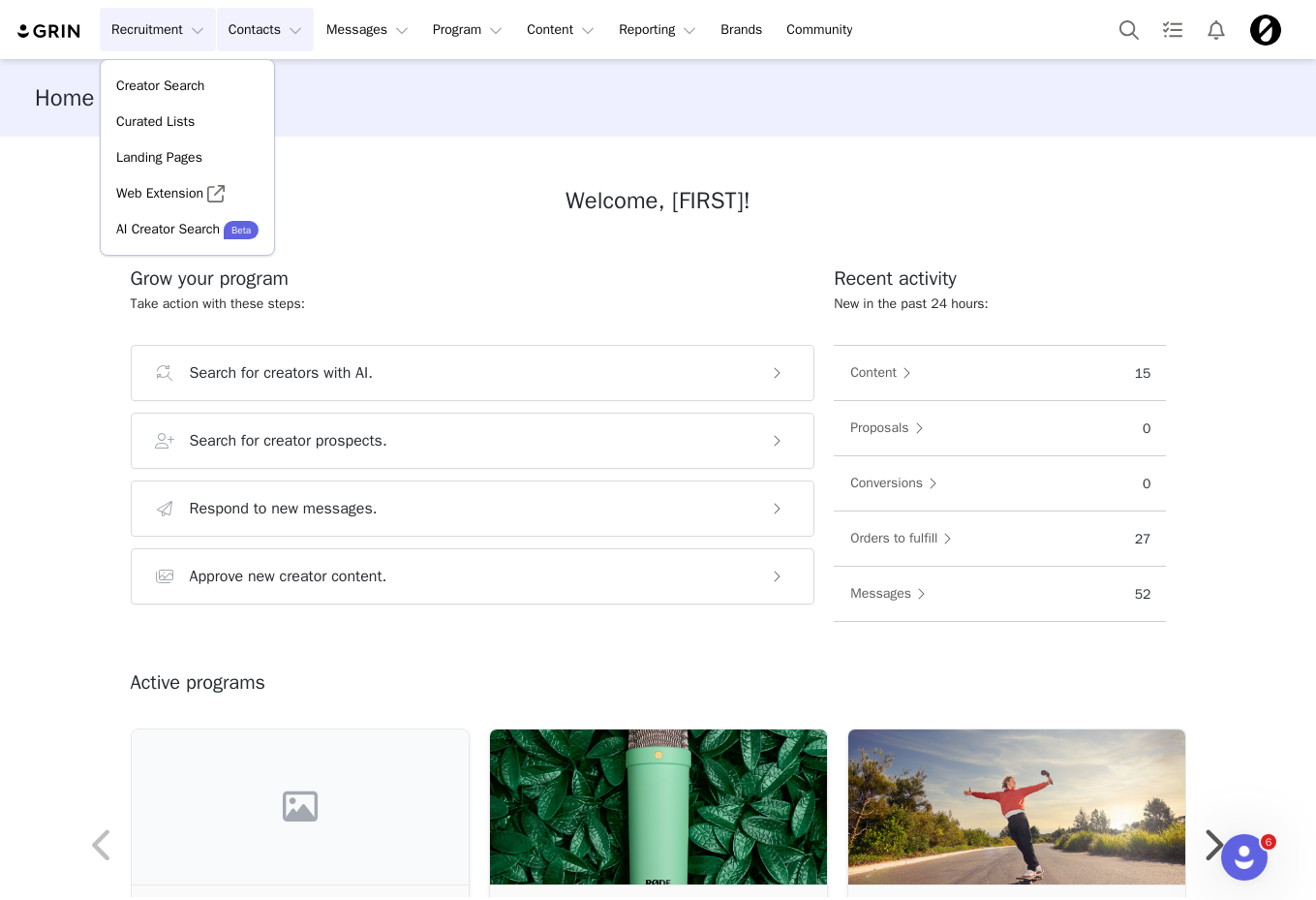 scroll, scrollTop: 0, scrollLeft: 0, axis: both 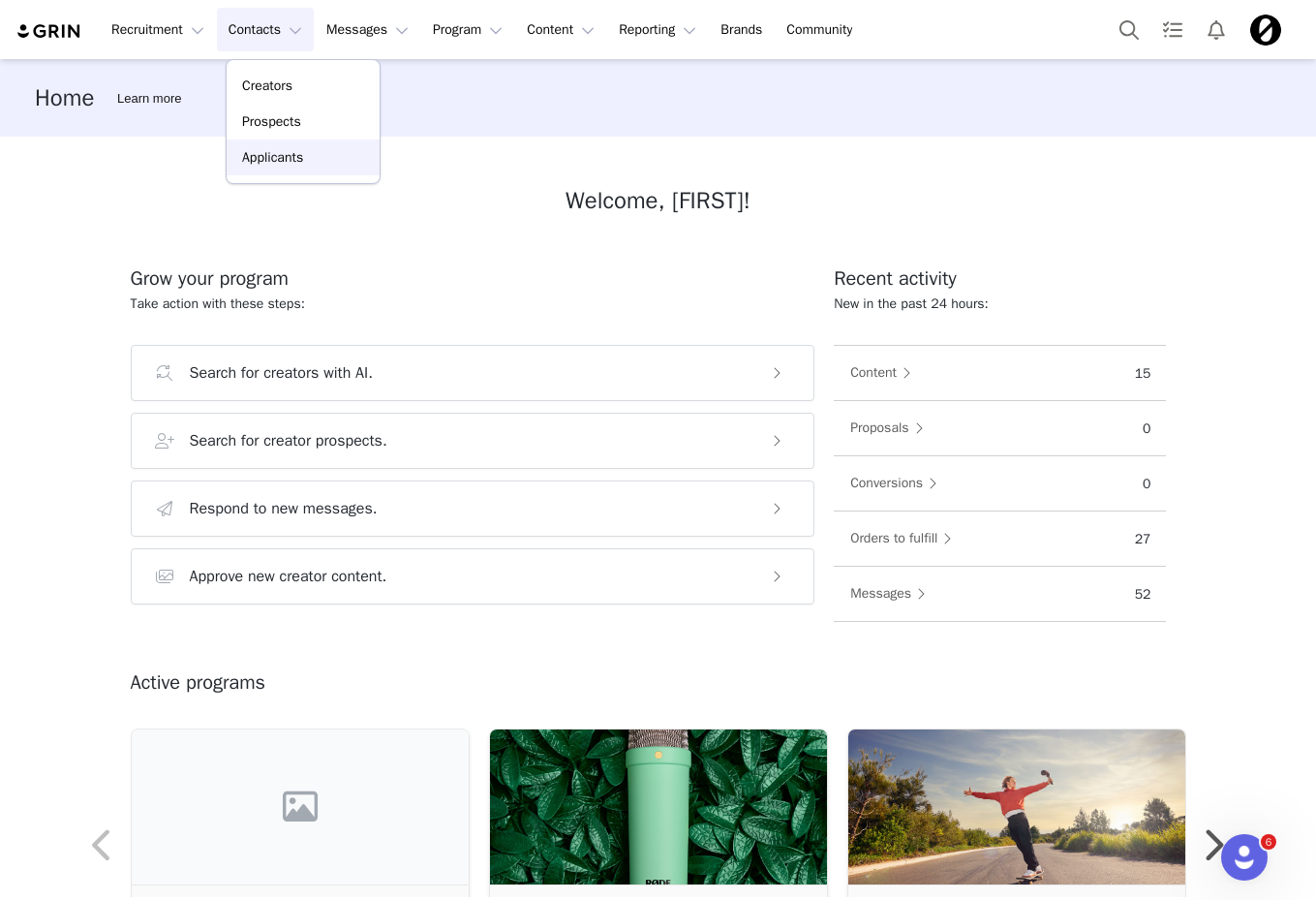 click on "Applicants" at bounding box center [272, 157] 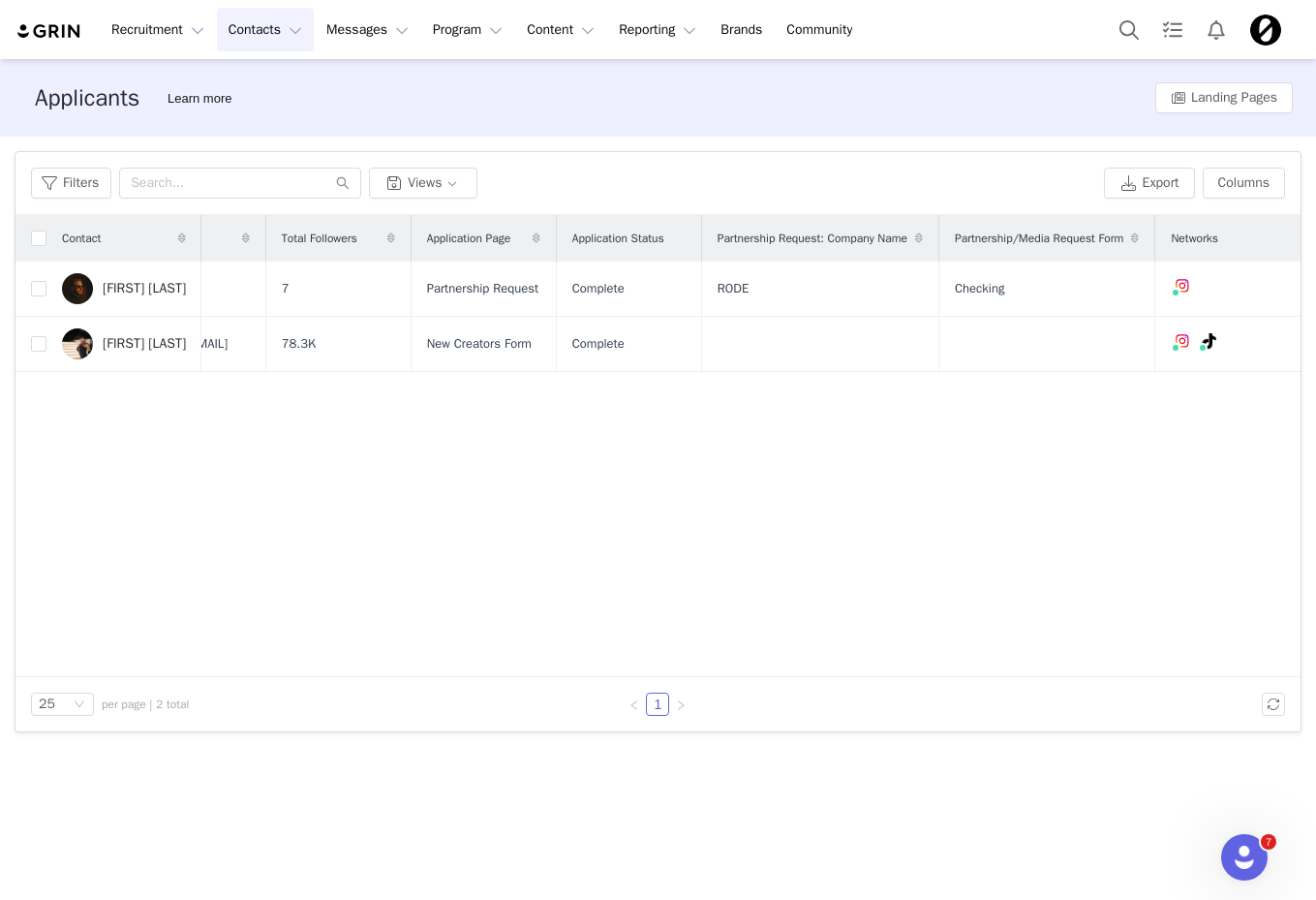 scroll, scrollTop: 0, scrollLeft: 176, axis: horizontal 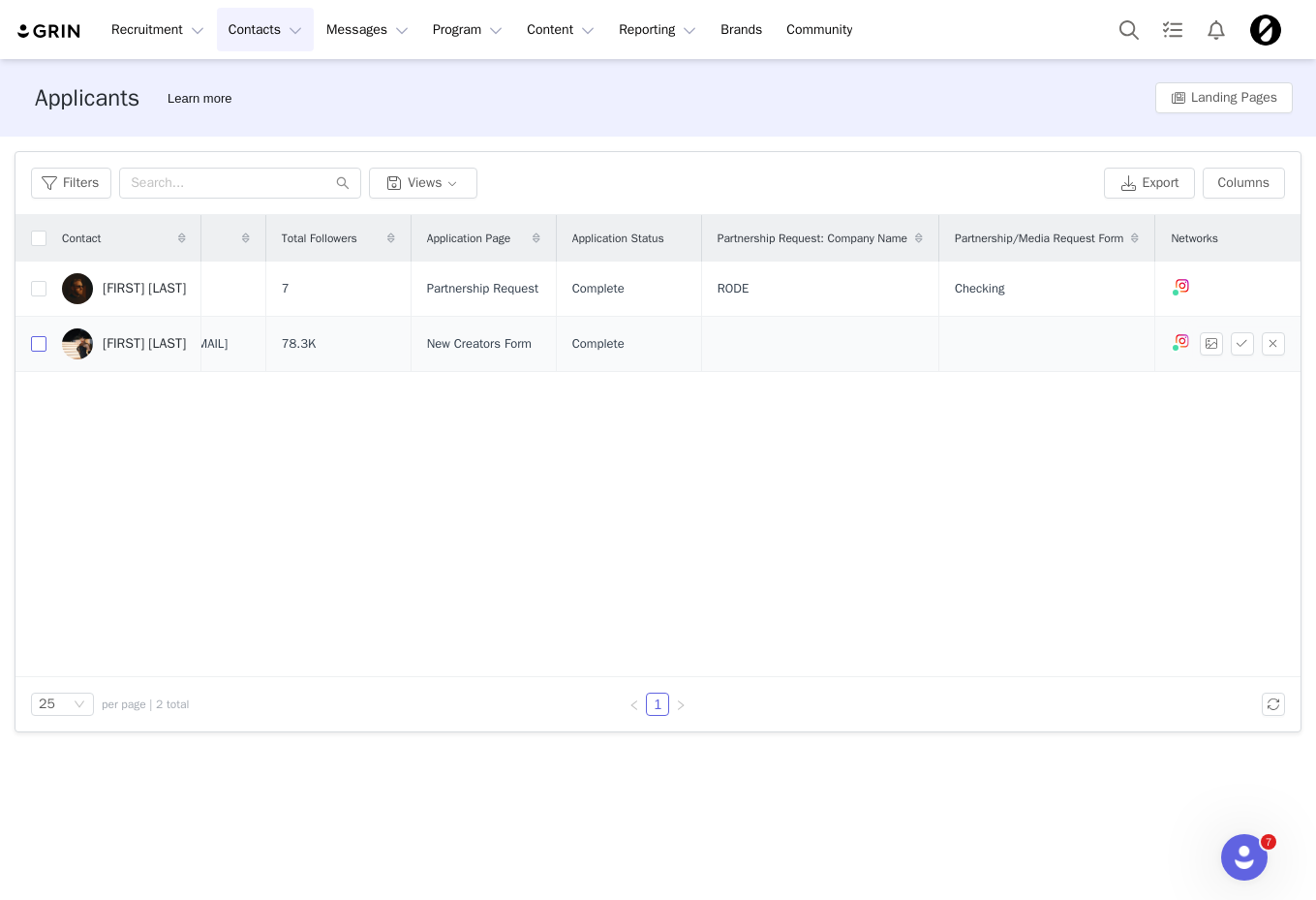 click at bounding box center [39, 344] 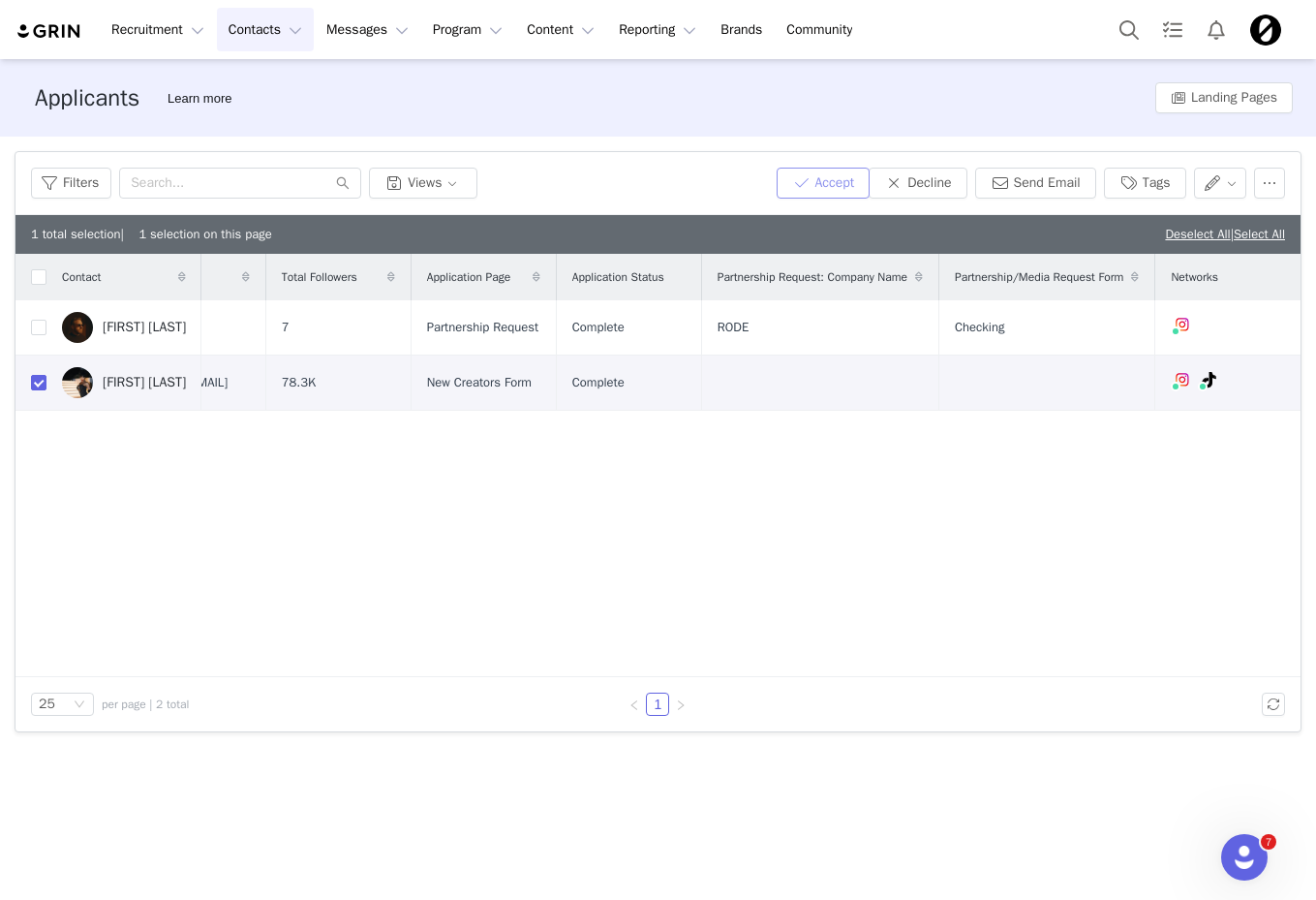 click on "Accept" at bounding box center (823, 183) 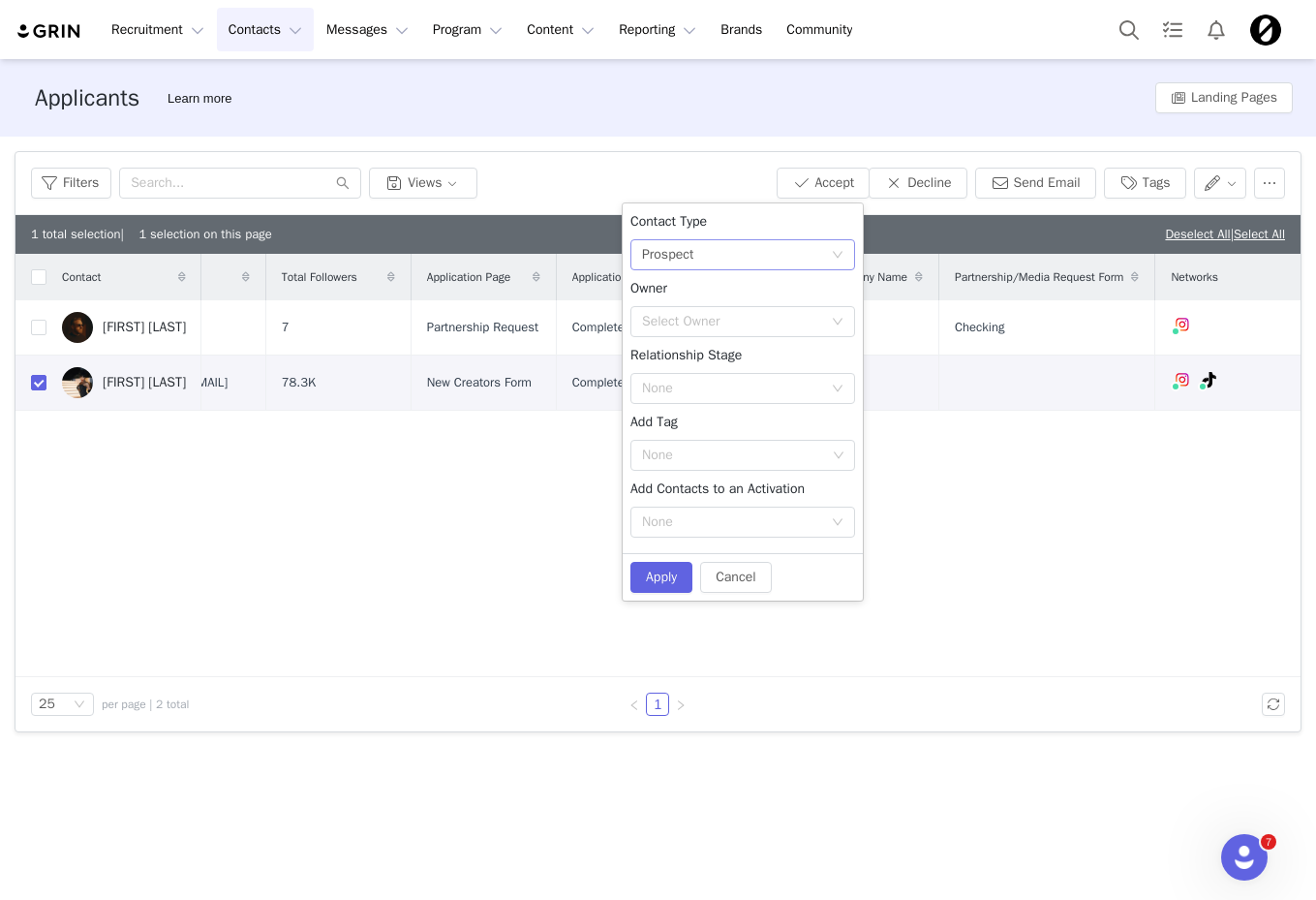 click on "None  Prospect" at bounding box center [736, 255] 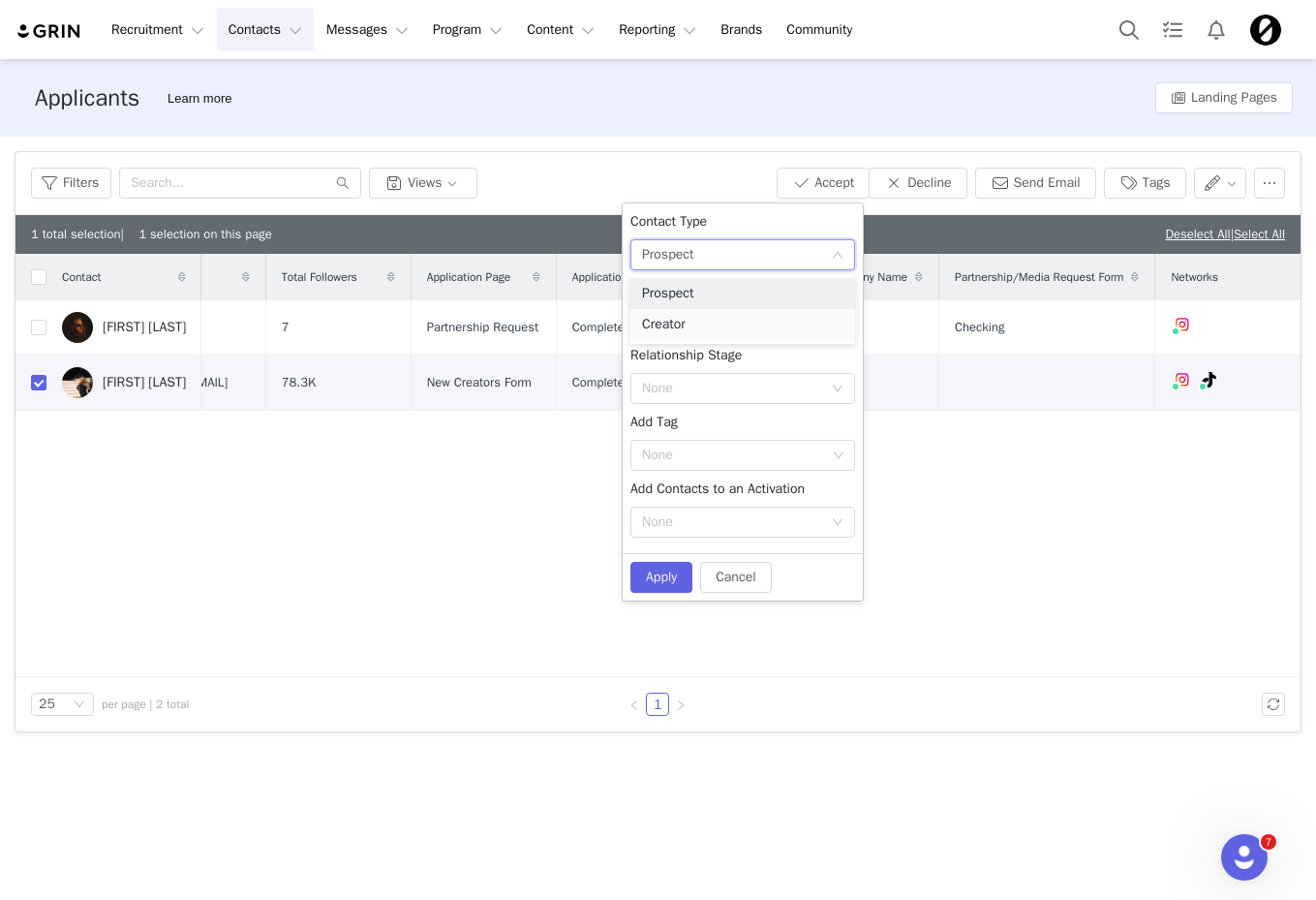 click on "Creator" at bounding box center [743, 325] 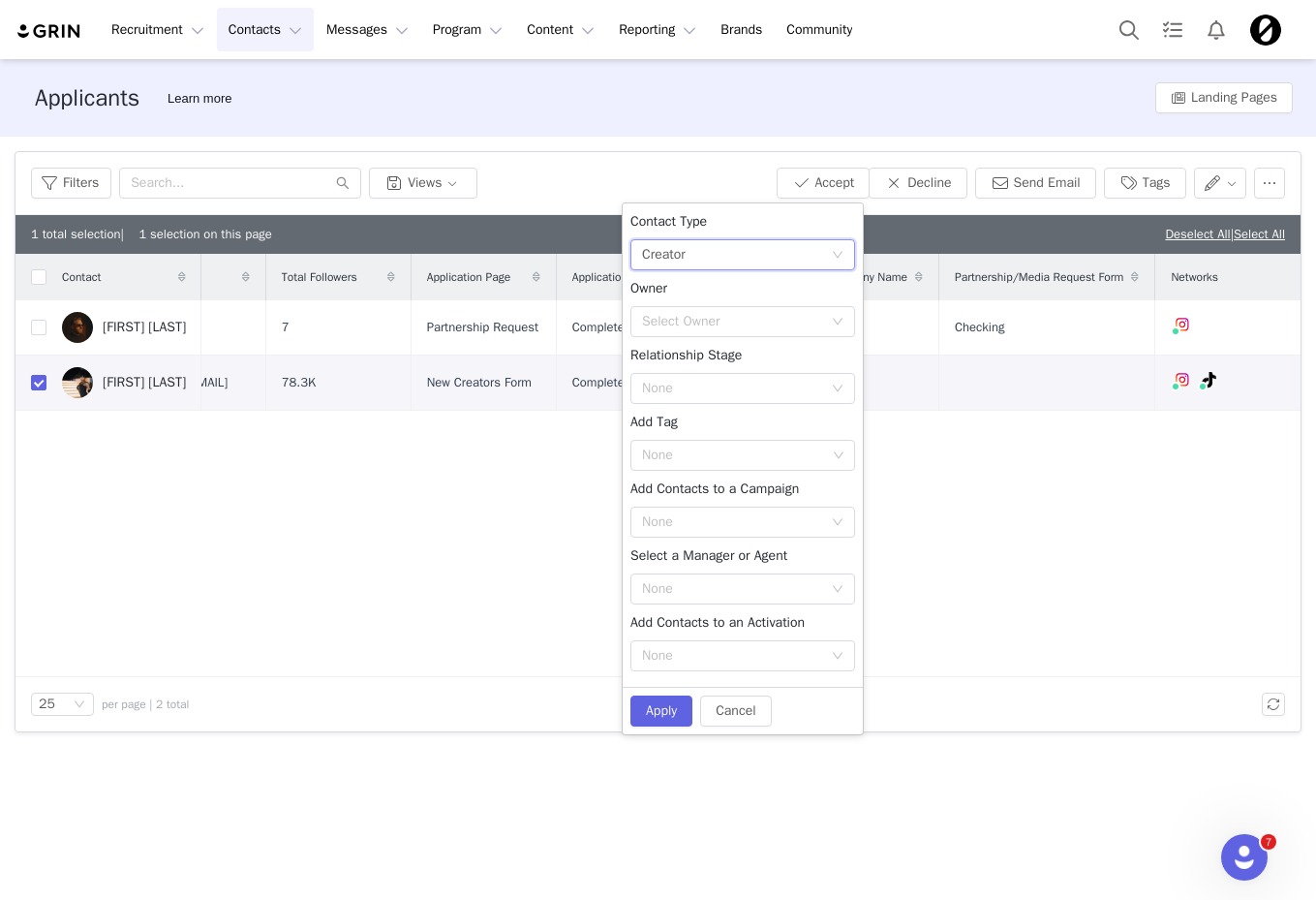 click on "Select Owner" at bounding box center (732, 322) 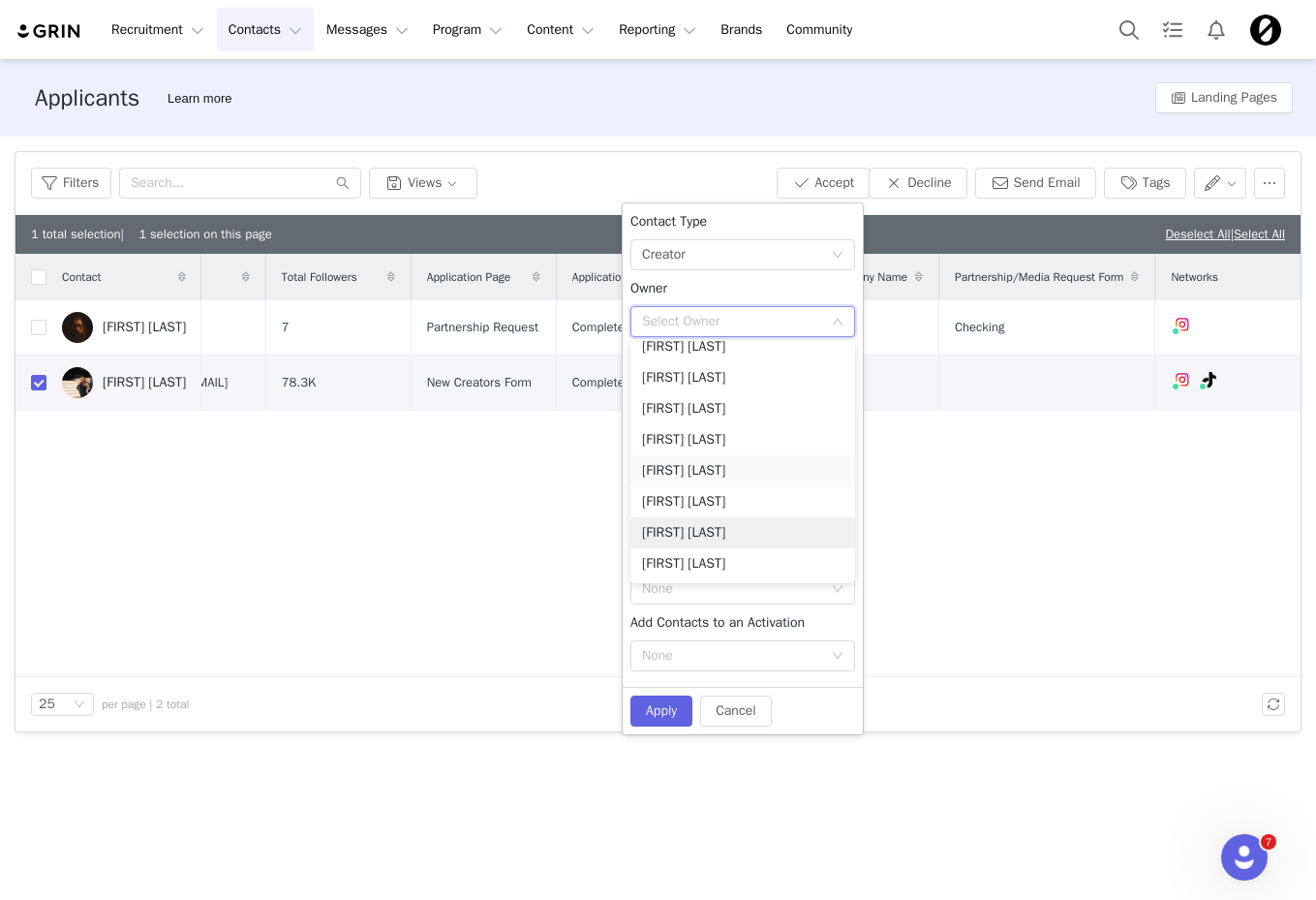 scroll, scrollTop: 0, scrollLeft: 0, axis: both 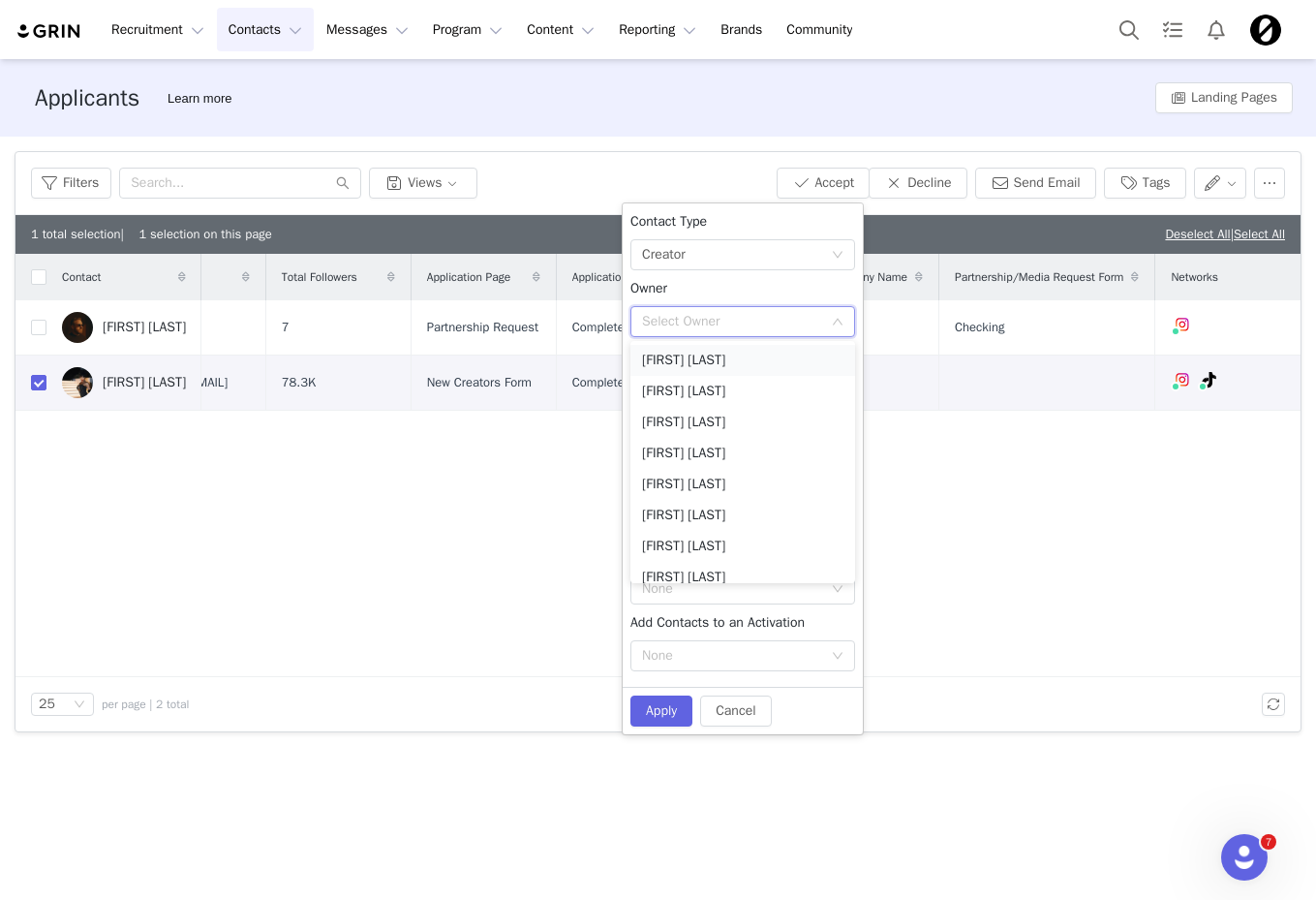 click on "Alex Page" at bounding box center (743, 360) 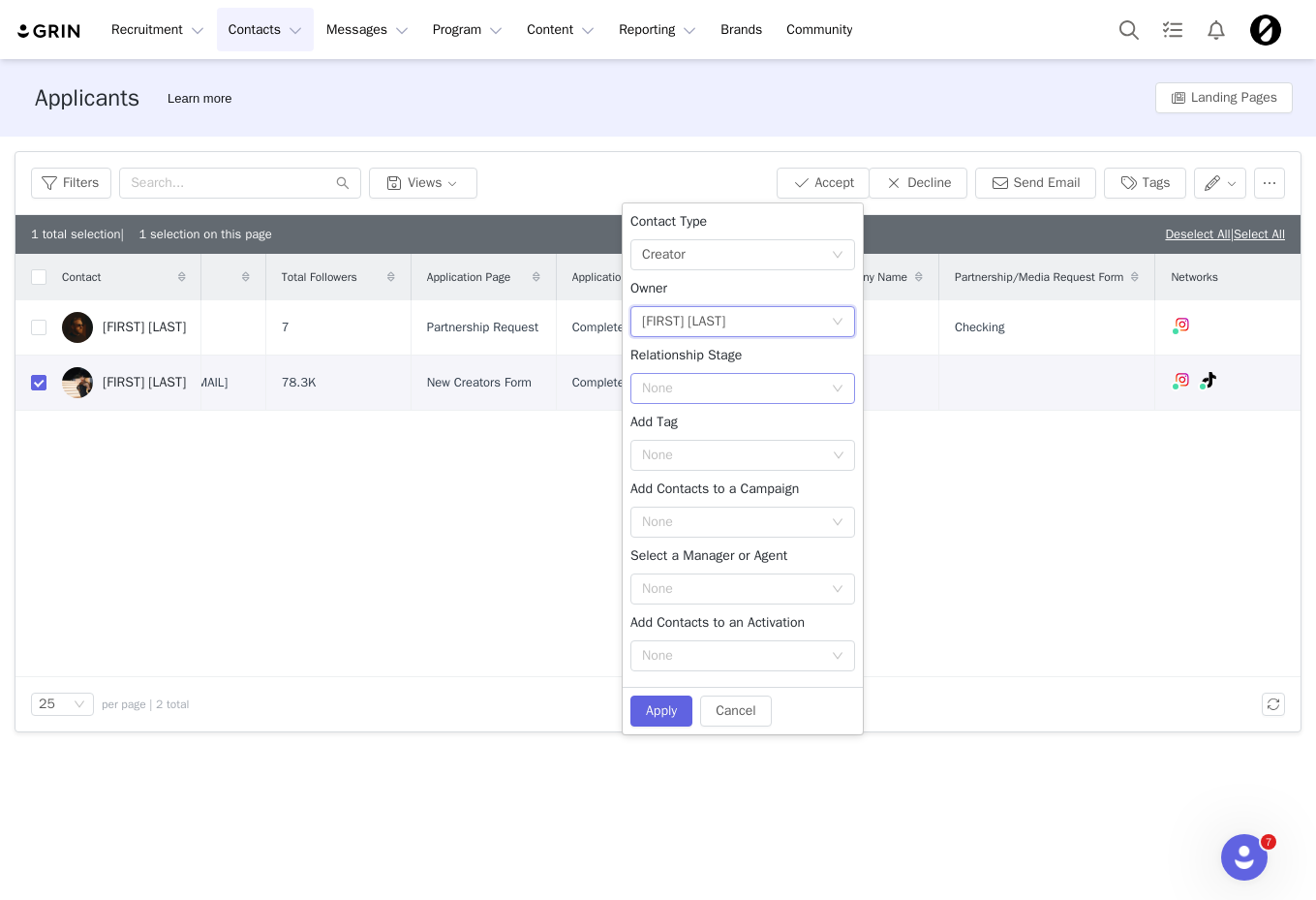 click on "None" at bounding box center [732, 388] 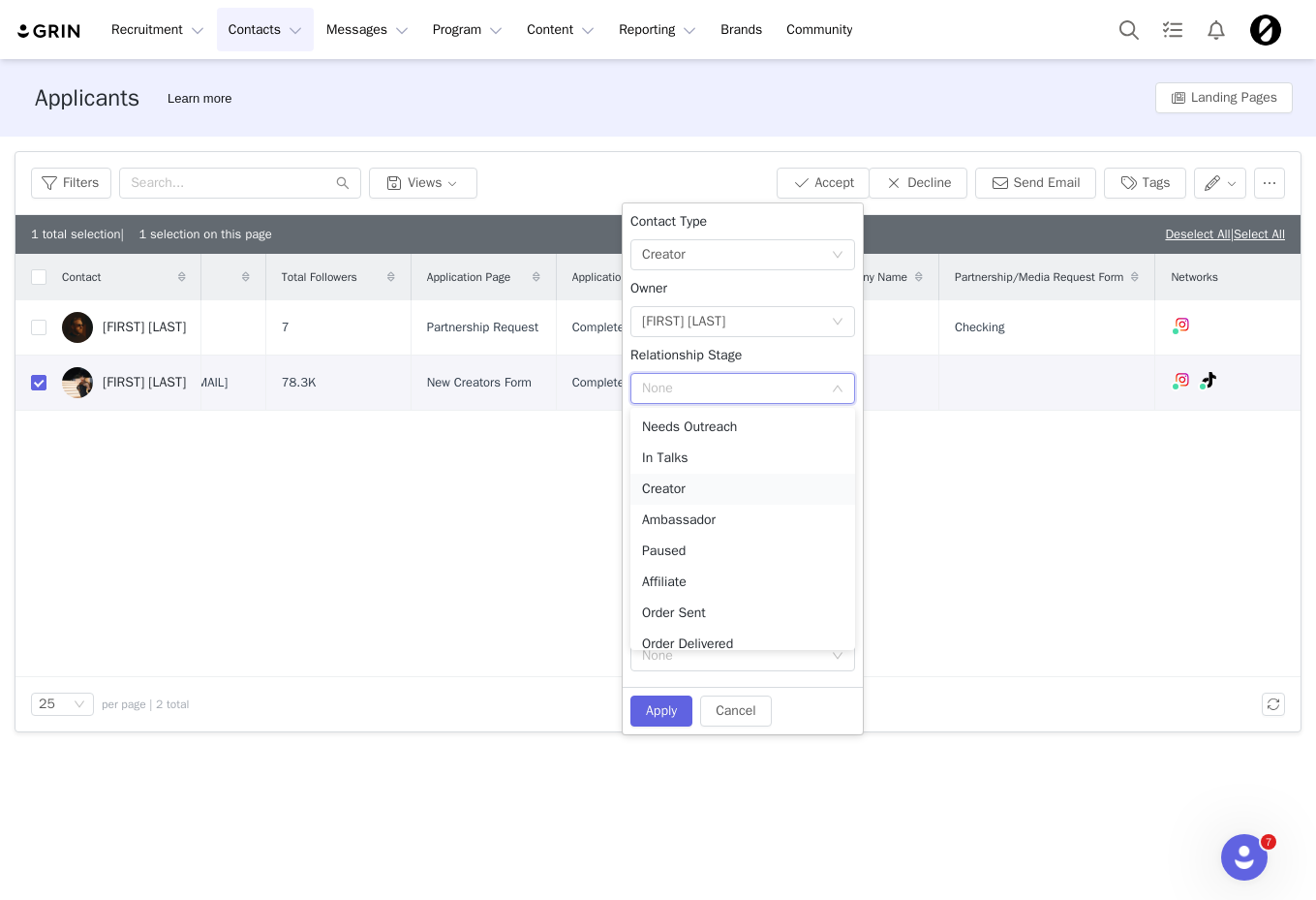 click on "Creator" at bounding box center (743, 489) 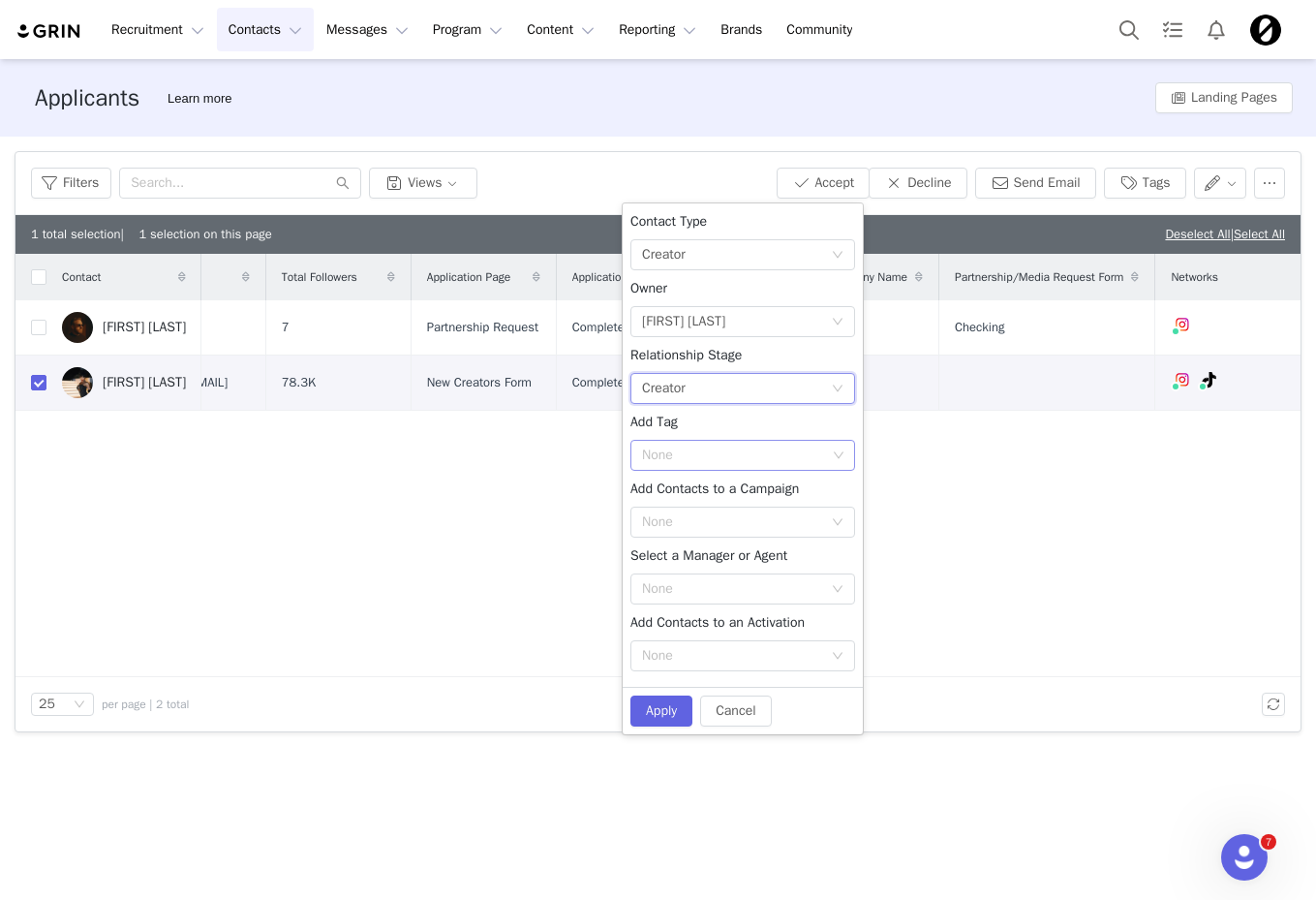click on "None" at bounding box center (734, 455) 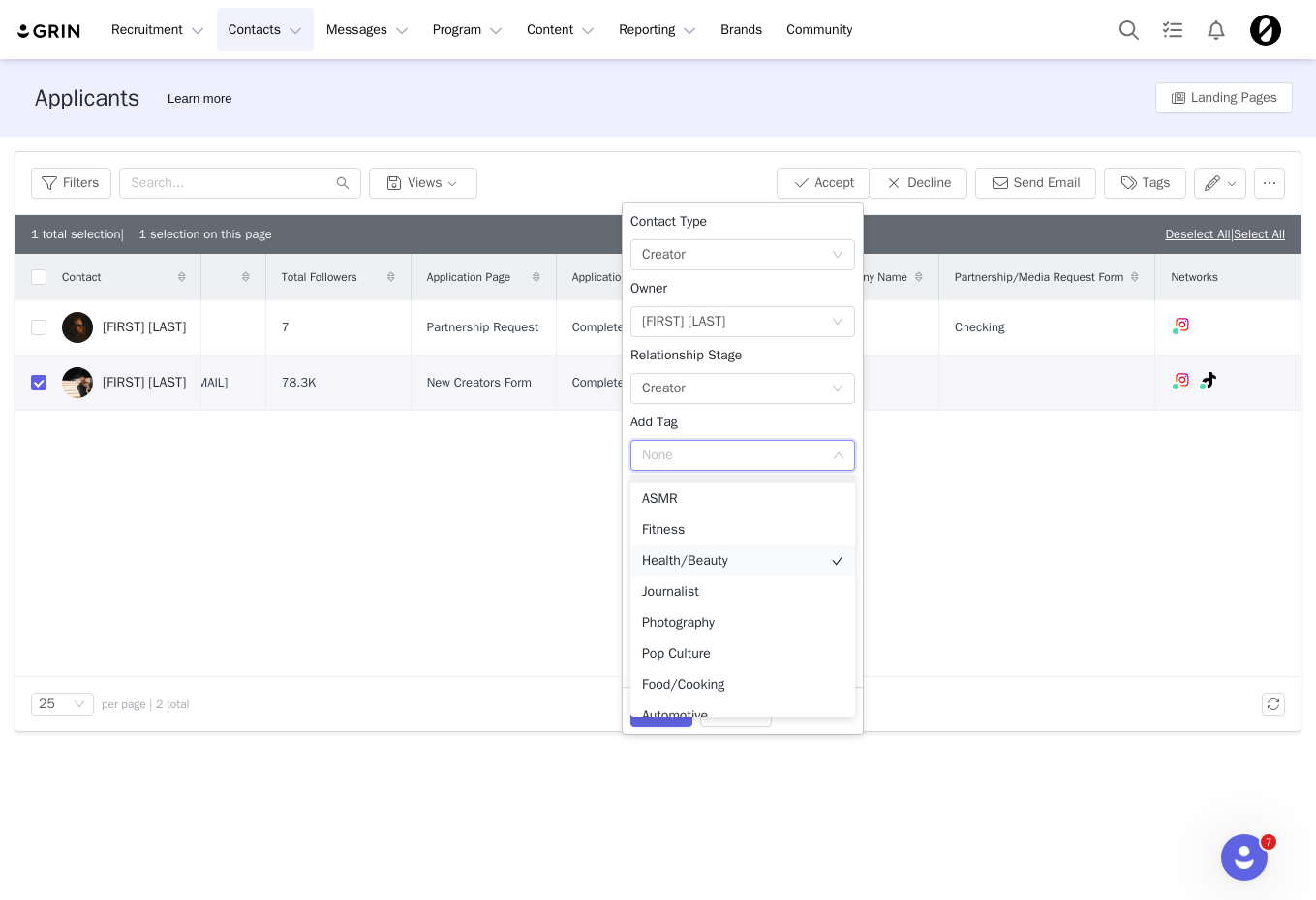 scroll, scrollTop: 307, scrollLeft: 0, axis: vertical 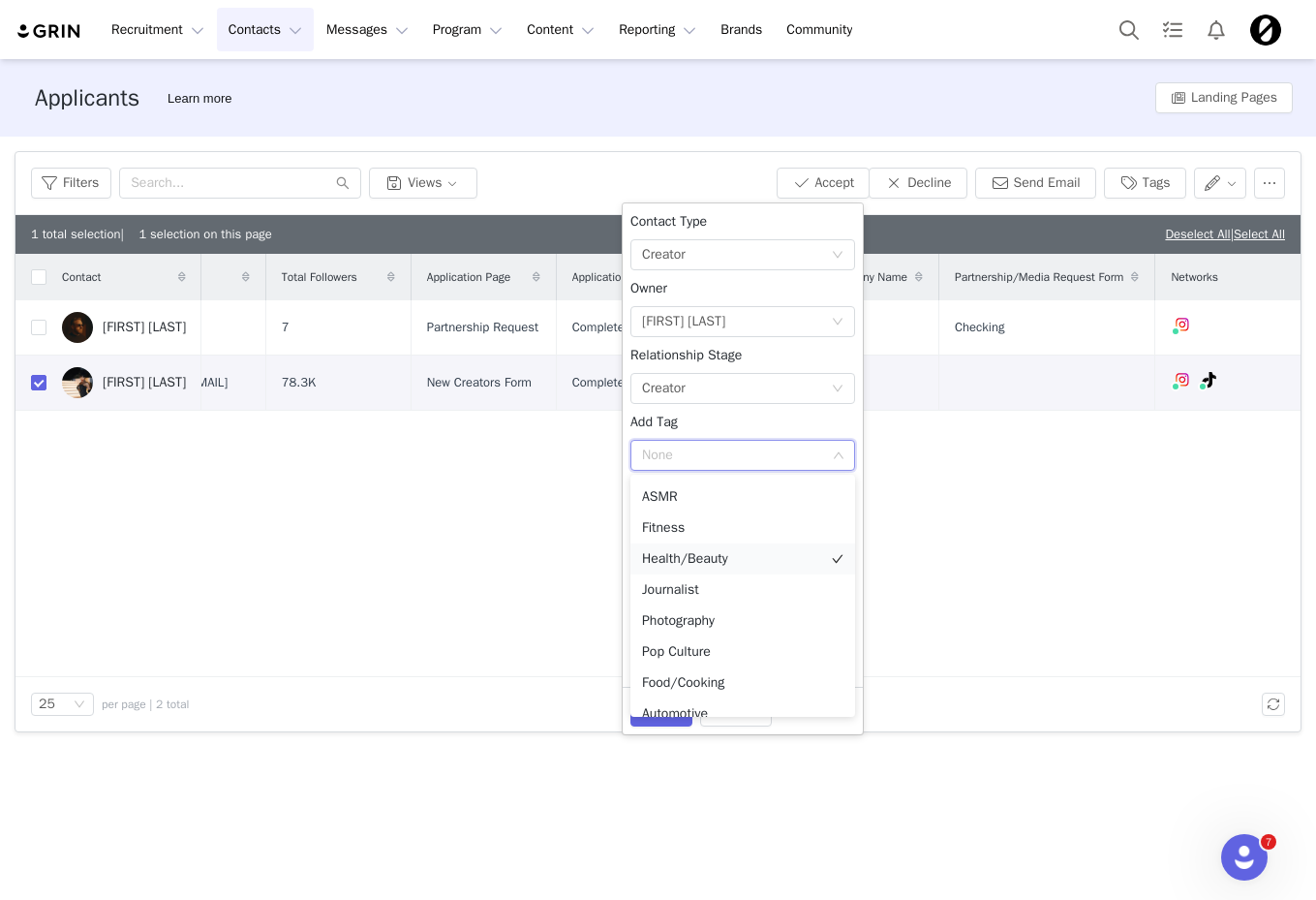 click on "Health/Beauty" at bounding box center (743, 559) 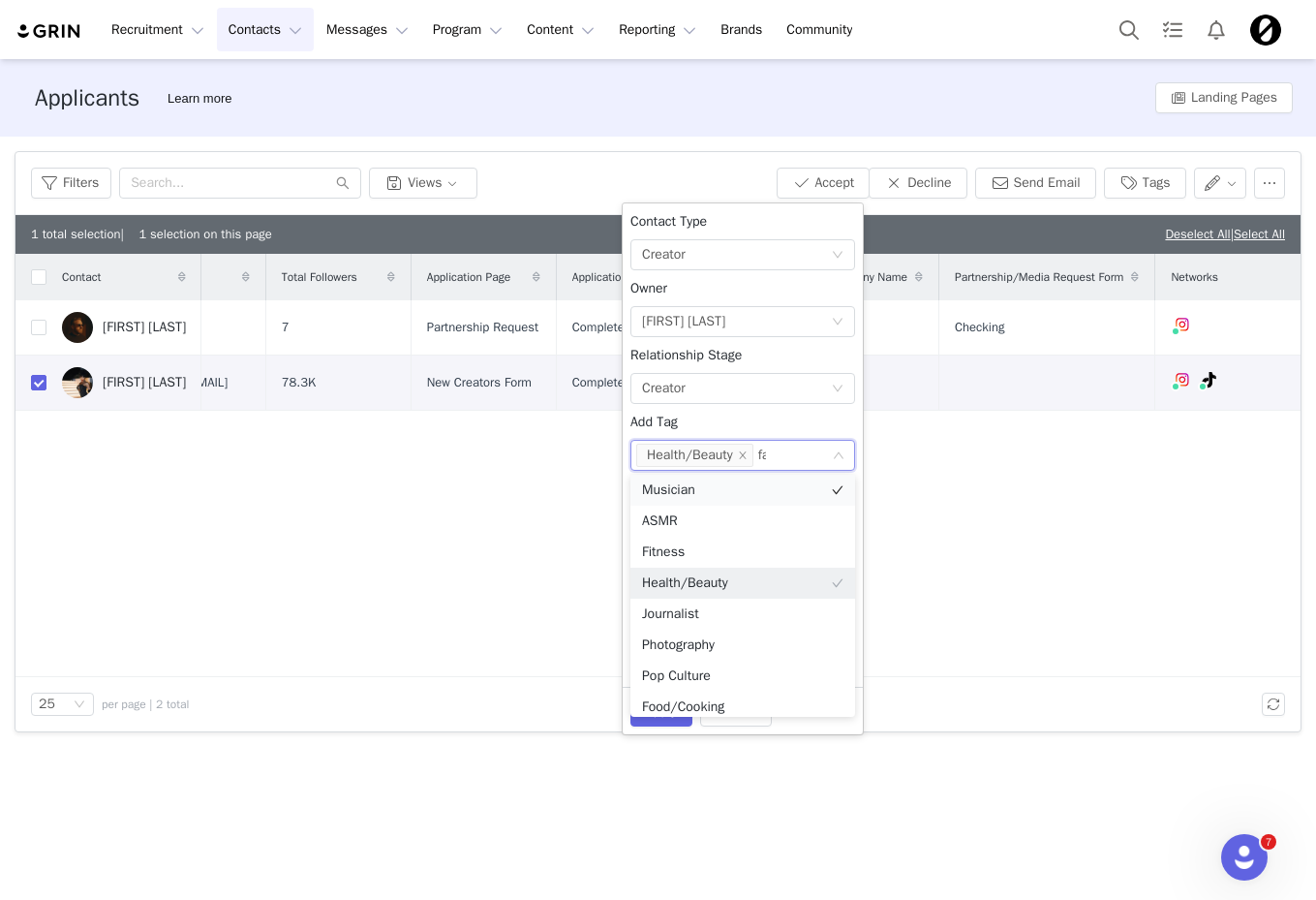 scroll, scrollTop: 0, scrollLeft: 0, axis: both 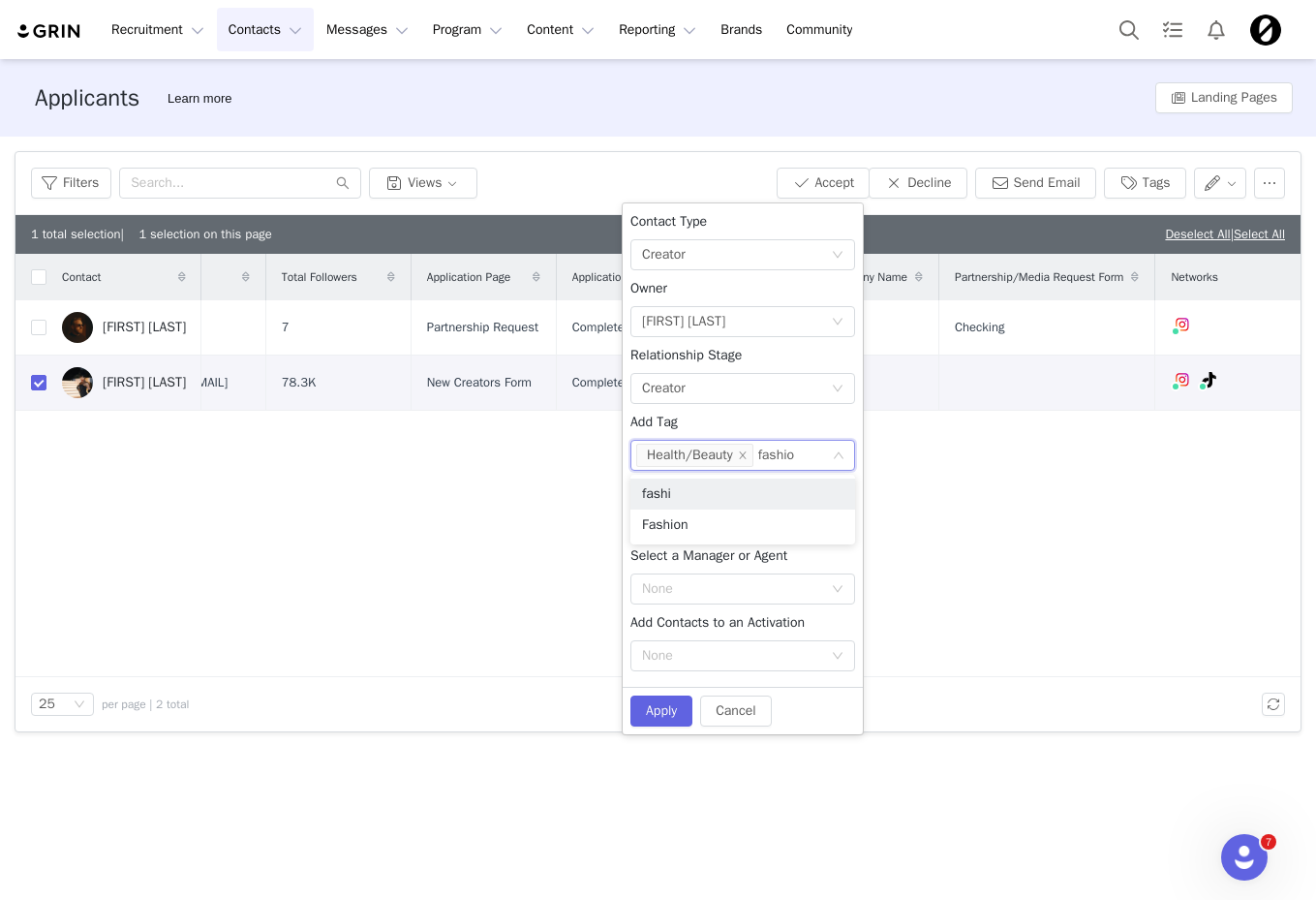 type on "fashion" 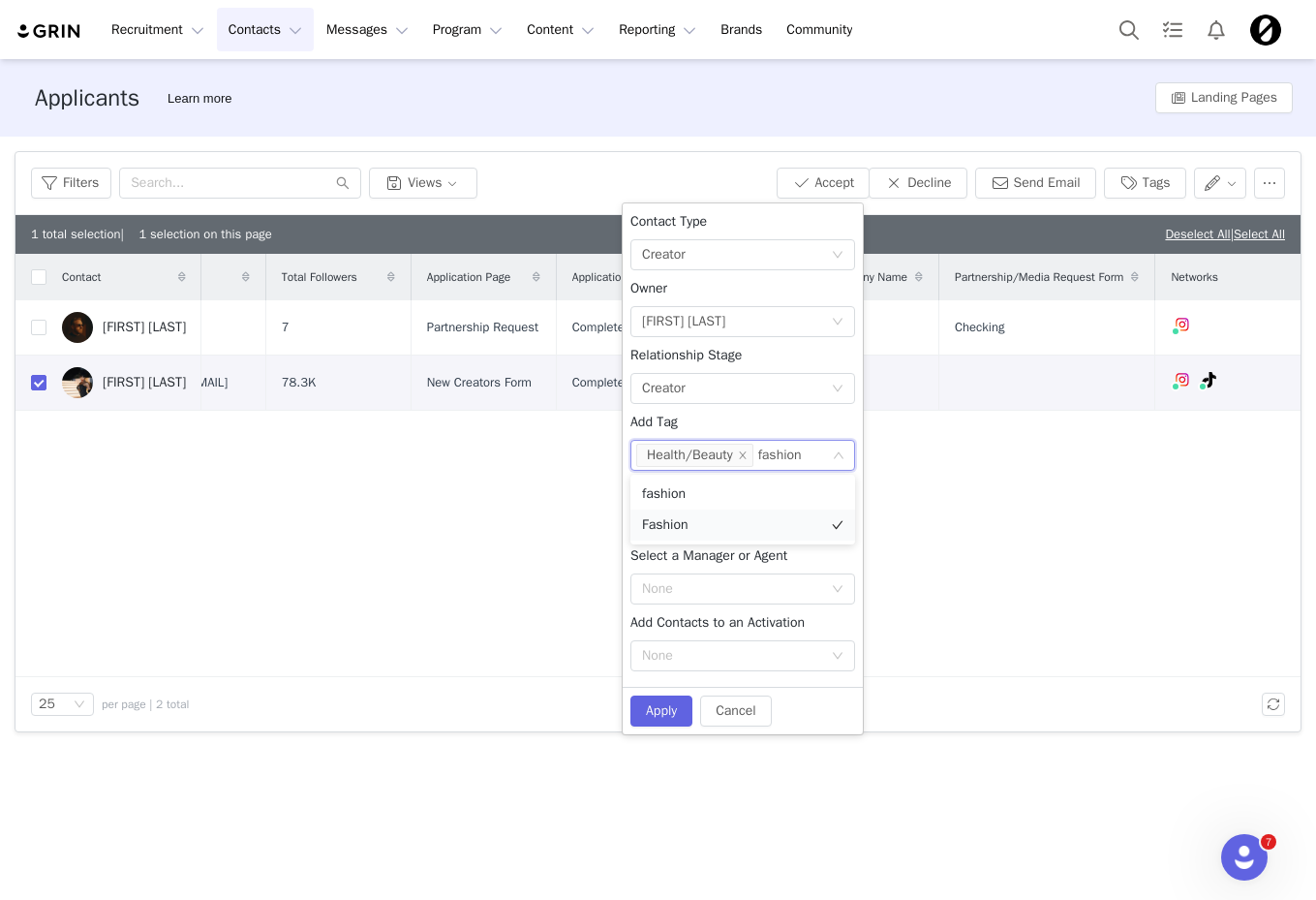 click on "Fashion" at bounding box center (743, 525) 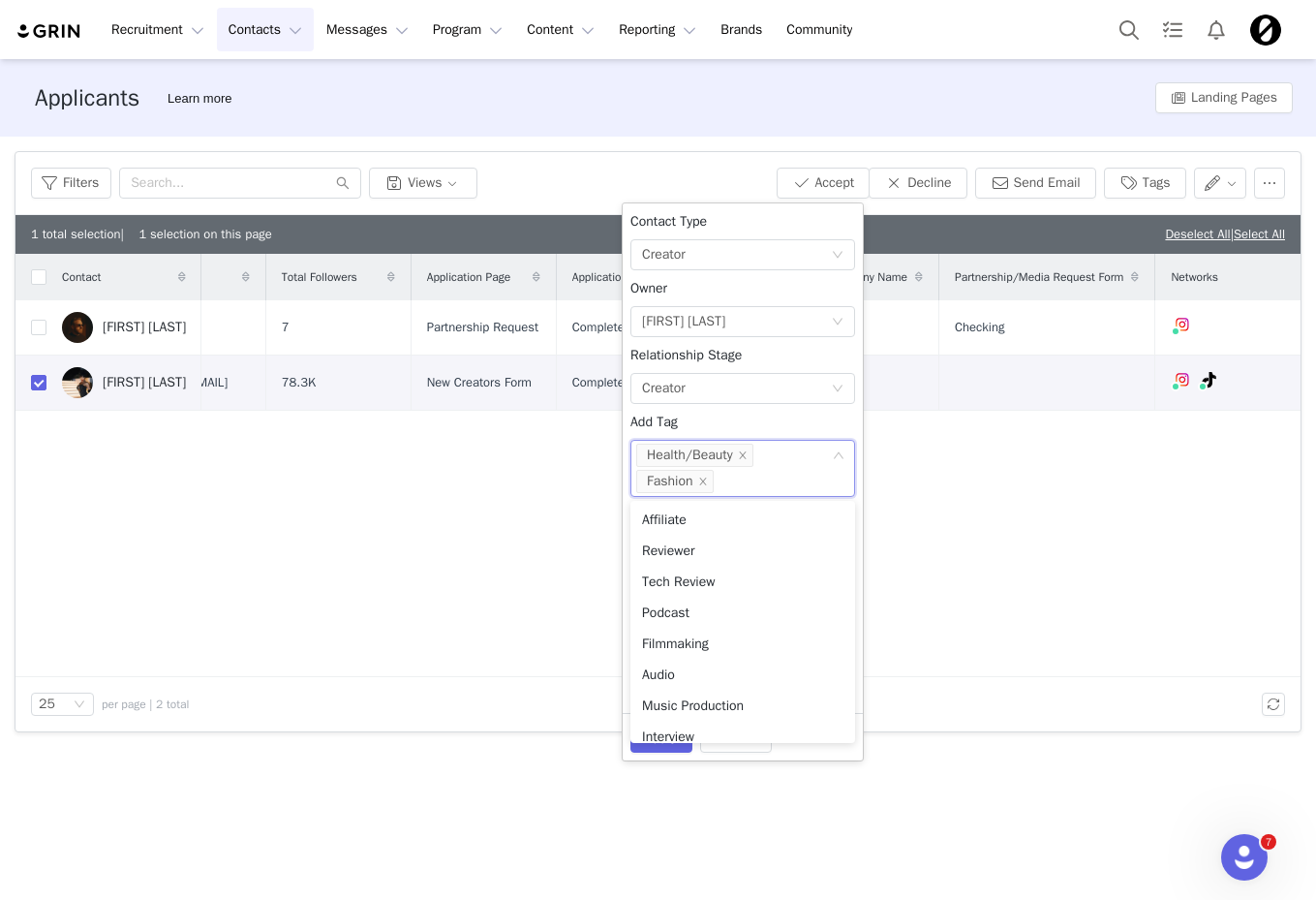 click on "Contact Type  None  Creator   Owner  Select Owner  Alex Page   Relationship Stage  None  Creator   Add Tag  None Health/Beauty Fashion    Add Contacts to a Campaign  None  Select a Manager or Agent  None  Add Contacts to an Activation  None" at bounding box center [743, 458] 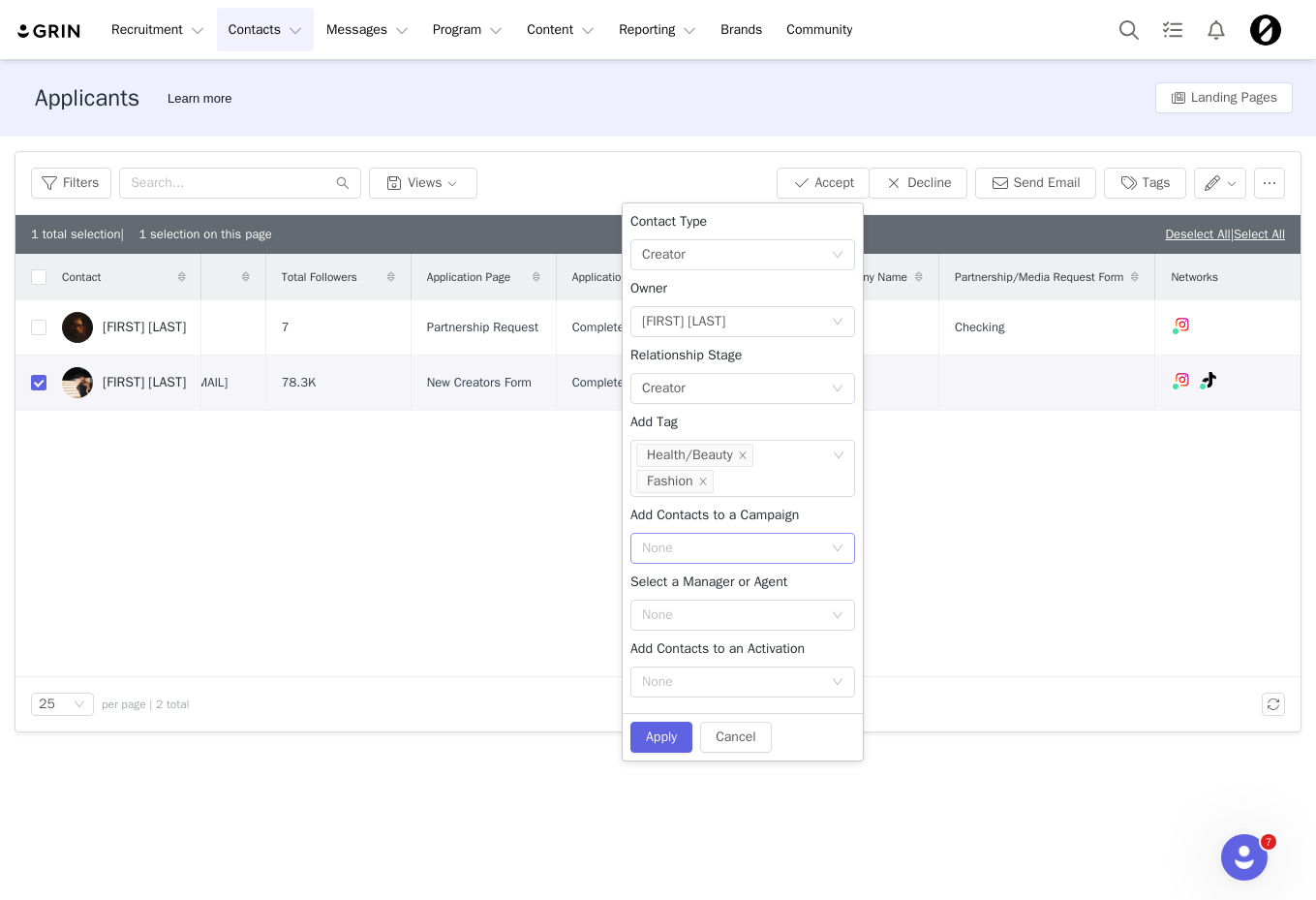 click on "None" at bounding box center [732, 548] 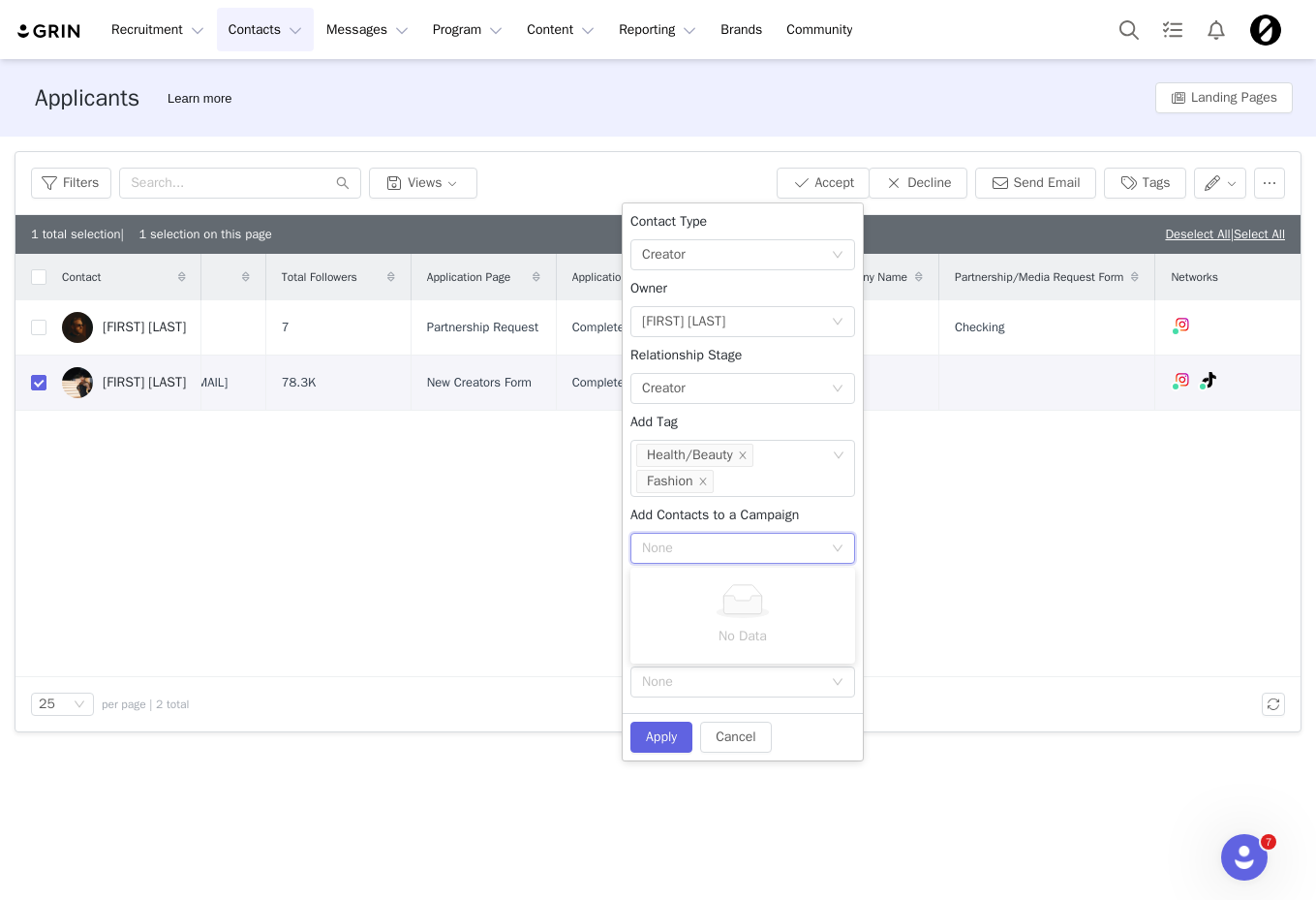 click on "Contact Type  None  Creator   Owner  Select Owner  Alex Page   Relationship Stage  None  Creator   Add Tag  None Health/Beauty Fashion    Add Contacts to a Campaign  None  Select a Manager or Agent  None  Add Contacts to an Activation  None" at bounding box center (743, 458) 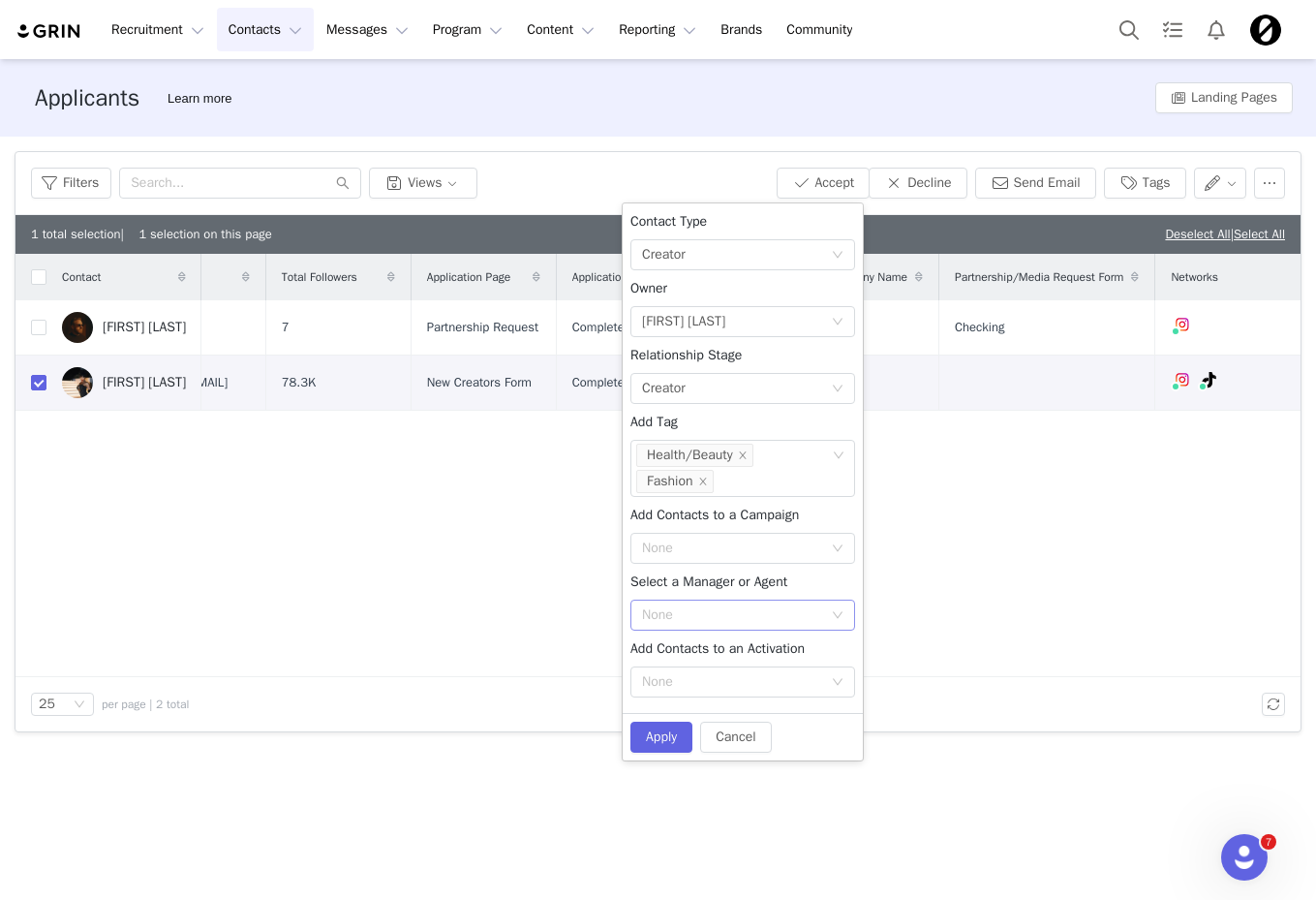 click on "None" at bounding box center (736, 615) 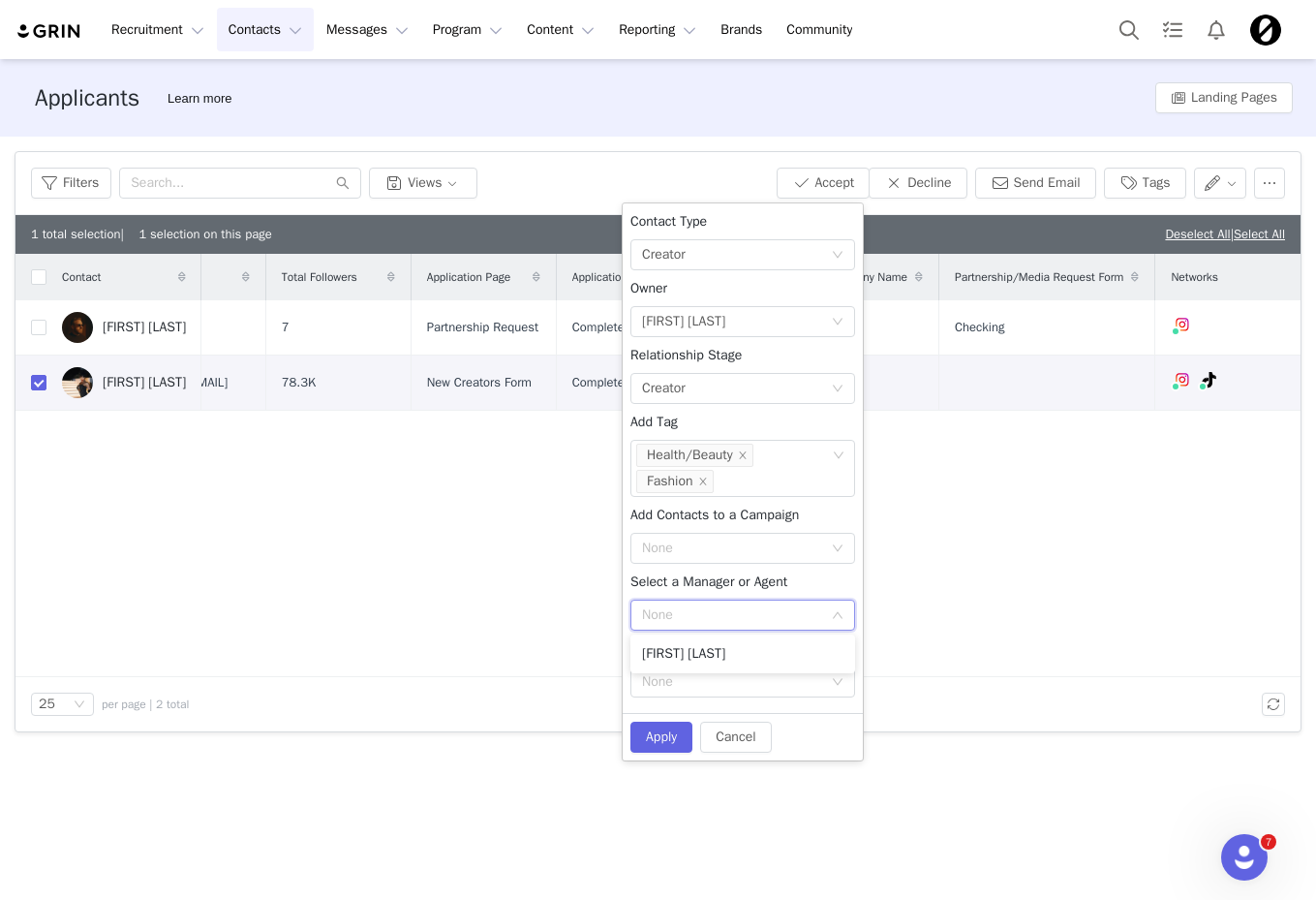 click on "Select a Manager or Agent" at bounding box center [709, 581] 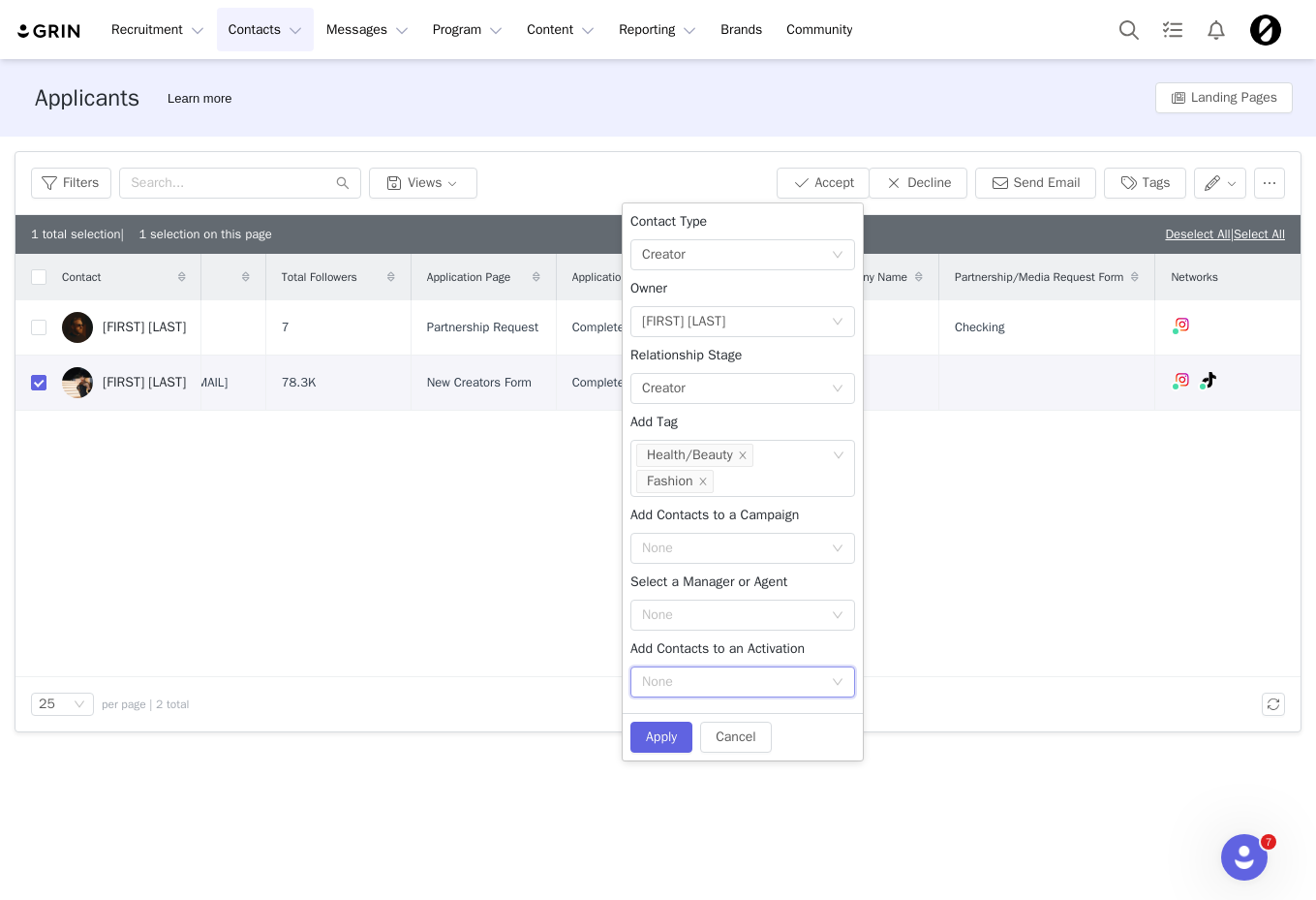 click on "None" at bounding box center (736, 682) 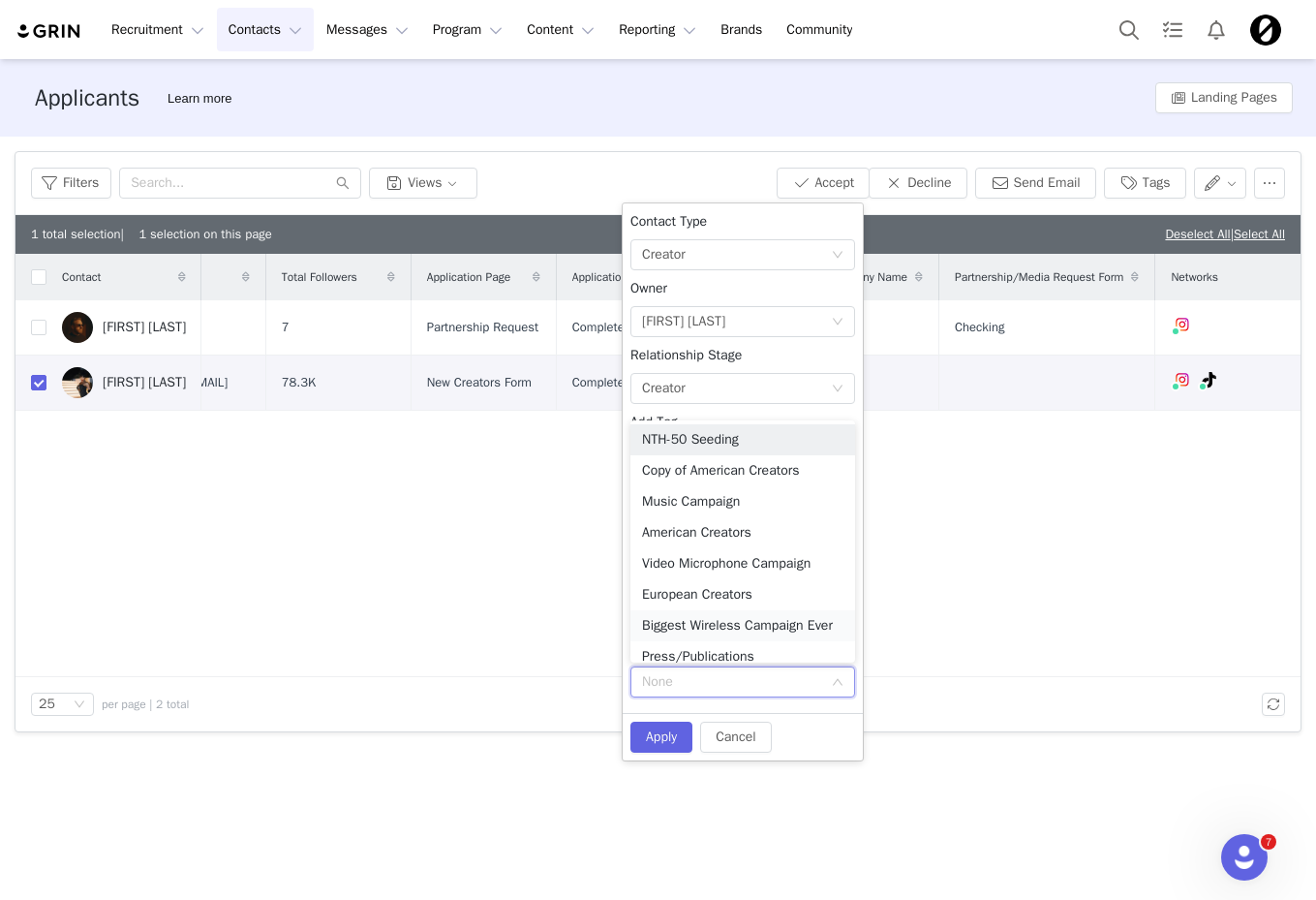 scroll, scrollTop: 10, scrollLeft: 0, axis: vertical 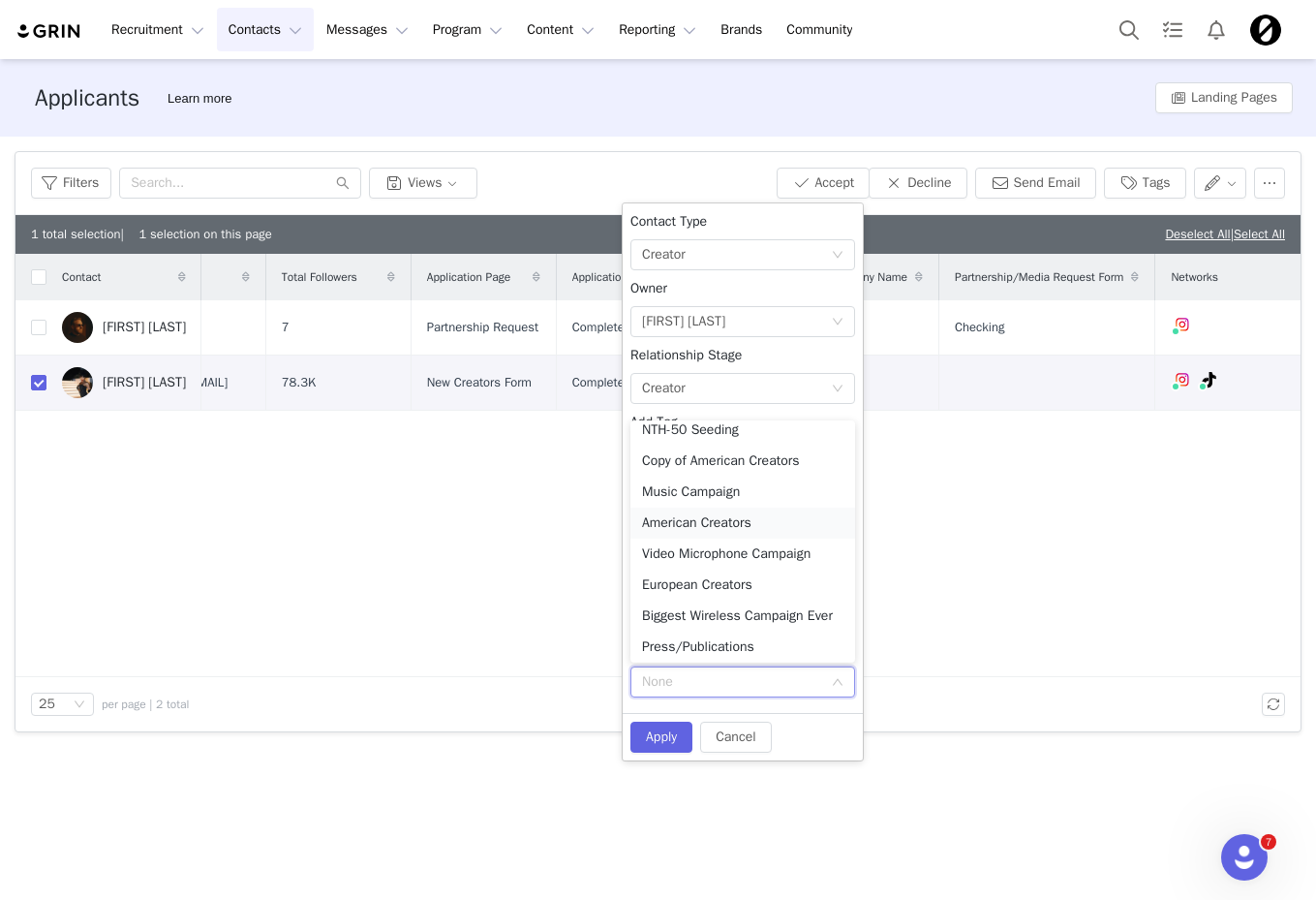 click on "American Creators" at bounding box center (743, 523) 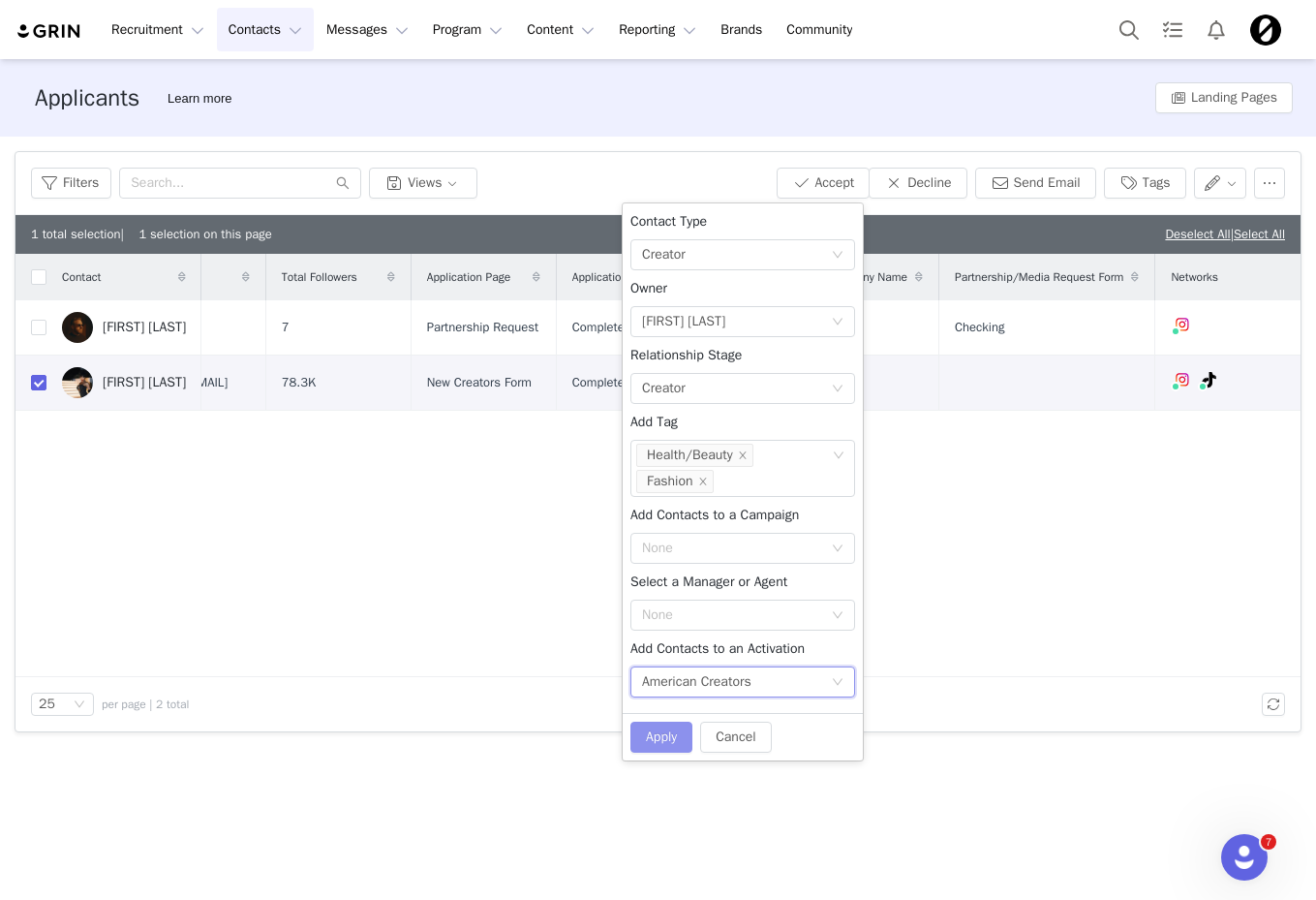 click on "Apply" at bounding box center [661, 737] 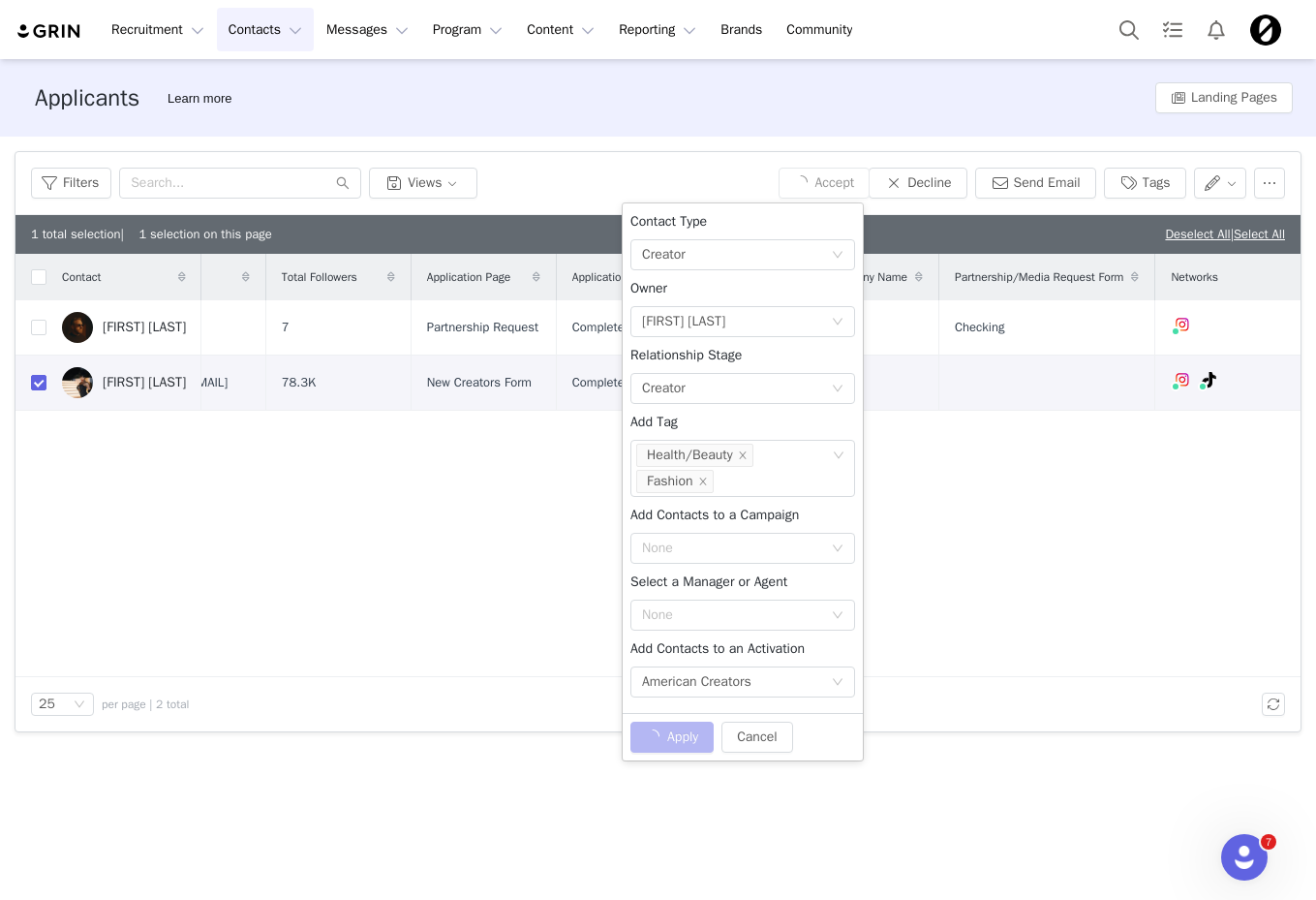 checkbox on "false" 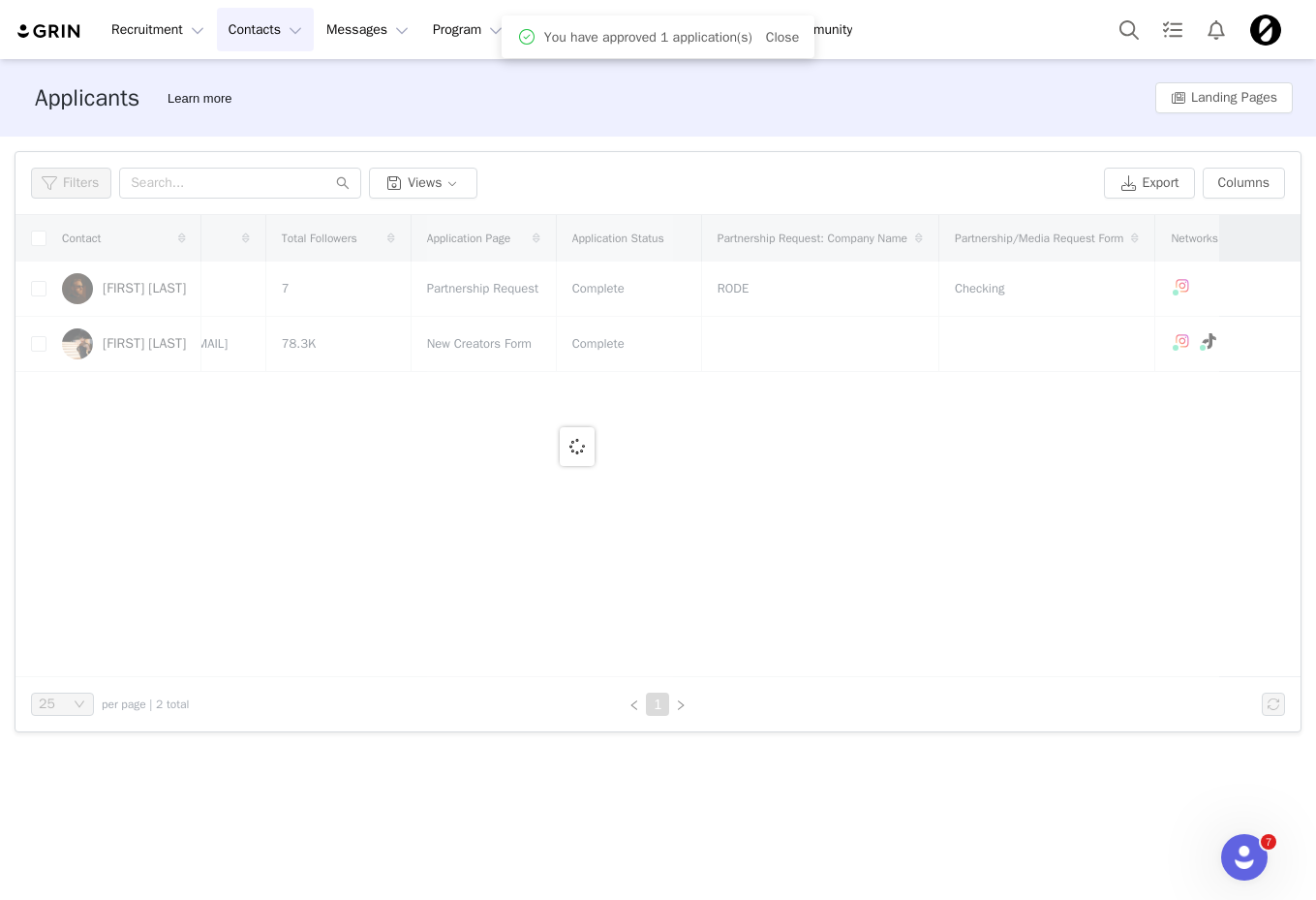 scroll, scrollTop: 0, scrollLeft: 0, axis: both 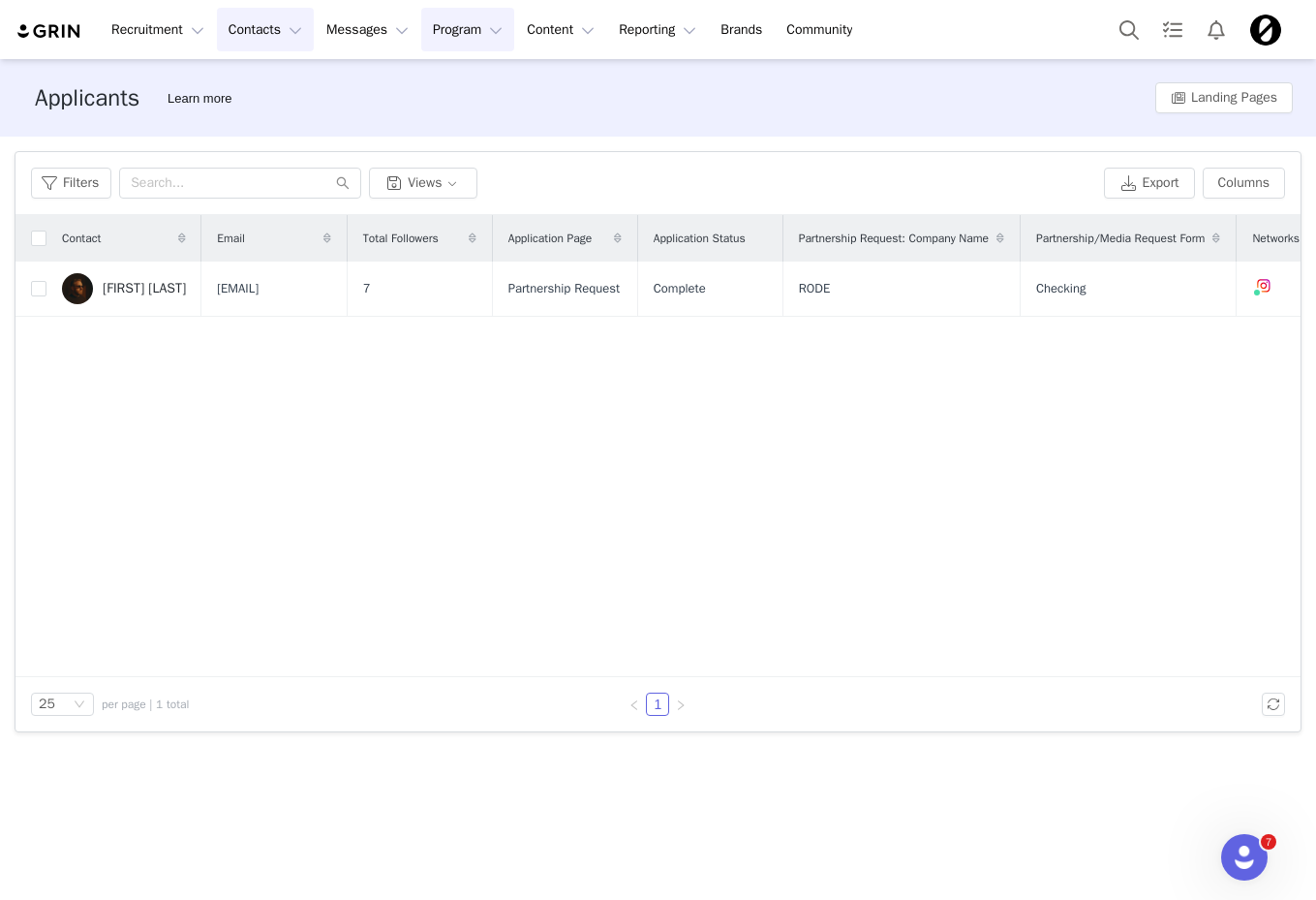 click on "Program Program" at bounding box center [468, 29] 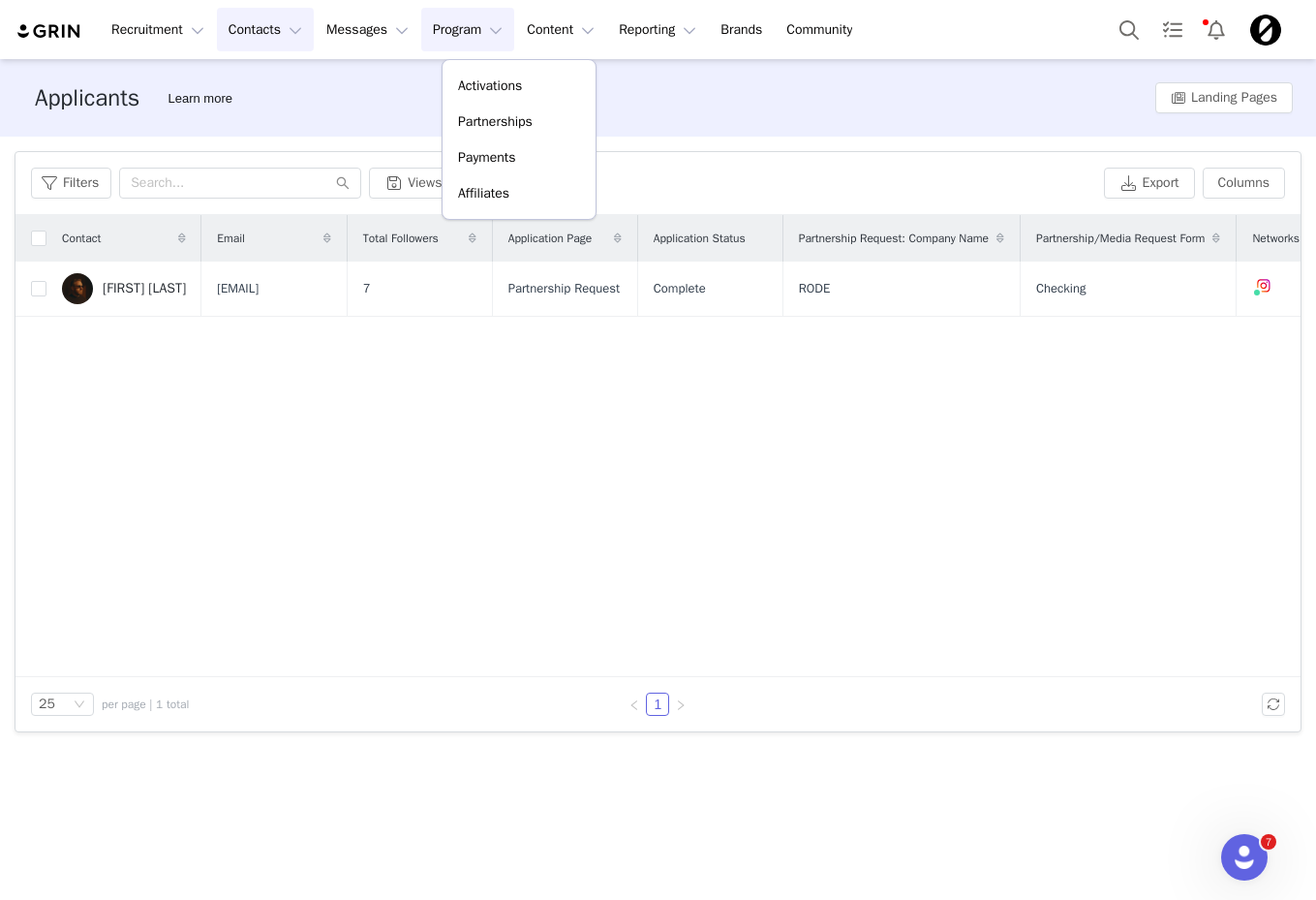 click on "Contacts Contacts" at bounding box center [265, 29] 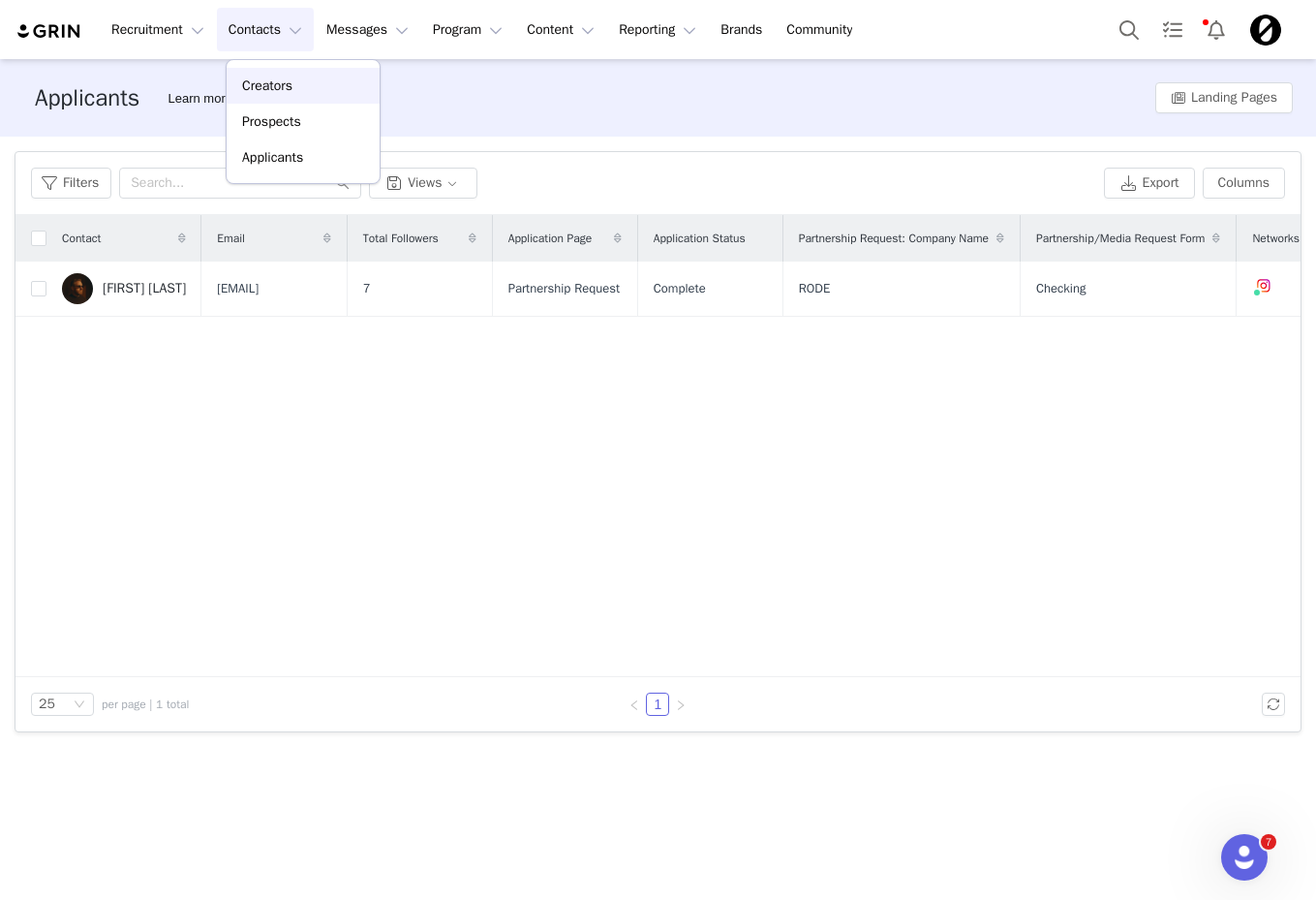 click on "Creators" at bounding box center (267, 85) 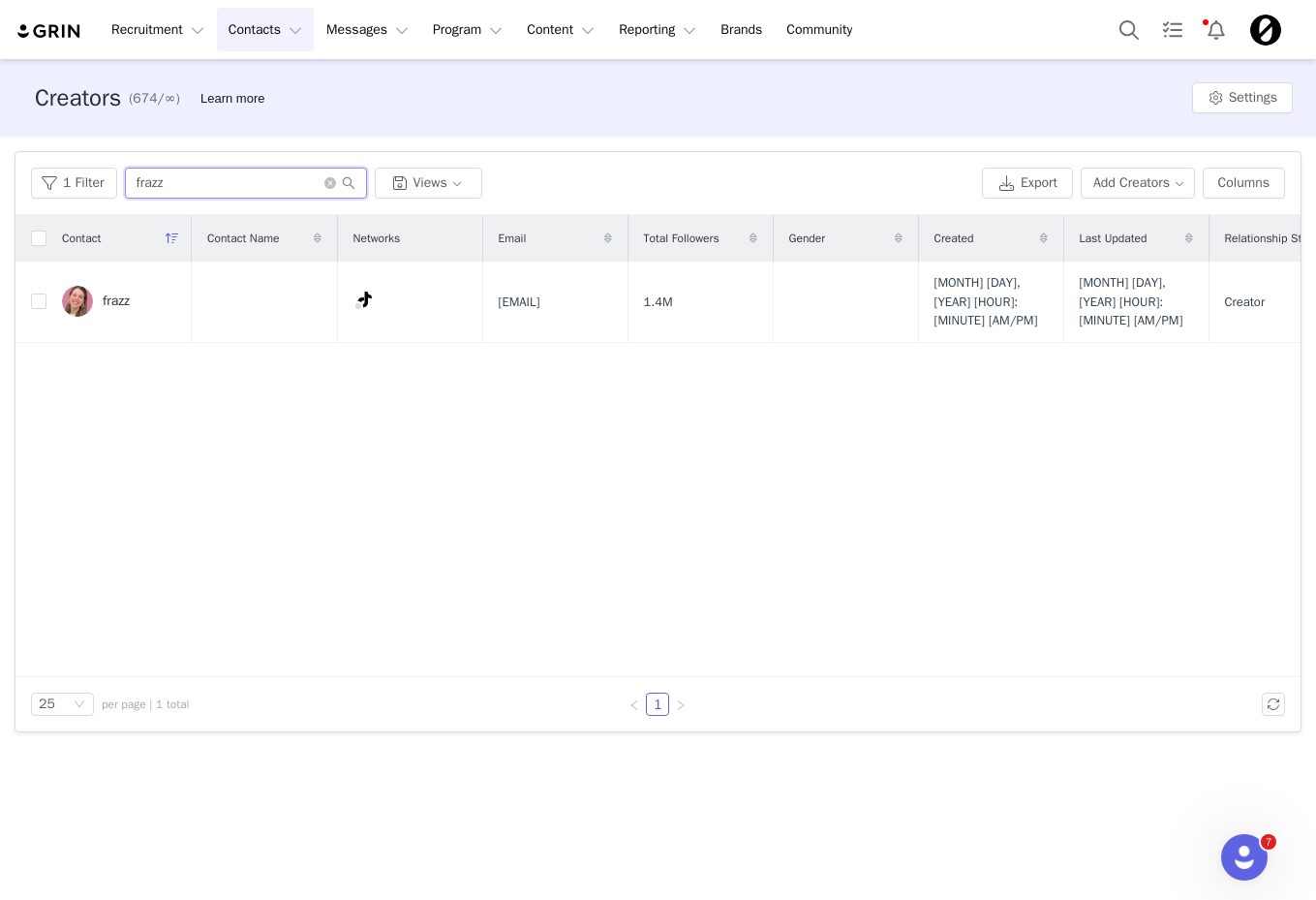 click on "frazz" at bounding box center (246, 183) 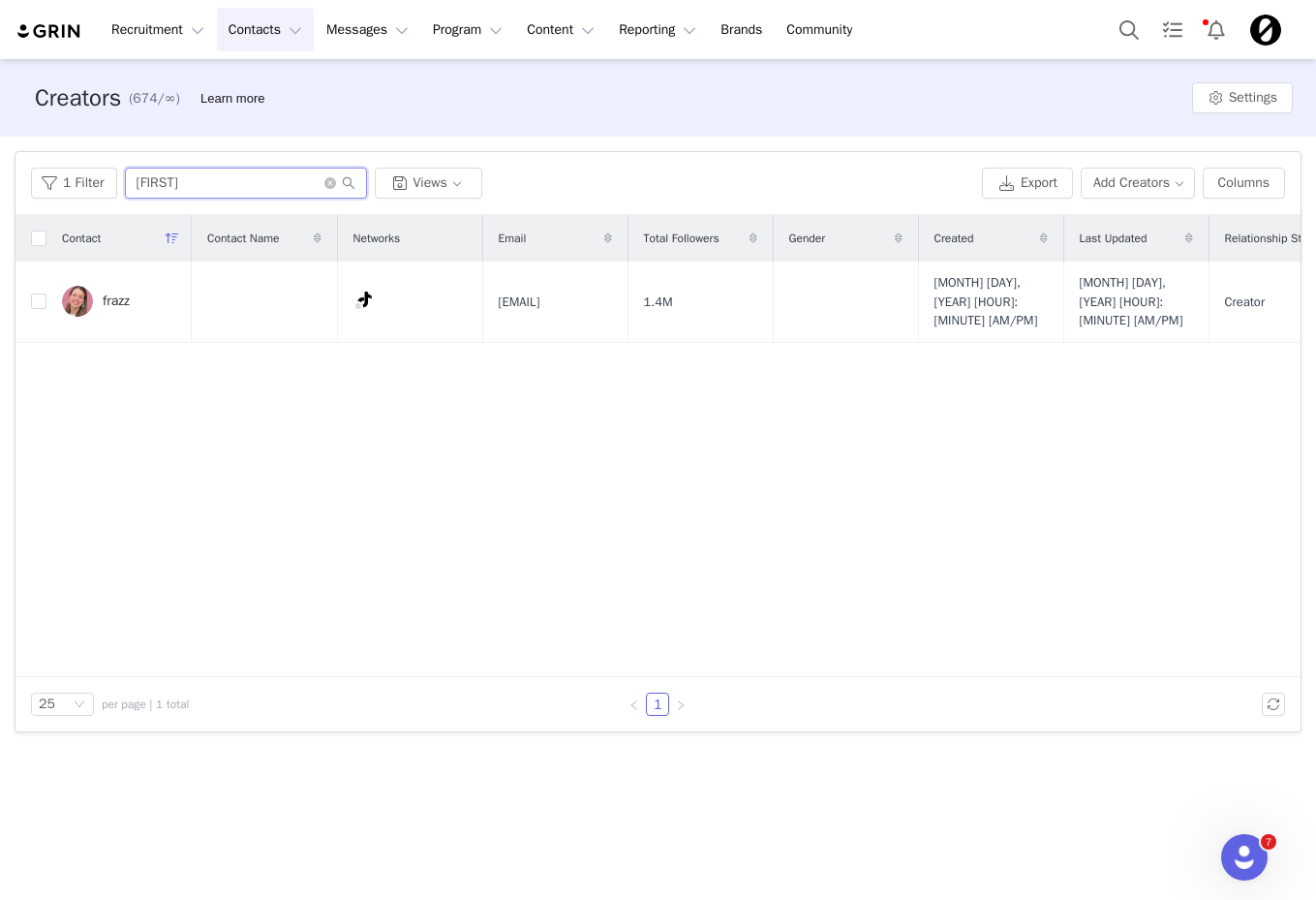 type on "kenia" 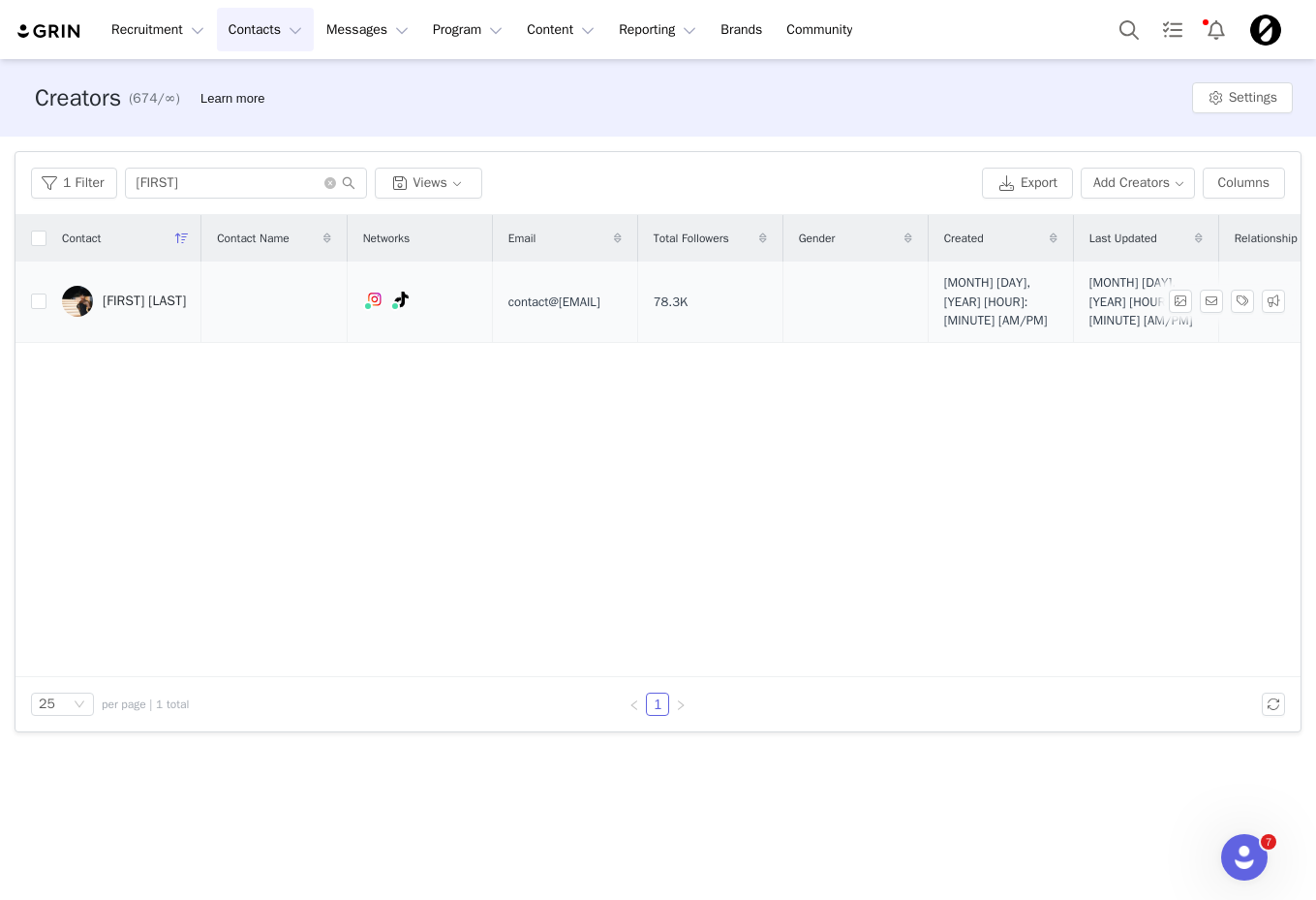click on "[FIRST] [LAST]" at bounding box center [124, 301] 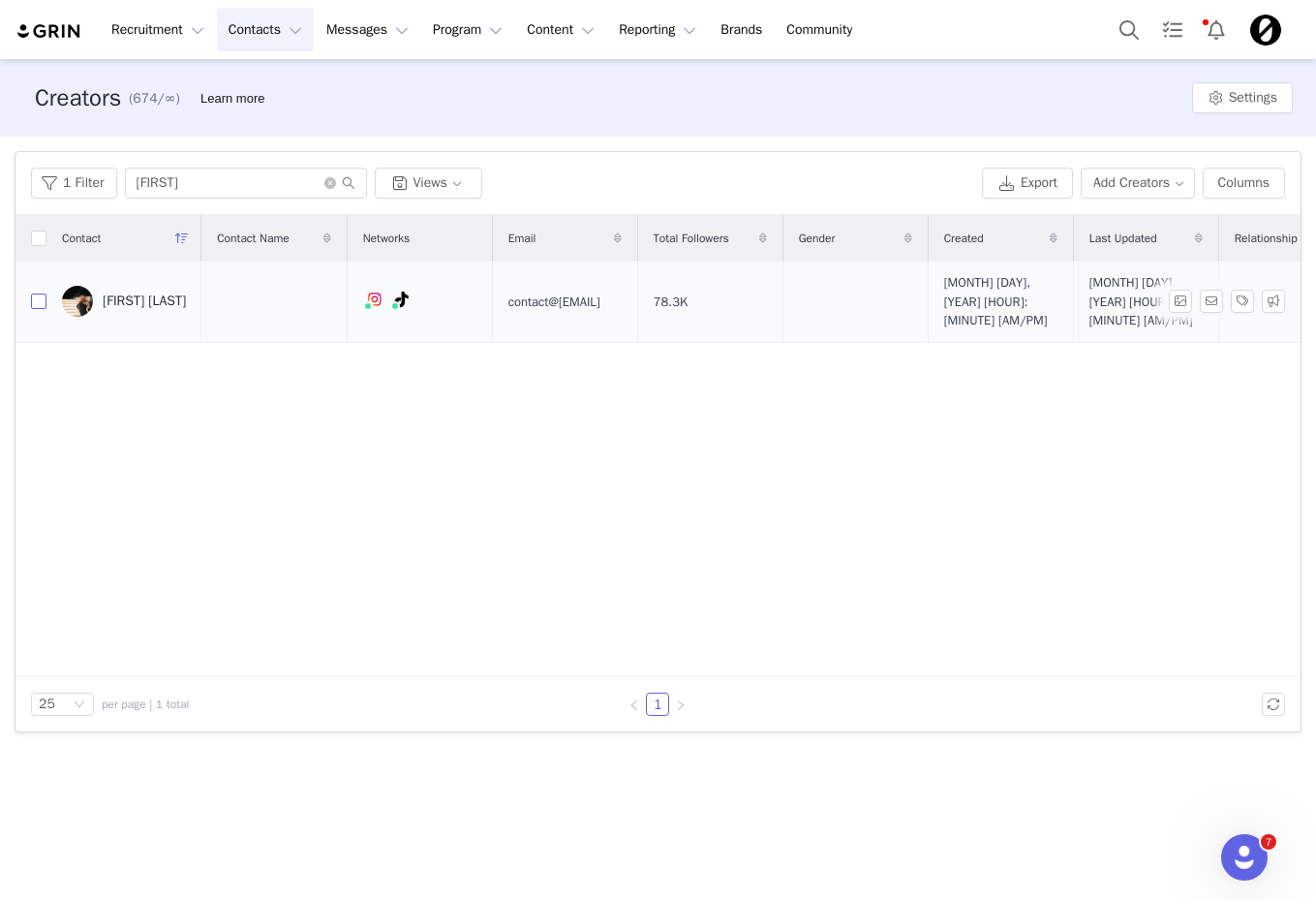 click at bounding box center [39, 301] 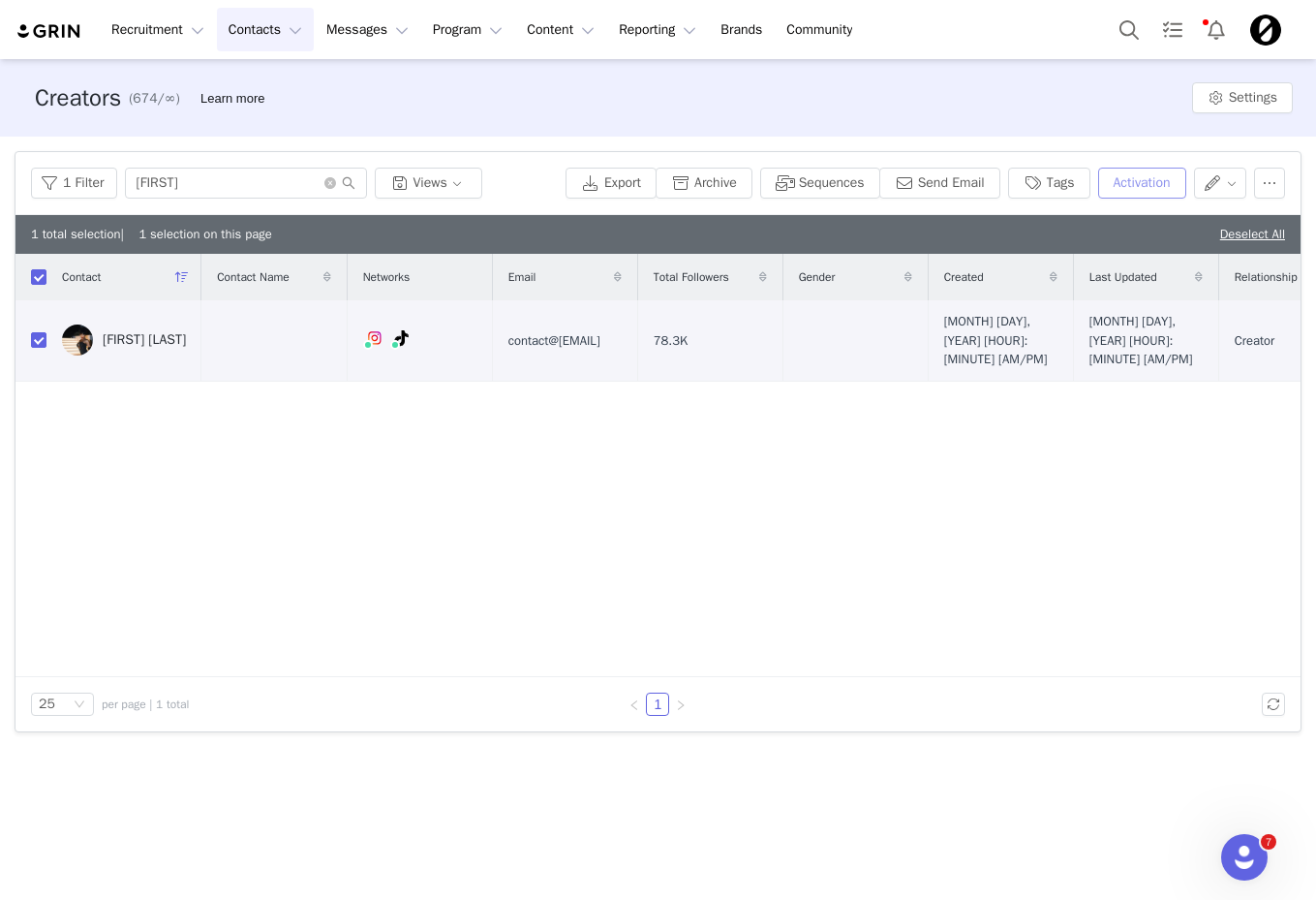 click on "Activation" at bounding box center (1142, 183) 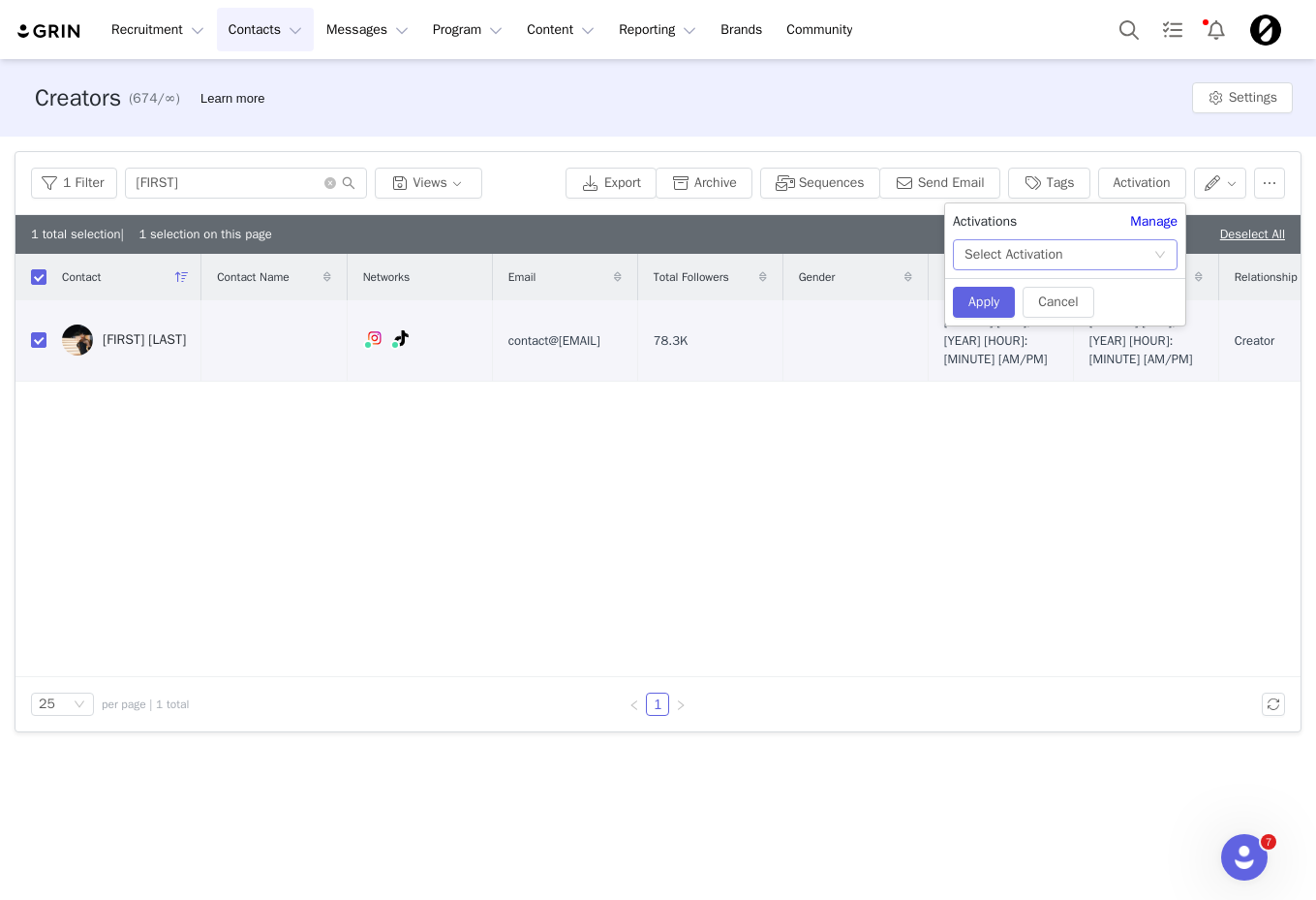 click on "Select Activation" at bounding box center [1013, 255] 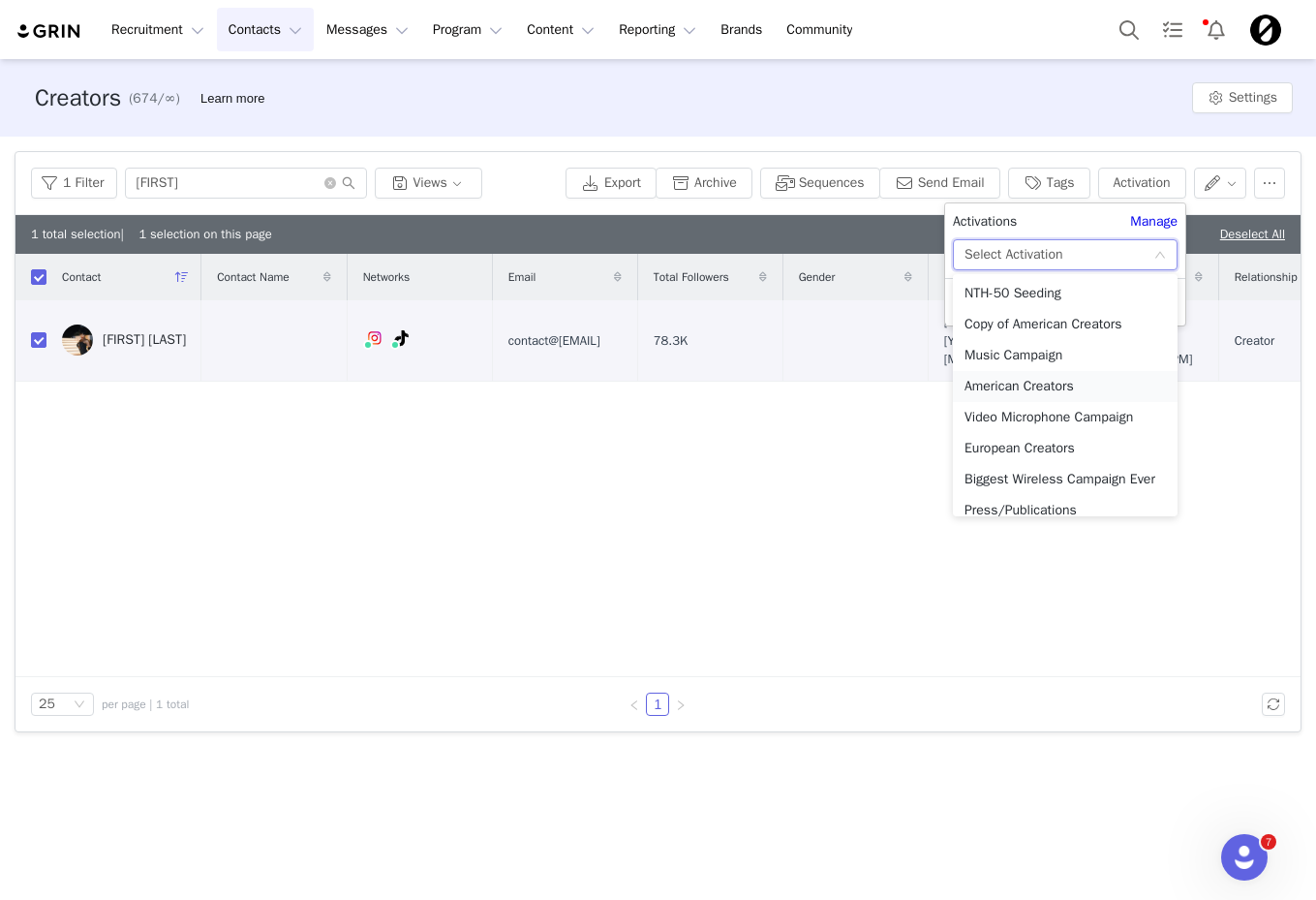 click on "American Creators" at bounding box center [1065, 387] 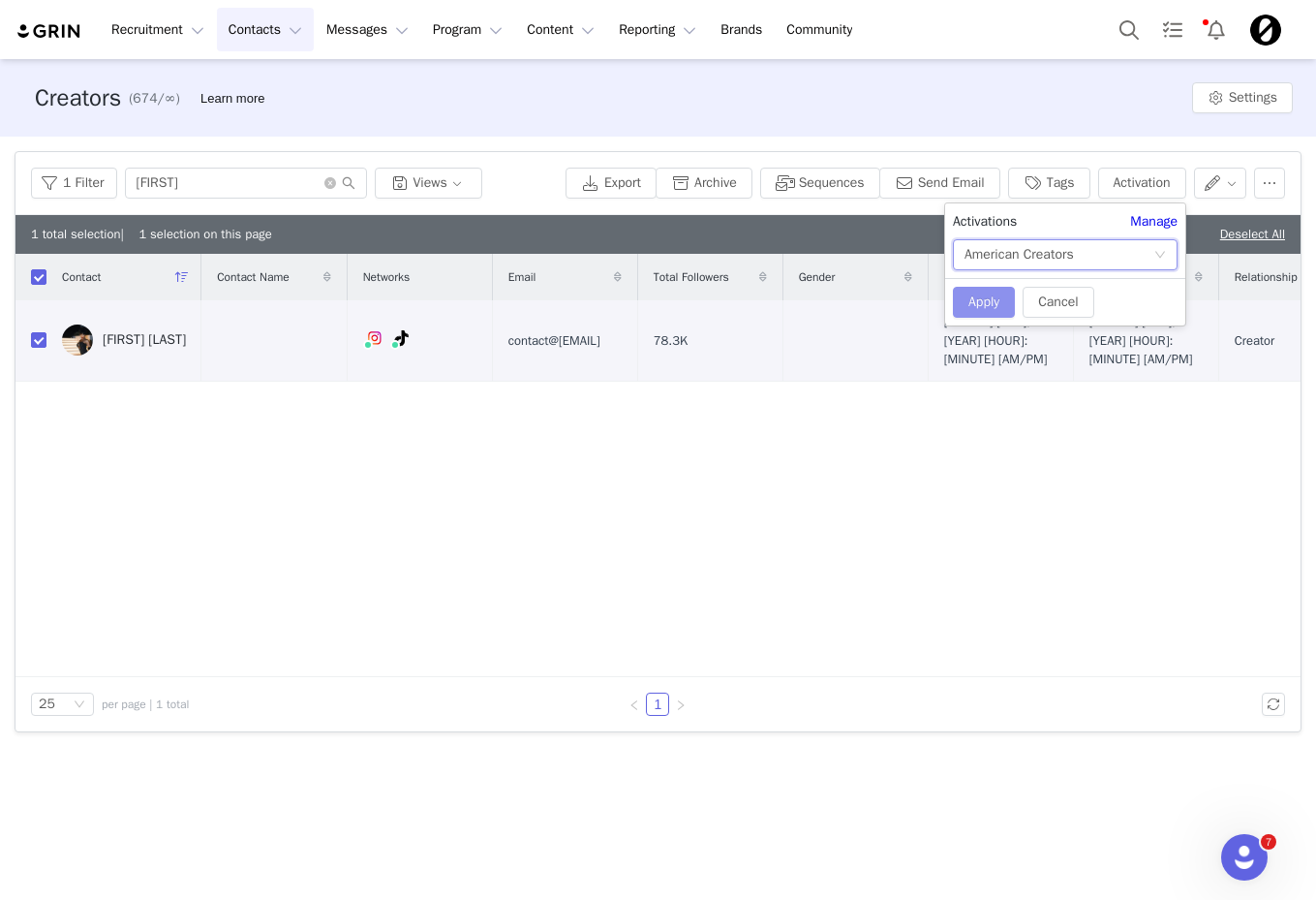 click on "Apply" at bounding box center [984, 302] 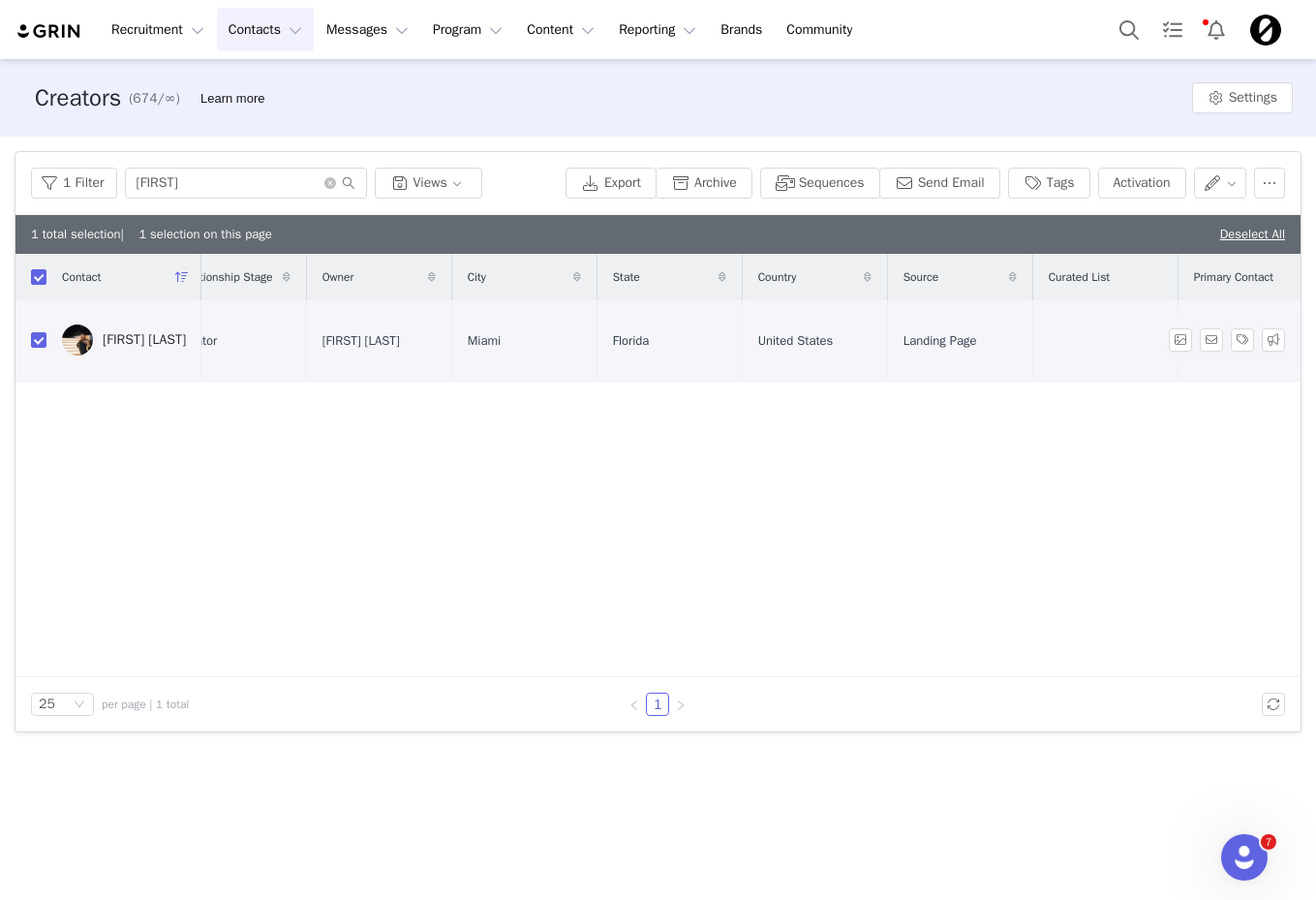 scroll, scrollTop: 0, scrollLeft: 1264, axis: horizontal 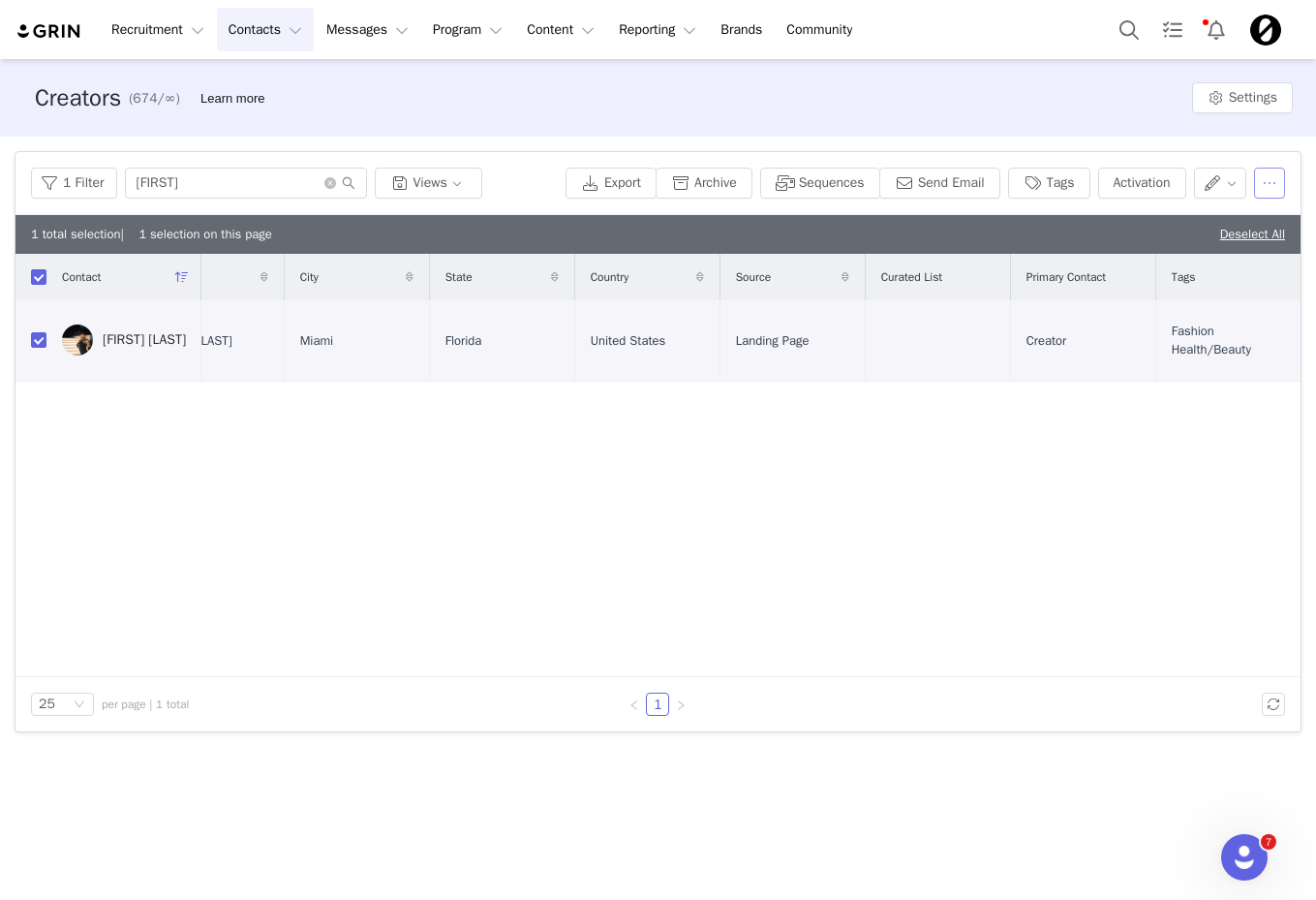 click at bounding box center [1270, 183] 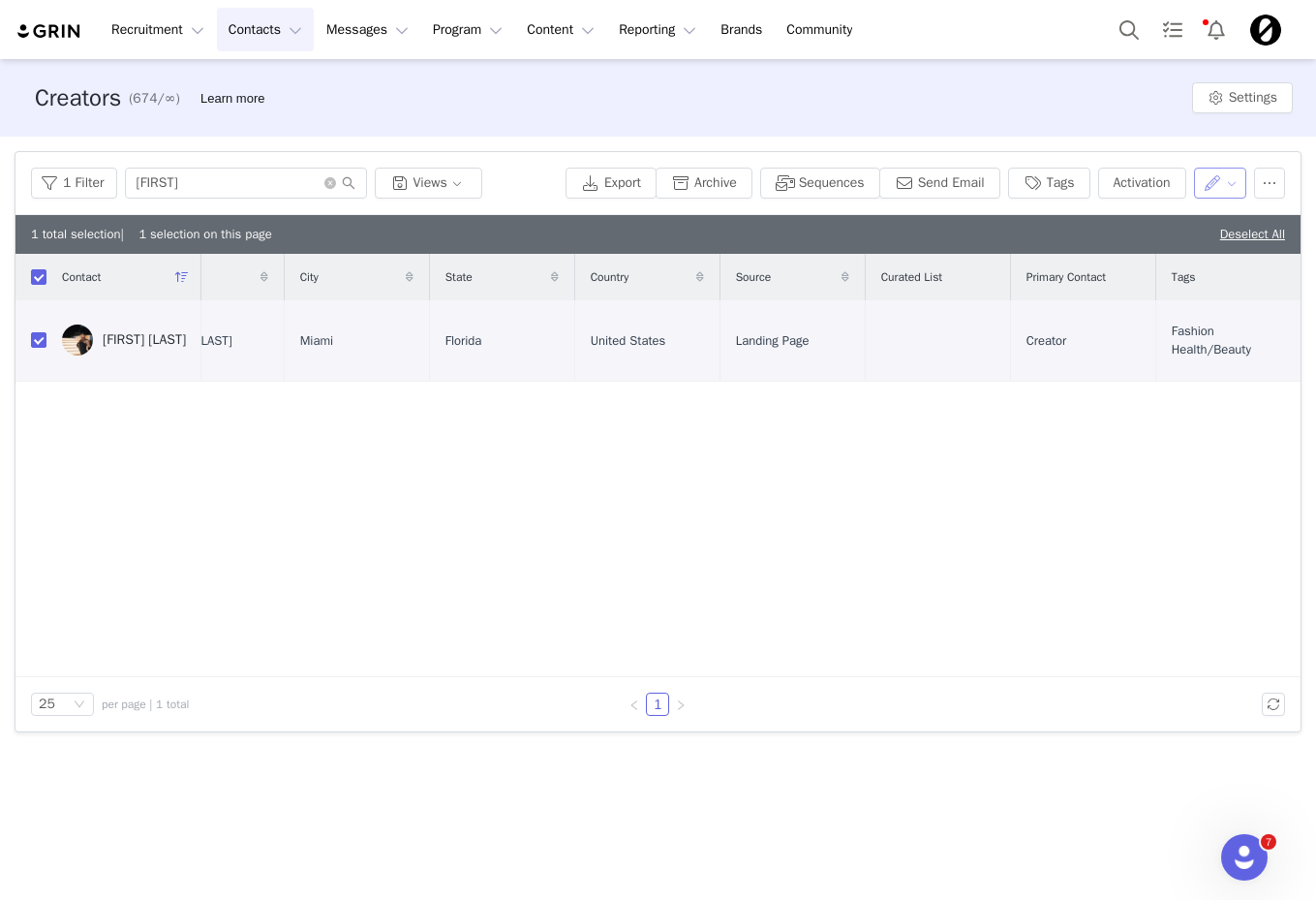 click at bounding box center [1220, 183] 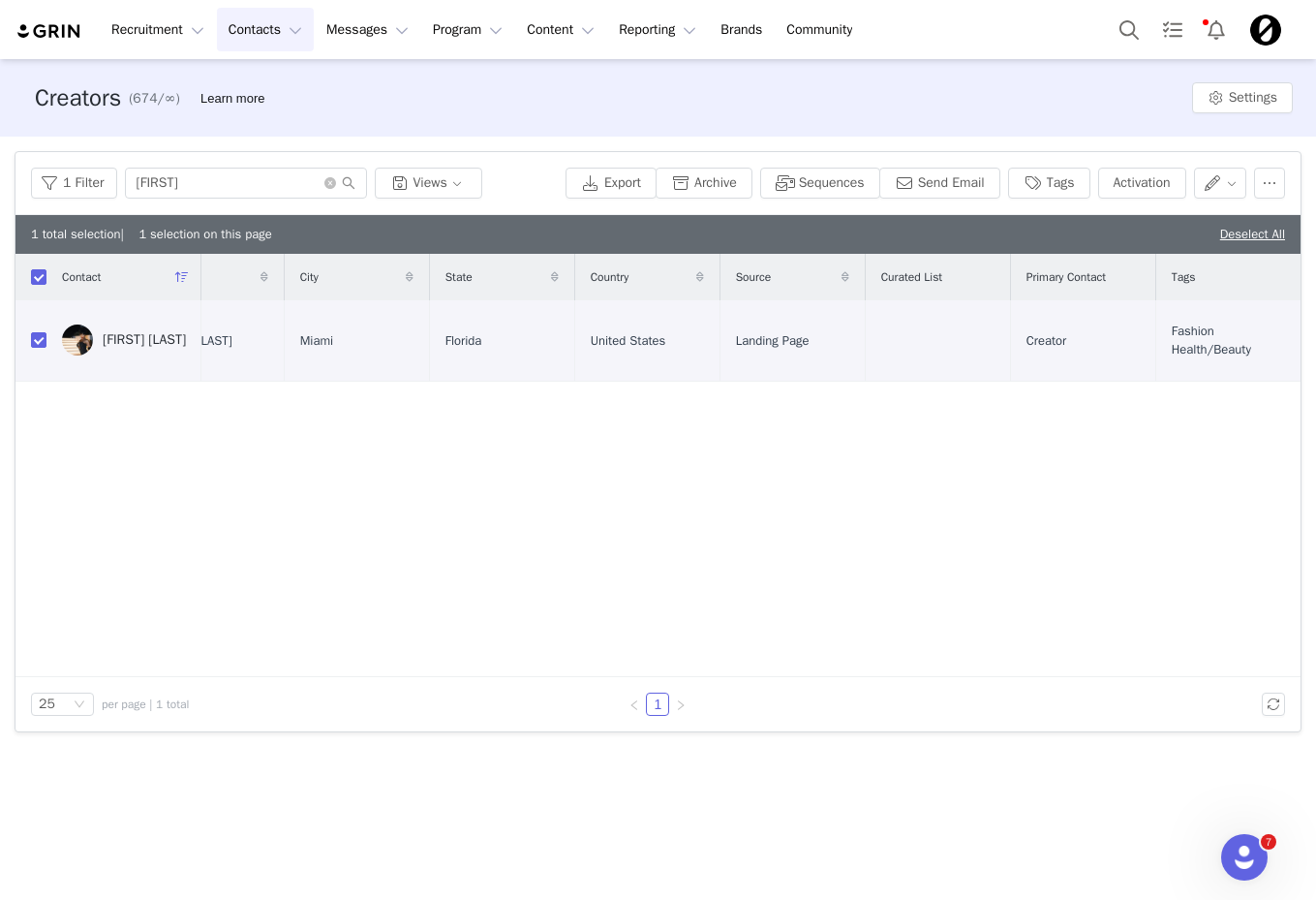 click on "Filters   Filter Logic  And Or  Archived  Select No  Owner  Select  Contact Tag  Select Network    Relationship Stage  Select  Contact Created Date   Activation  Select Network    Gender  Select  Content Progress  Select  Advanced Filters   + Add Field  Apply Filters Clear All 1 Filter kenia Views     Export Archive Sequences Send Email Tags Activation     1 total selection     |    1 selection on this page  Deselect All  Contact   Contact Name   Networks   Email   Total Followers   Gender   Created   Last Updated   Relationship Stage   Owner   City   State   Country   Source   Curated List   Primary Contact   Tags   Kenia Hill  TikTok  (   @bellamerlot_   )   — Personal/Creator  Connected  — Videos and Insights. contact@bellamerlot.com 78.3K Aug 1, 2025 3:25 PM Aug 1, 2025 3:46 PM Creator Alex Page Miami Florida United States Landing Page    Creator Fashion
Health/Beauty  25   per page | 1 total  1" at bounding box center (658, 442) 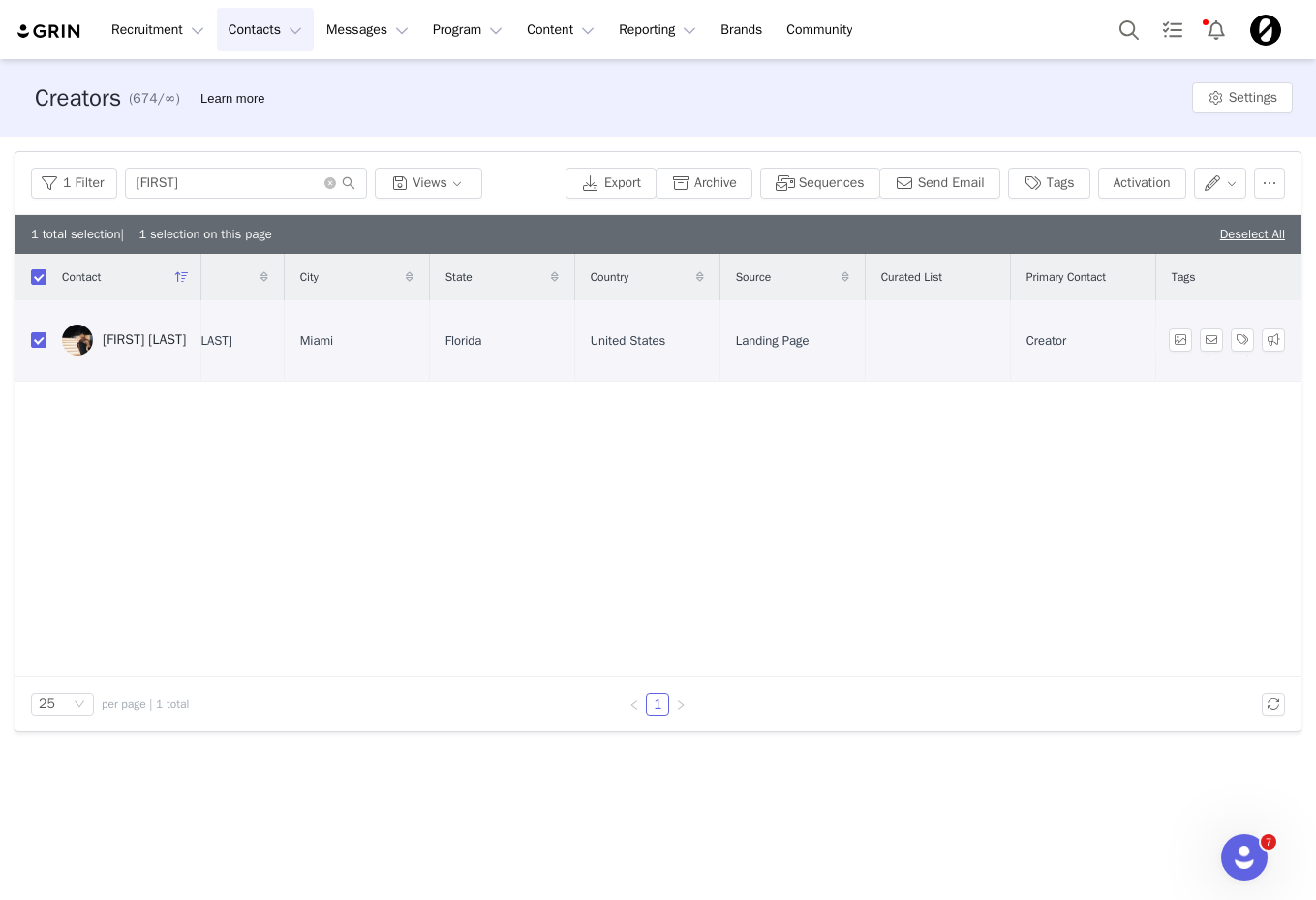 click on "[FIRST] [LAST]" at bounding box center (144, 340) 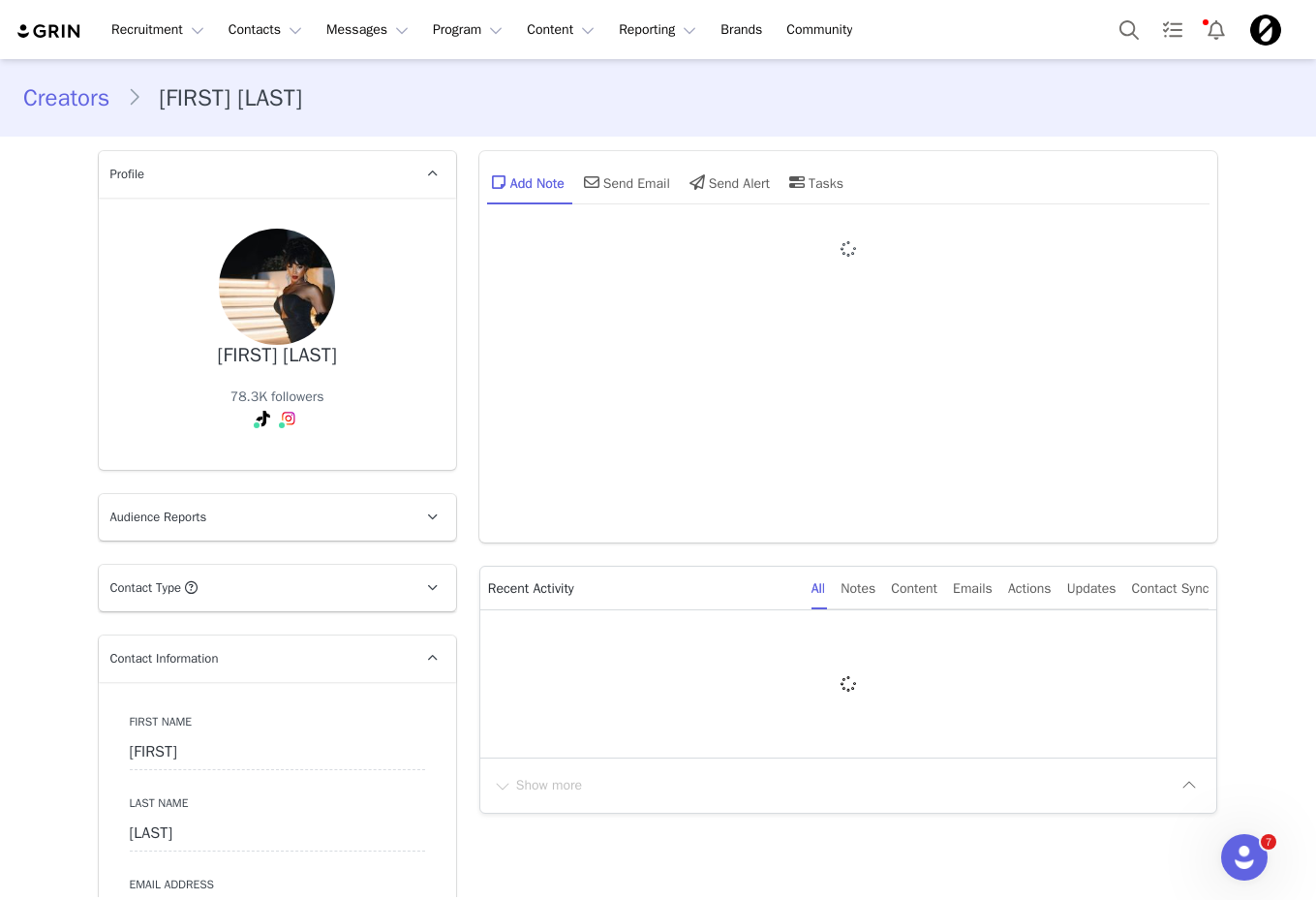 type on "+1 (United States)" 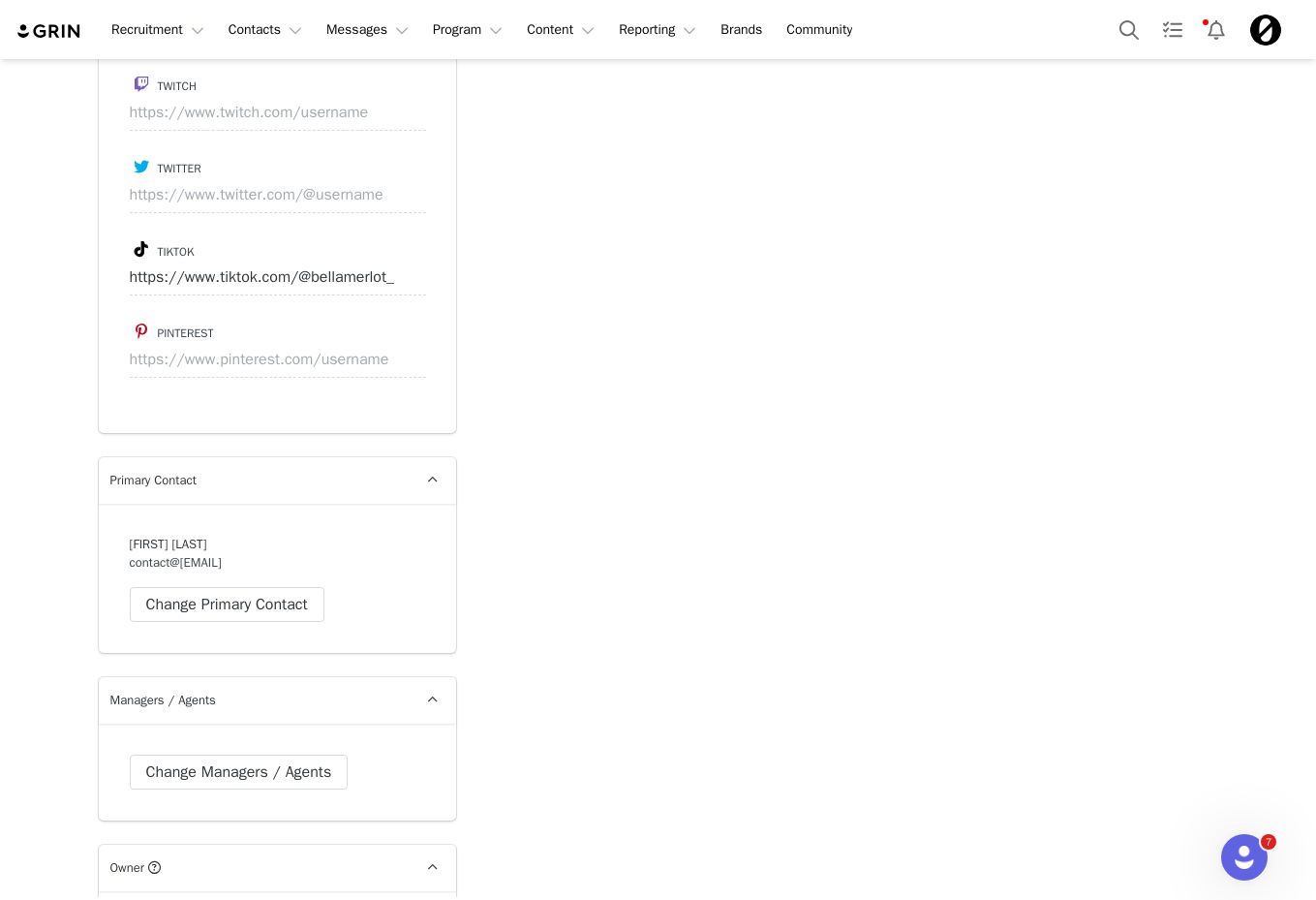 scroll, scrollTop: 3413, scrollLeft: 0, axis: vertical 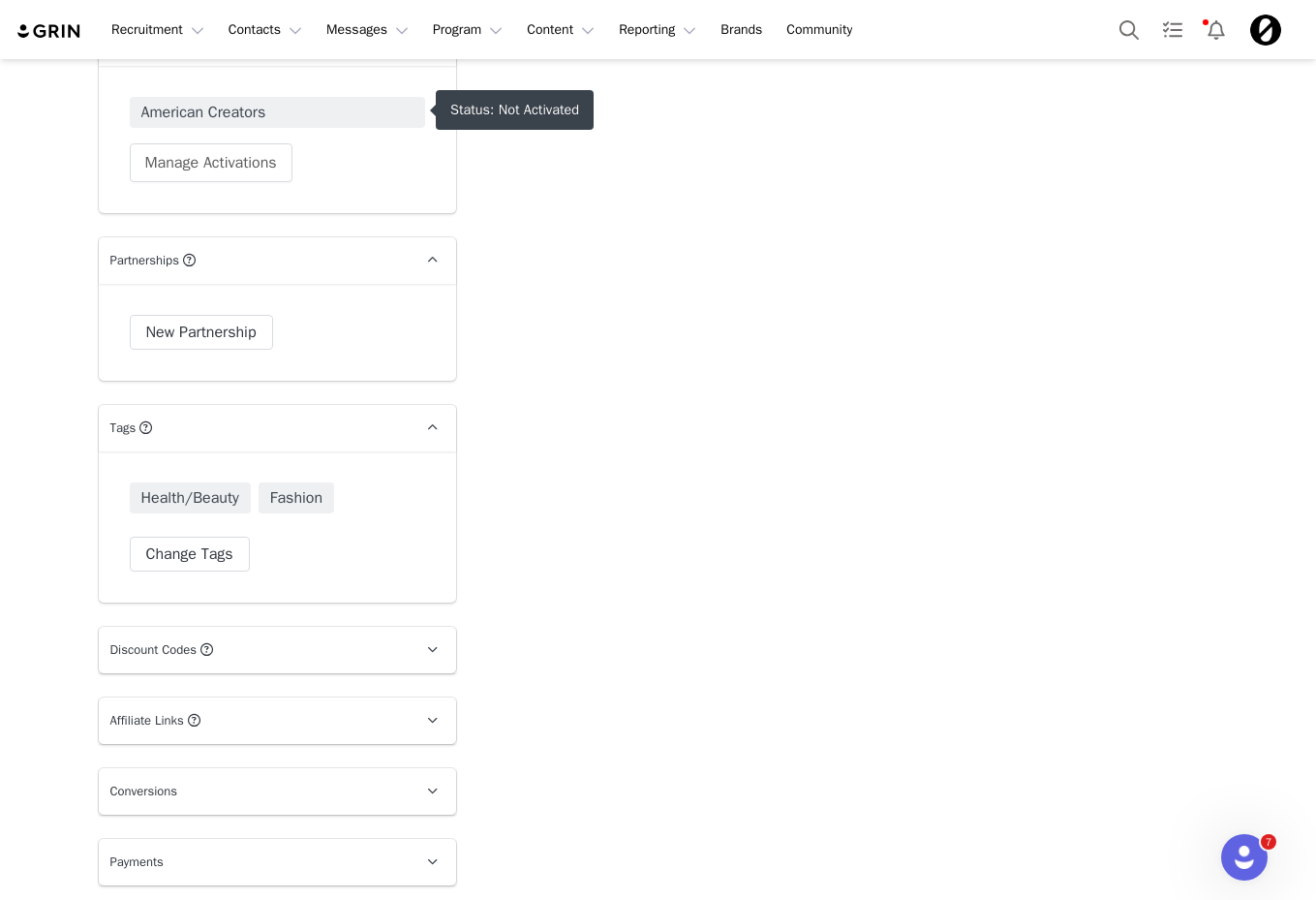click on "American Creators" at bounding box center (277, 112) 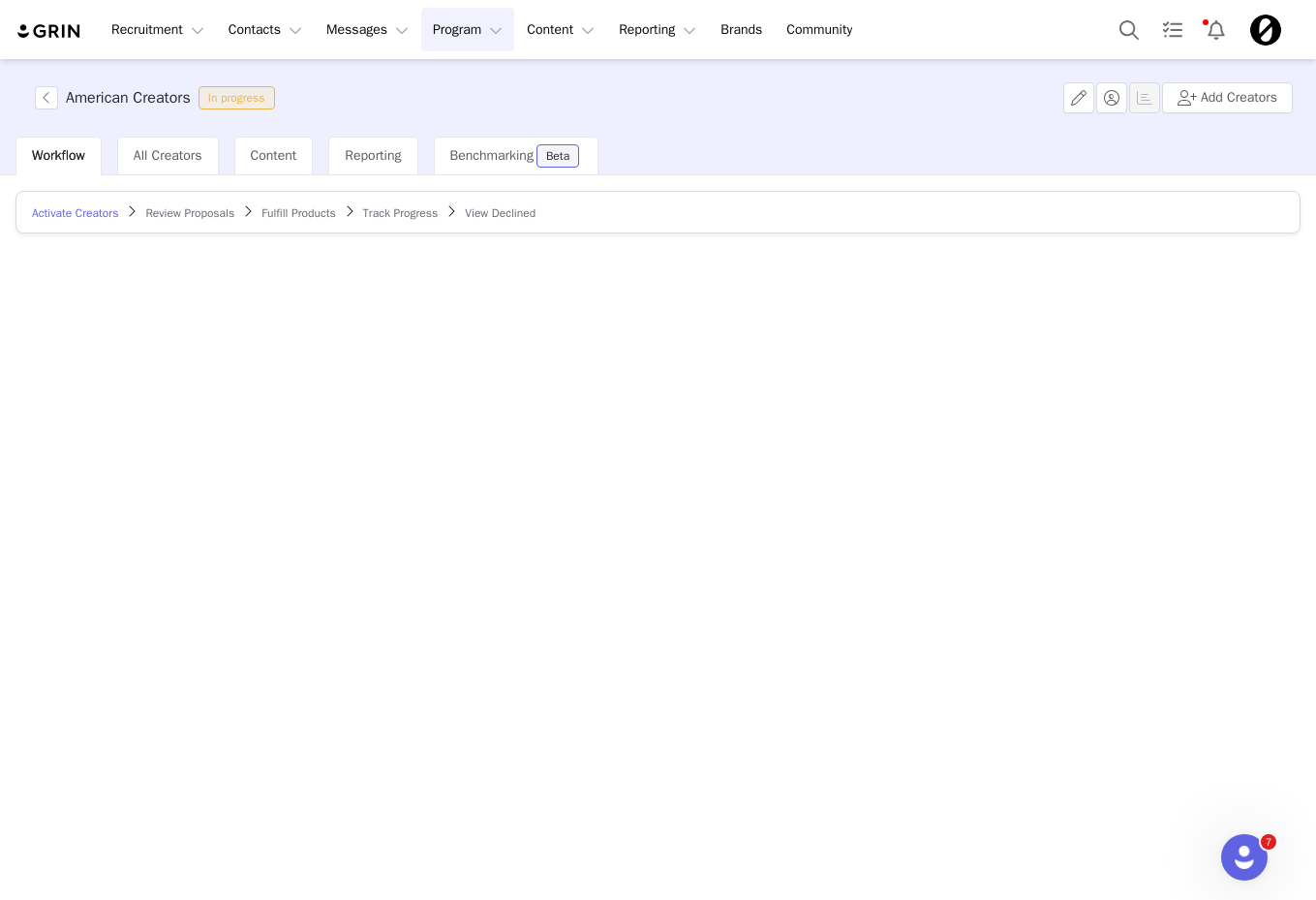 scroll, scrollTop: 0, scrollLeft: 0, axis: both 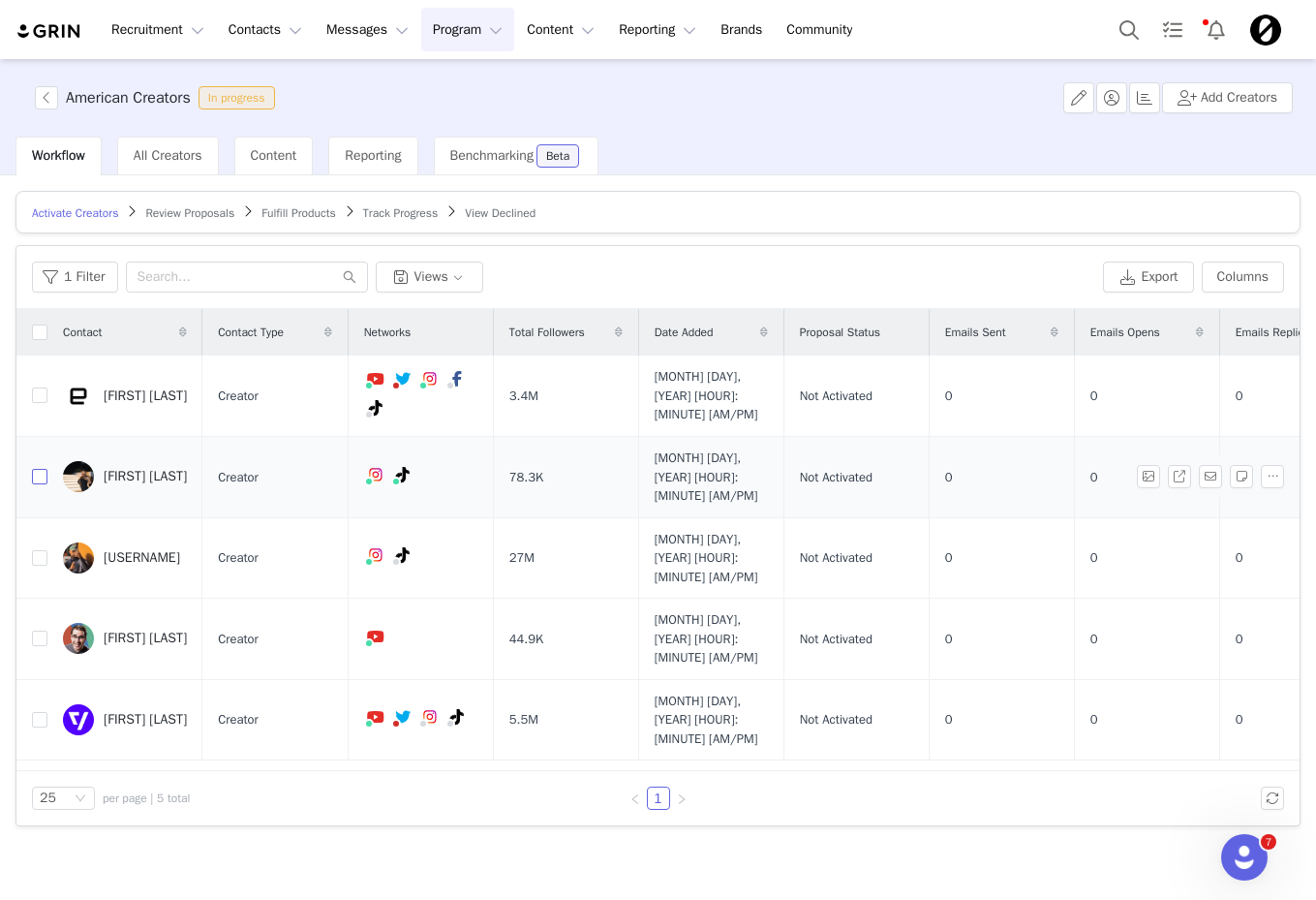 click at bounding box center [40, 477] 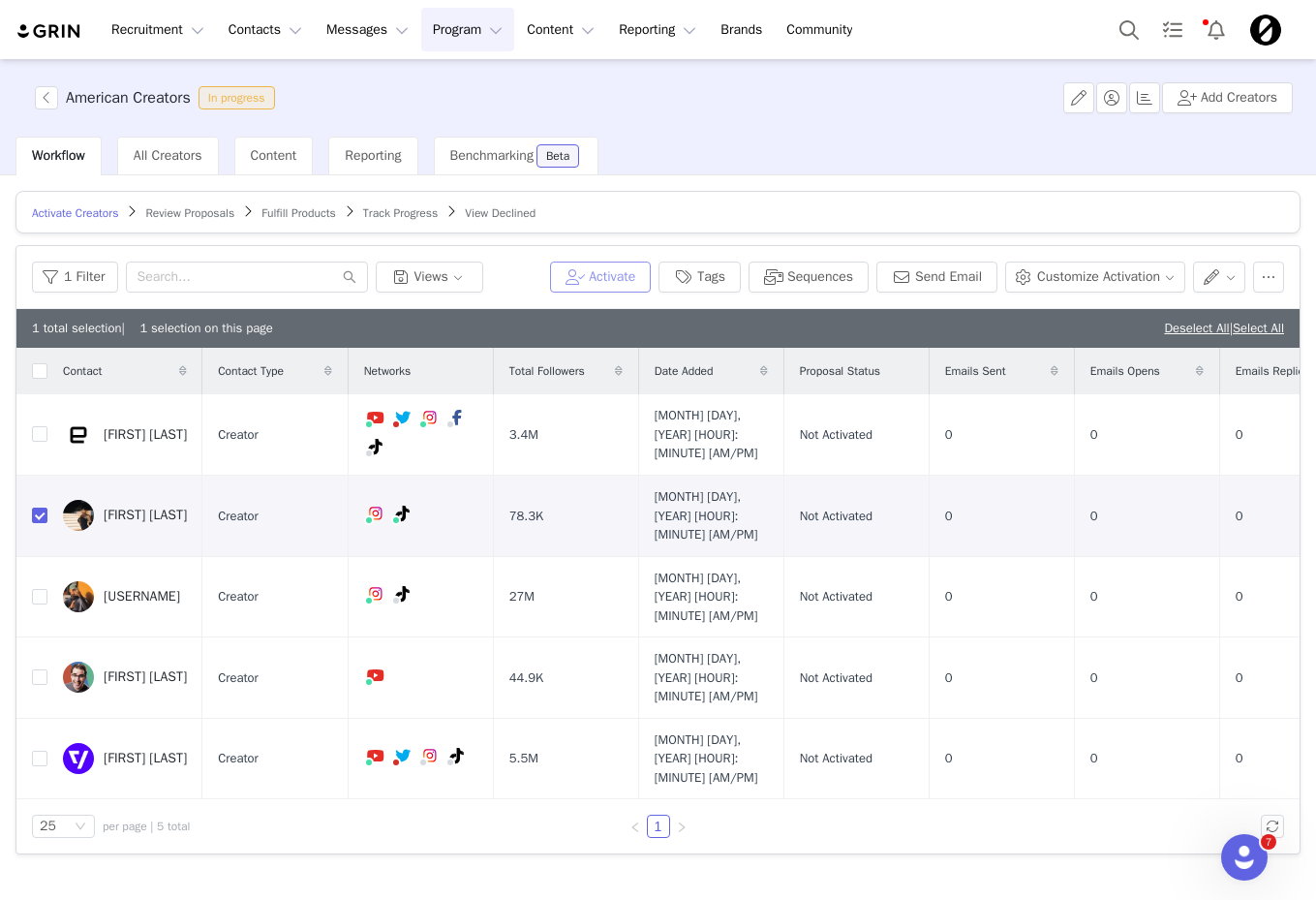 click on "Activate" at bounding box center [600, 277] 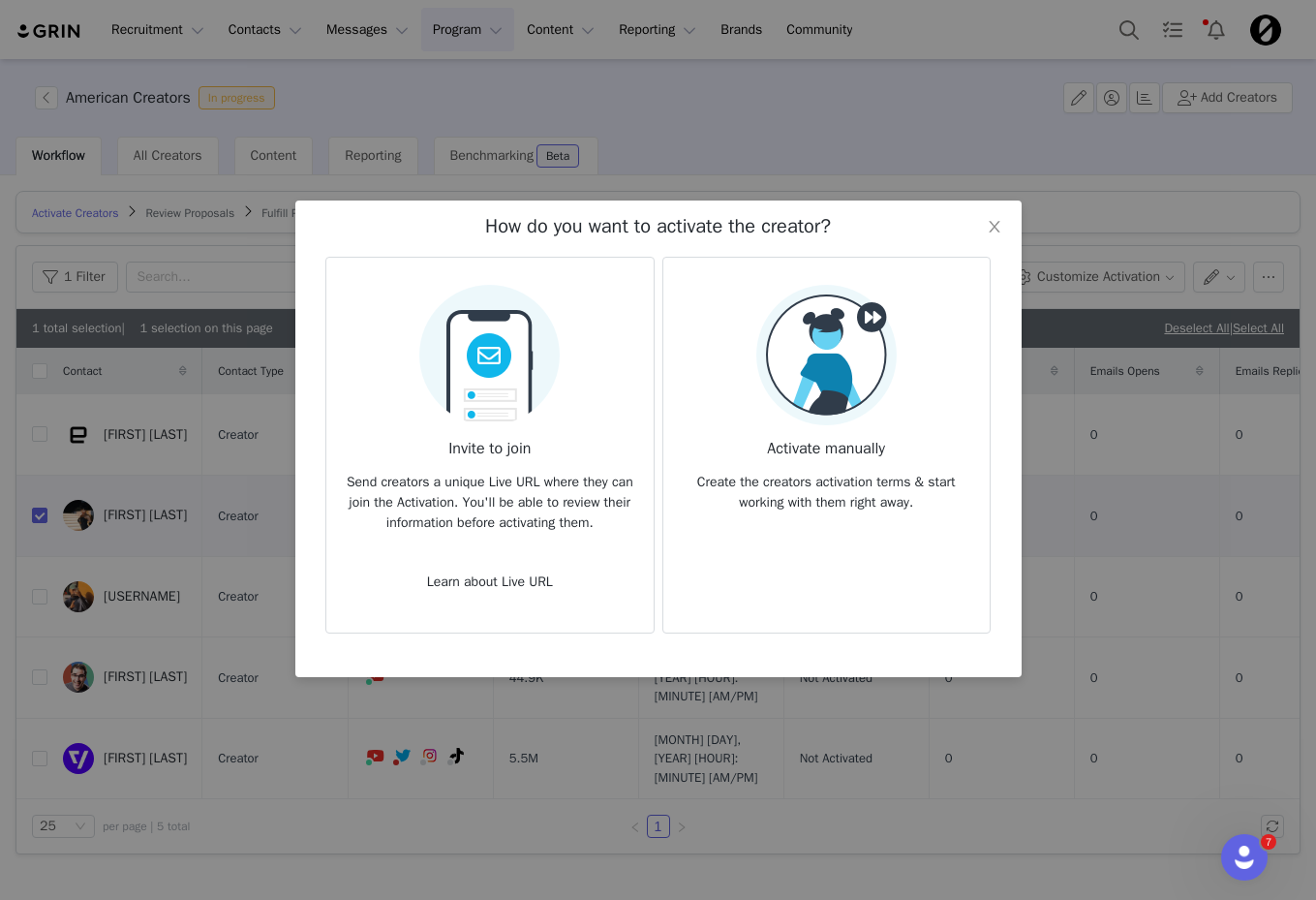 click on "Activate manually Create the creators activation terms & start working with them right away." at bounding box center [826, 398] 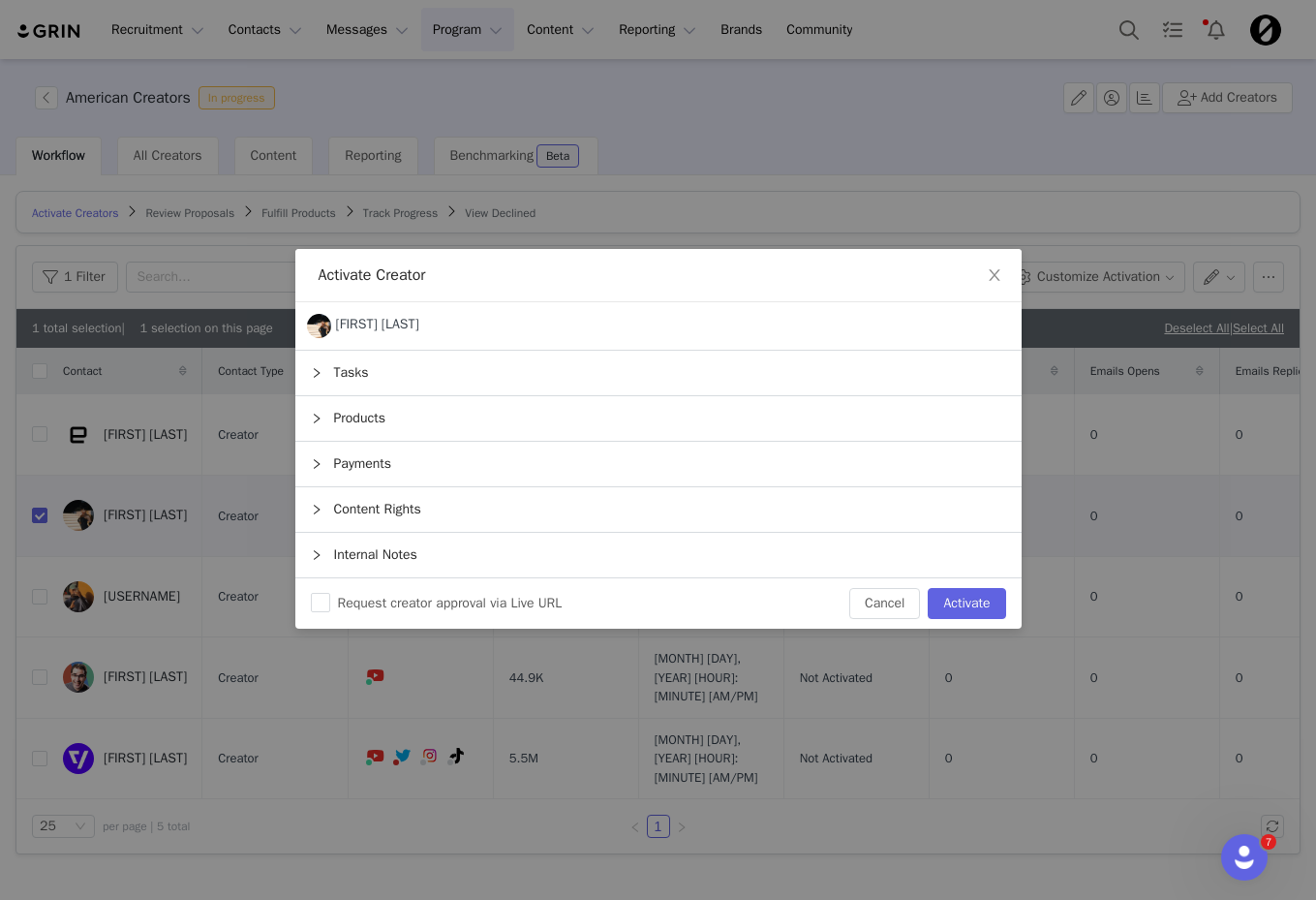 click on "Products" at bounding box center (658, 419) 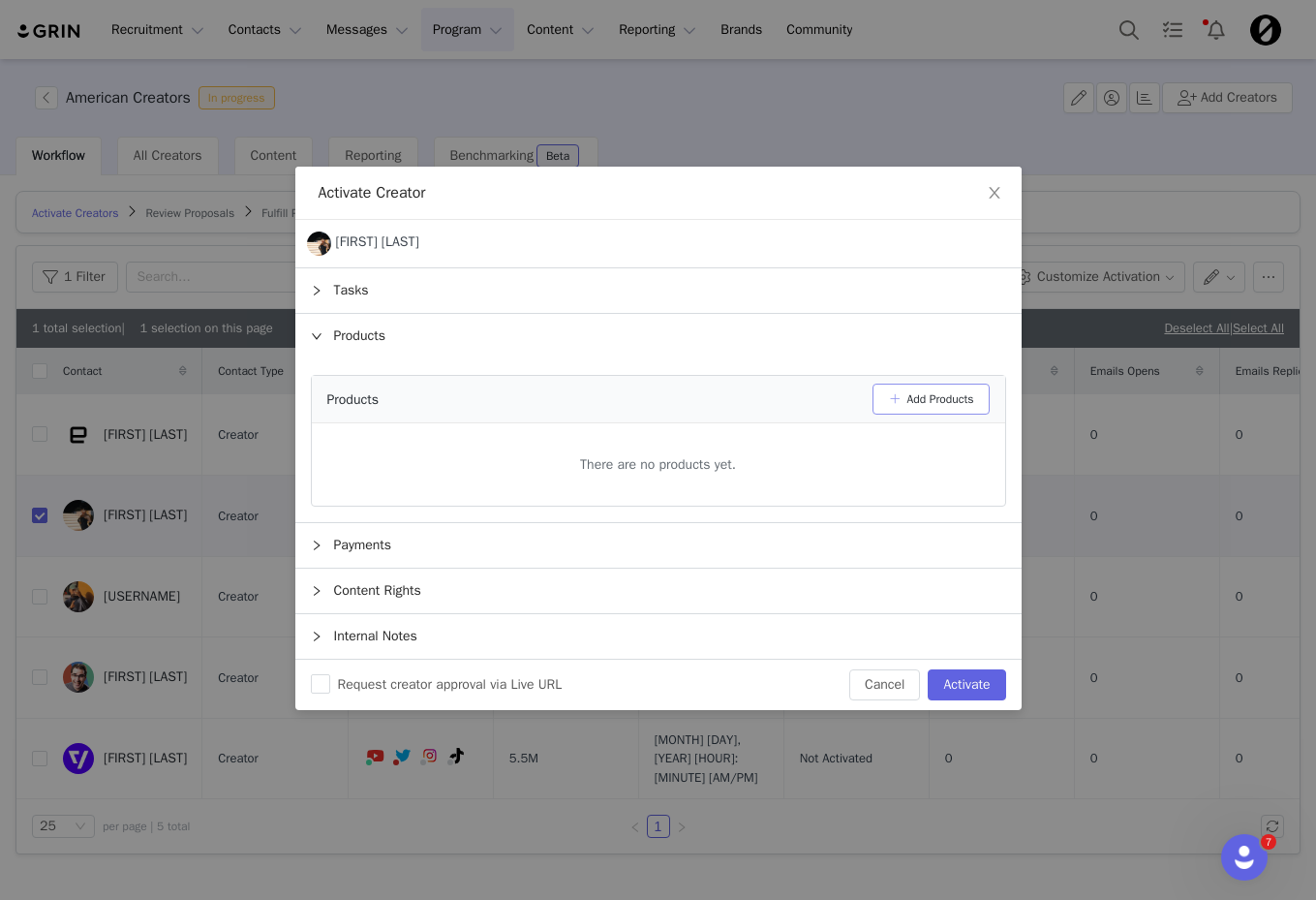 click on "Add Products" at bounding box center [931, 399] 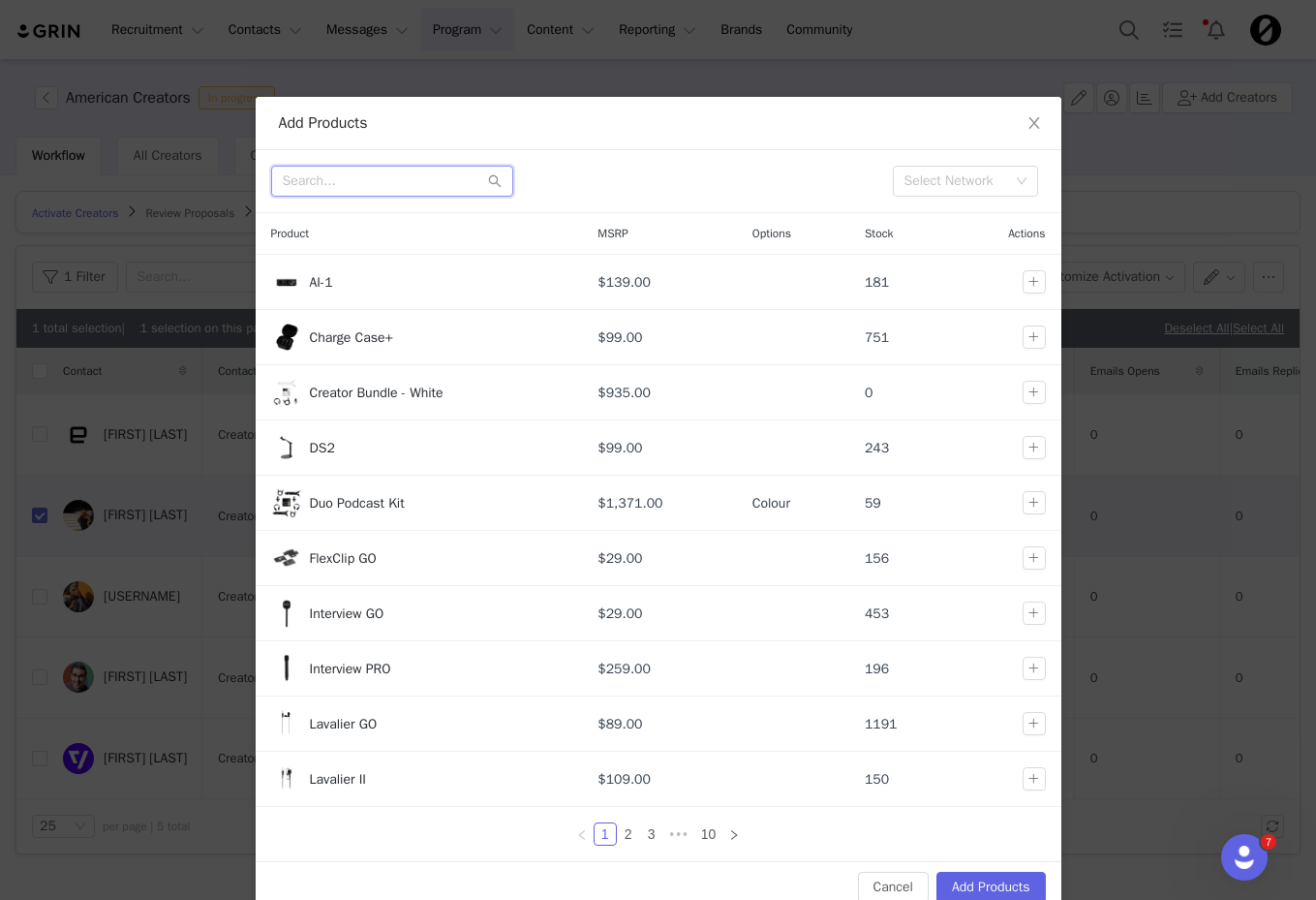 click at bounding box center [392, 181] 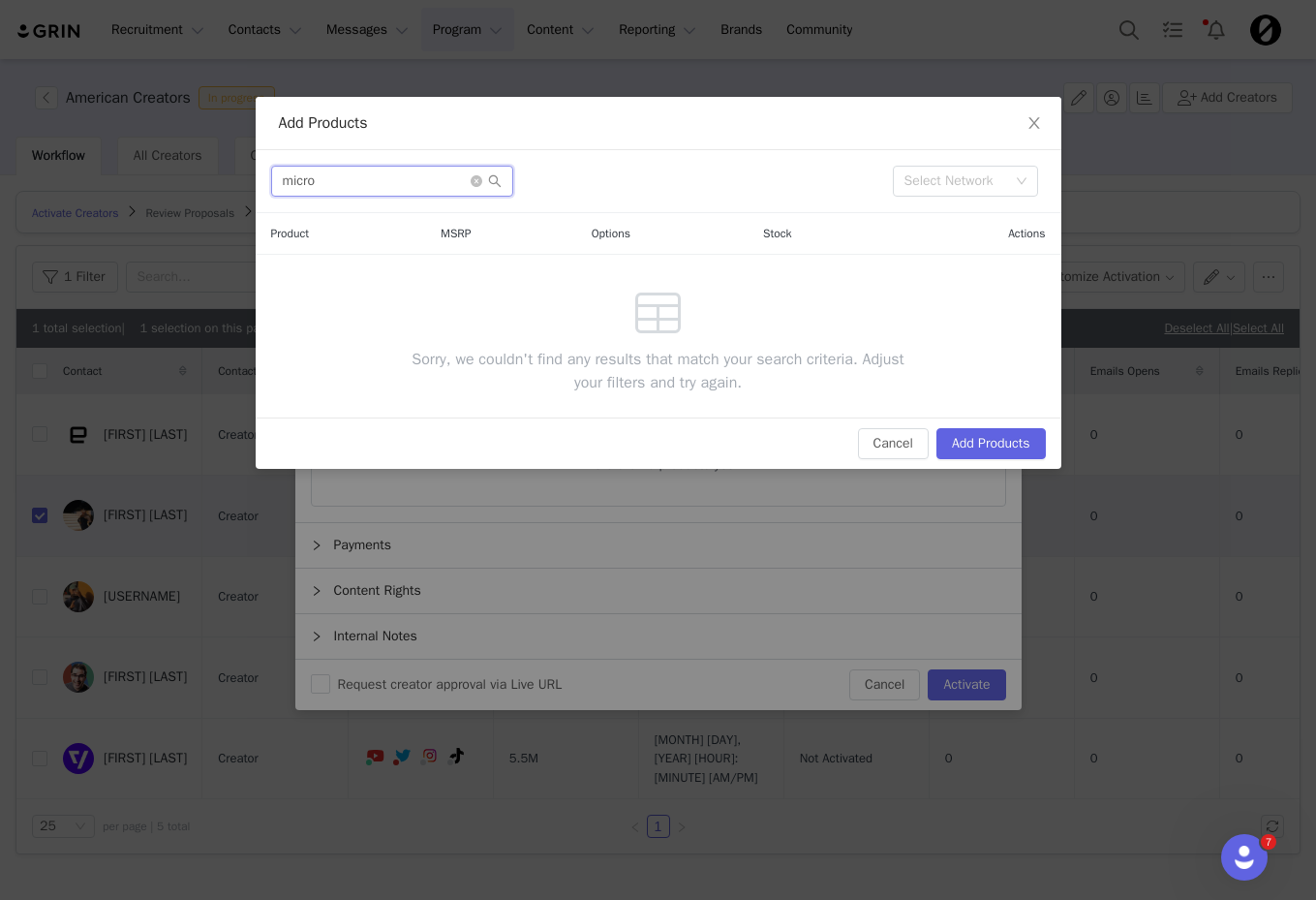 type on "micro" 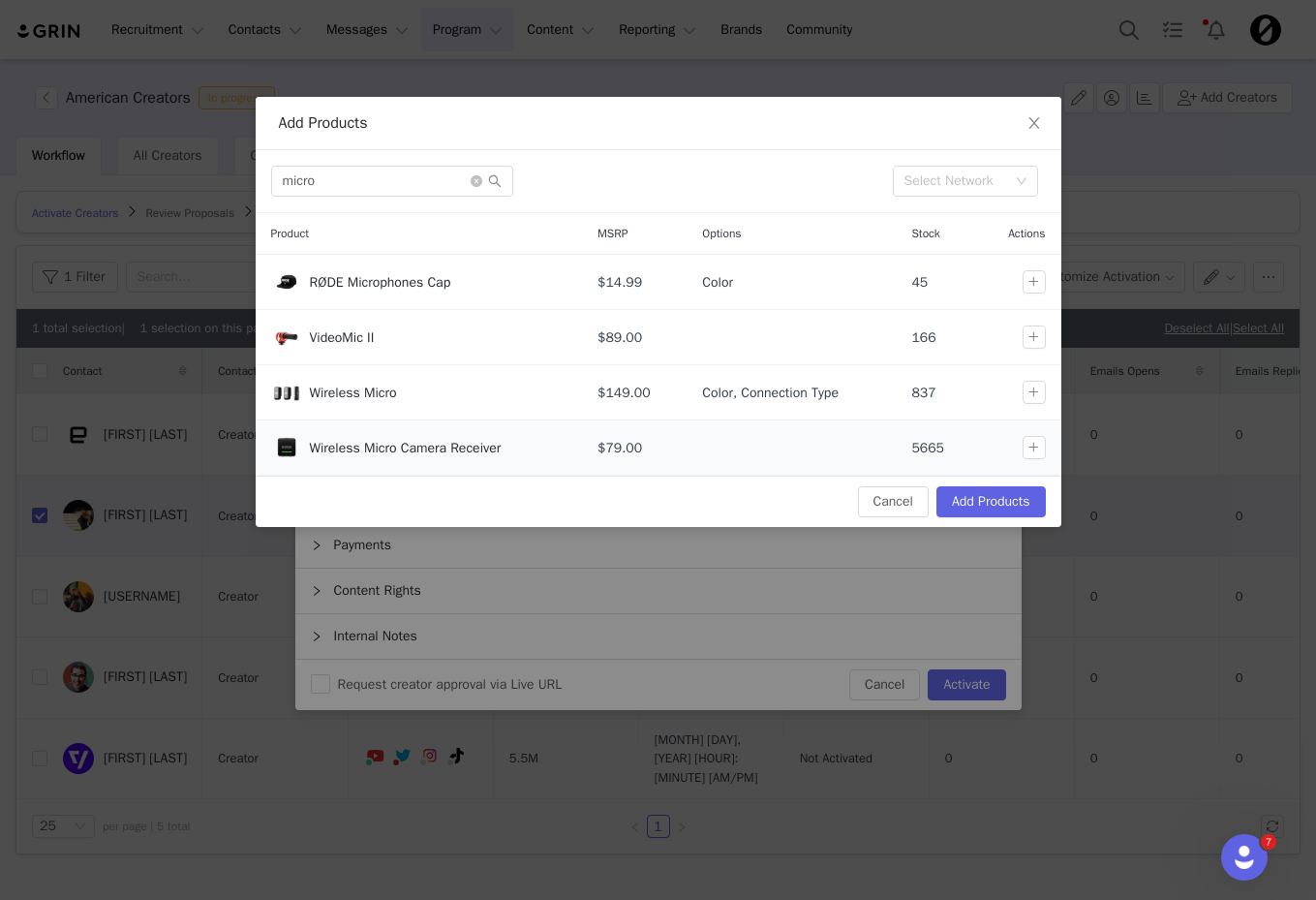 click at bounding box center [1038, 448] 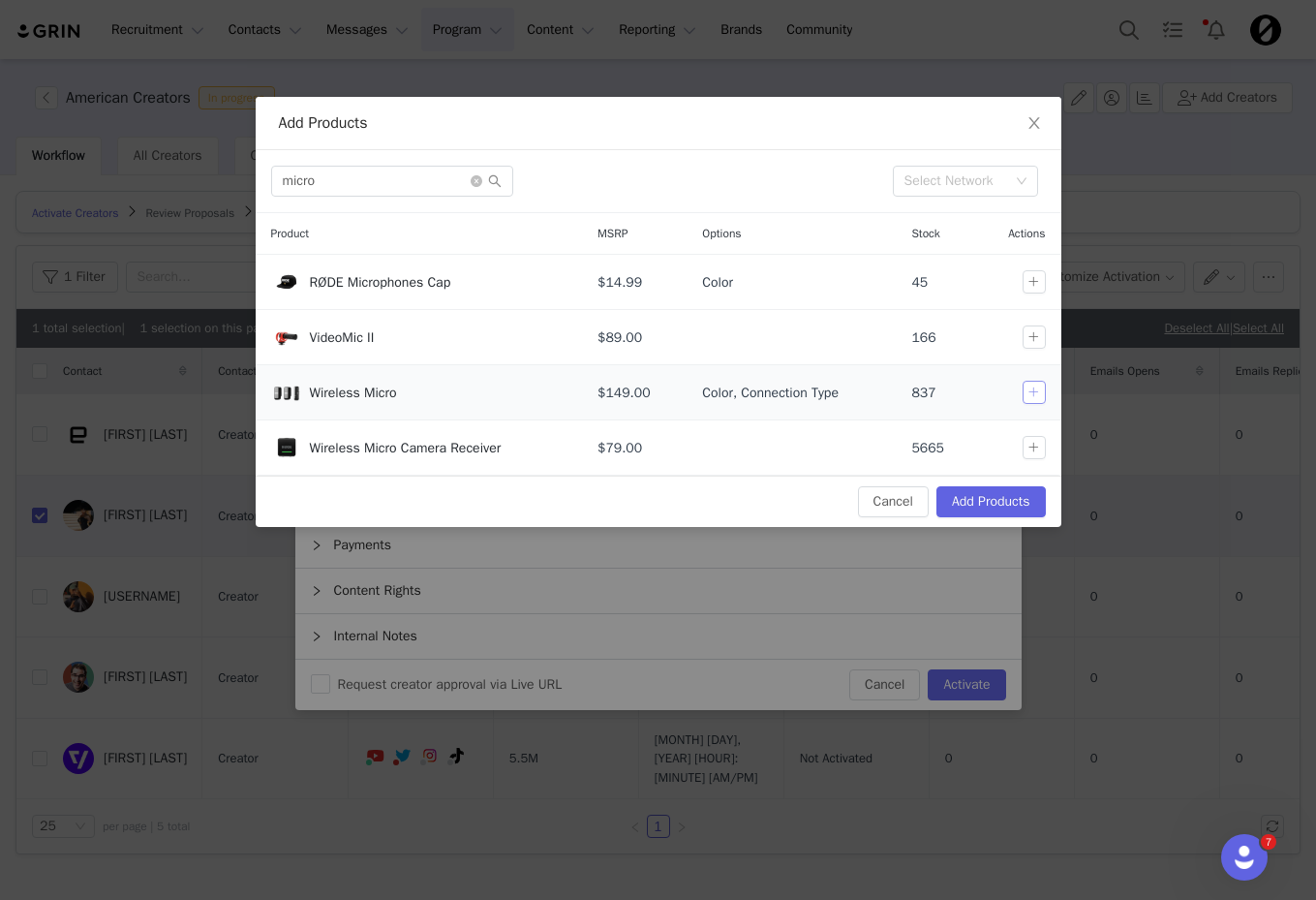 click at bounding box center [1034, 392] 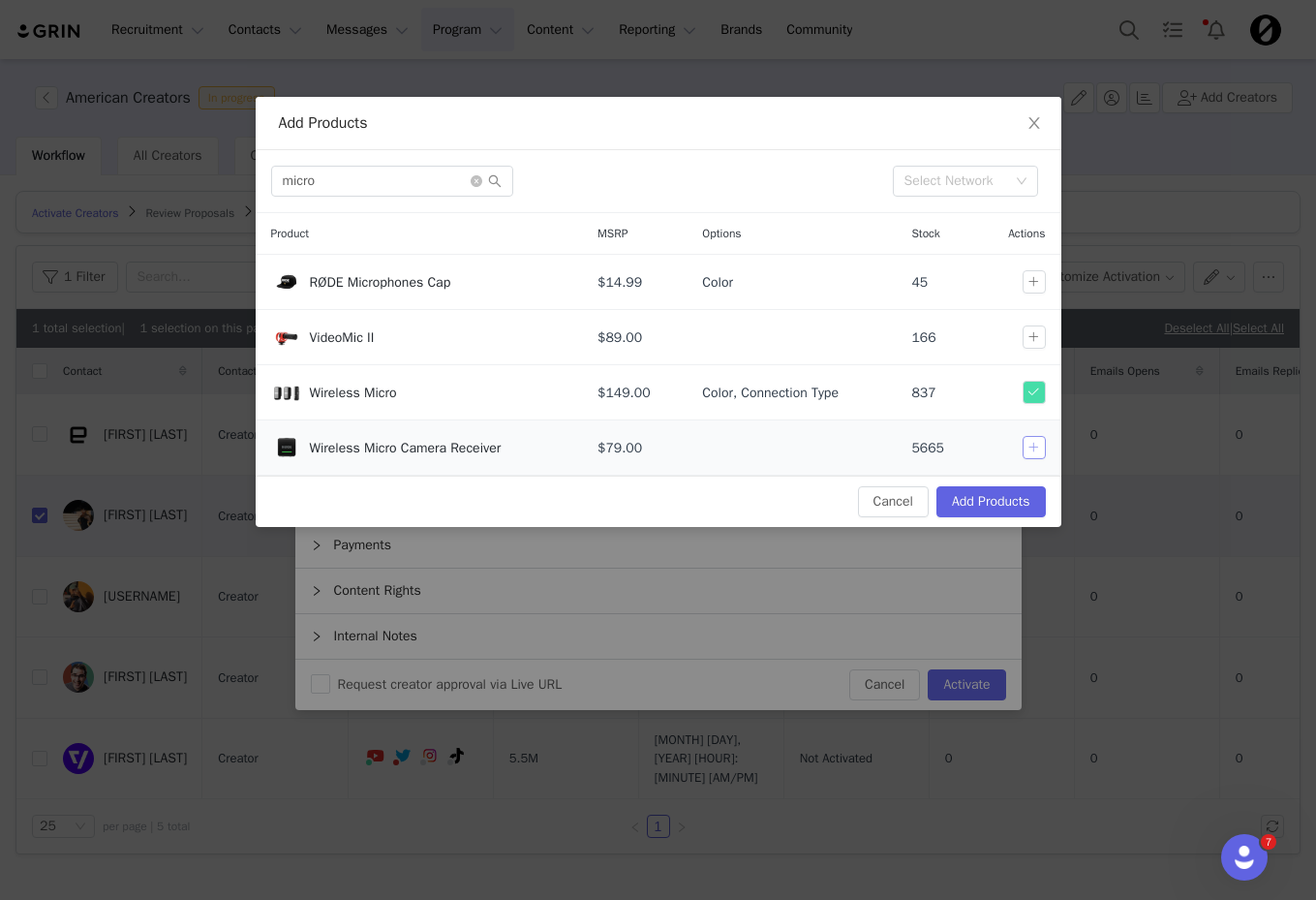 click at bounding box center (1034, 448) 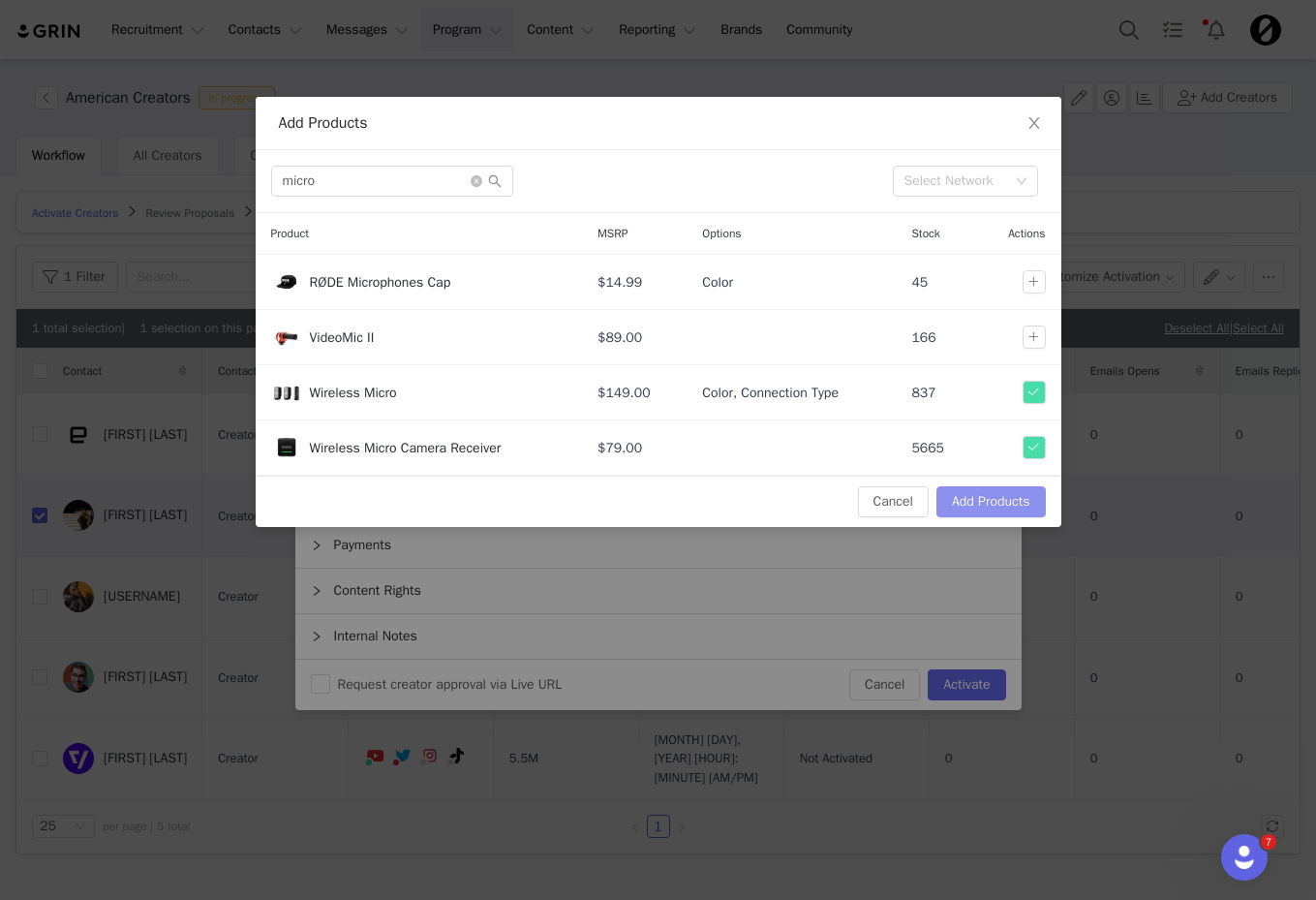 click on "Add Products" at bounding box center (991, 502) 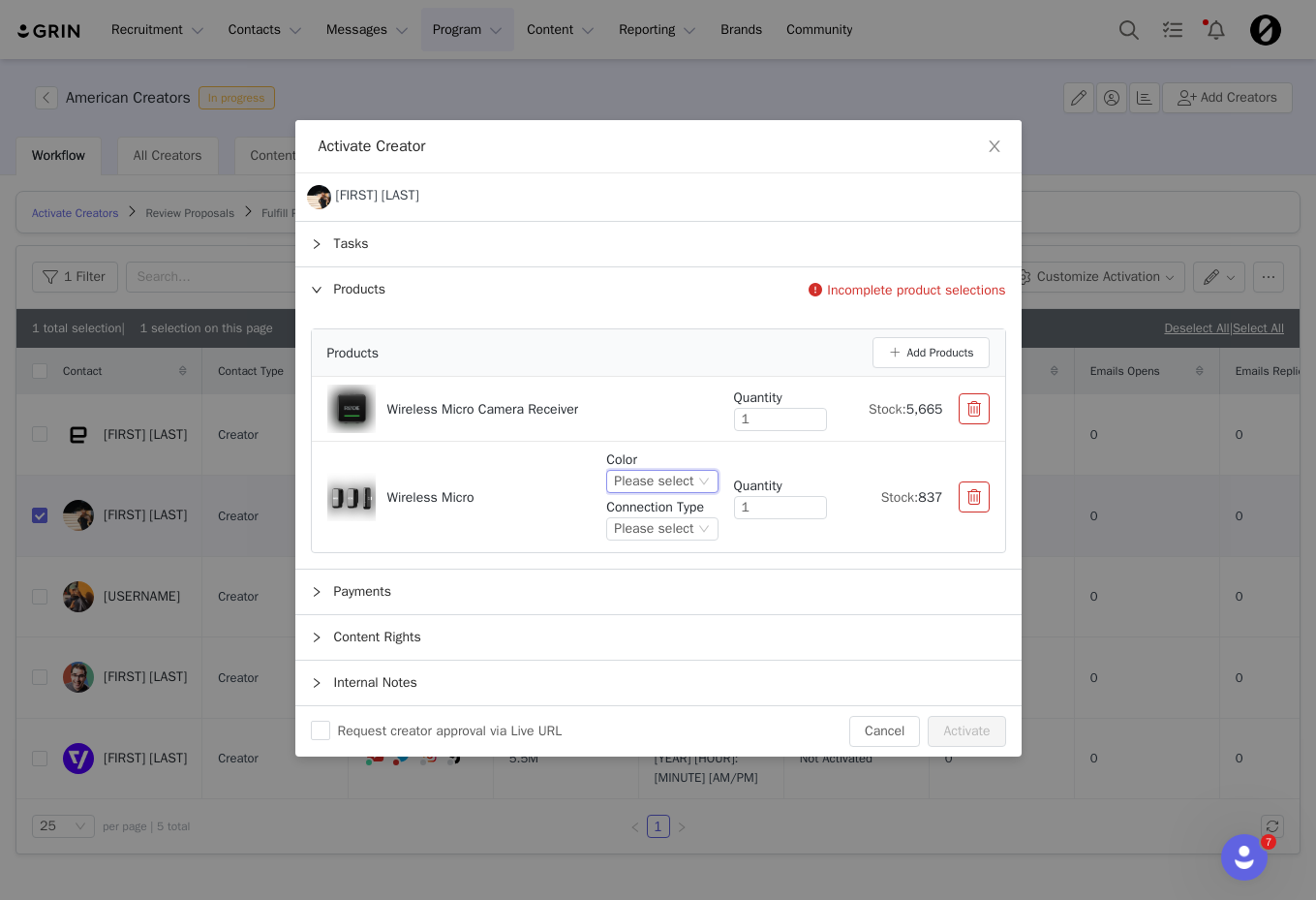click on "Please select" at bounding box center [654, 481] 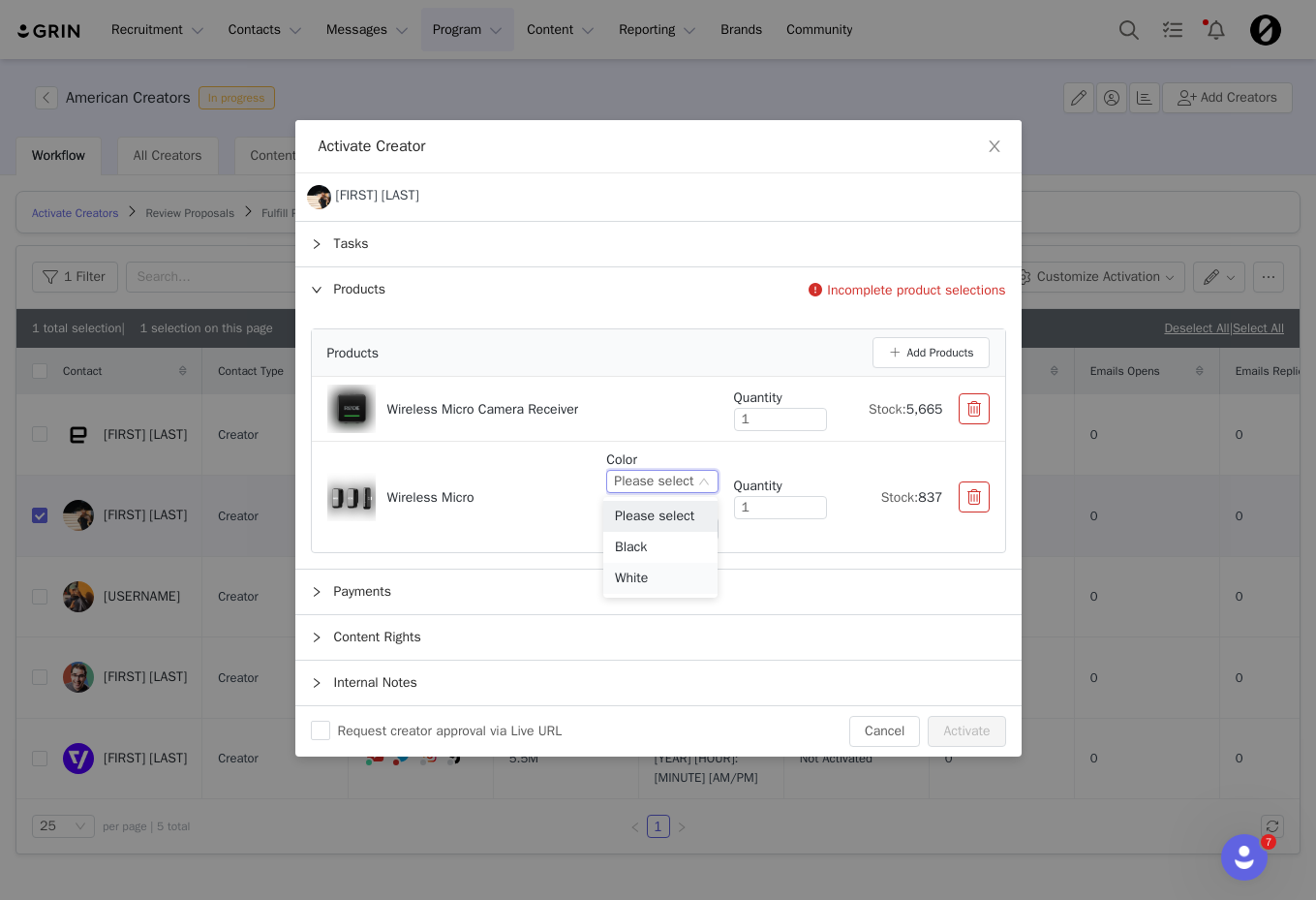 click on "White" at bounding box center [660, 578] 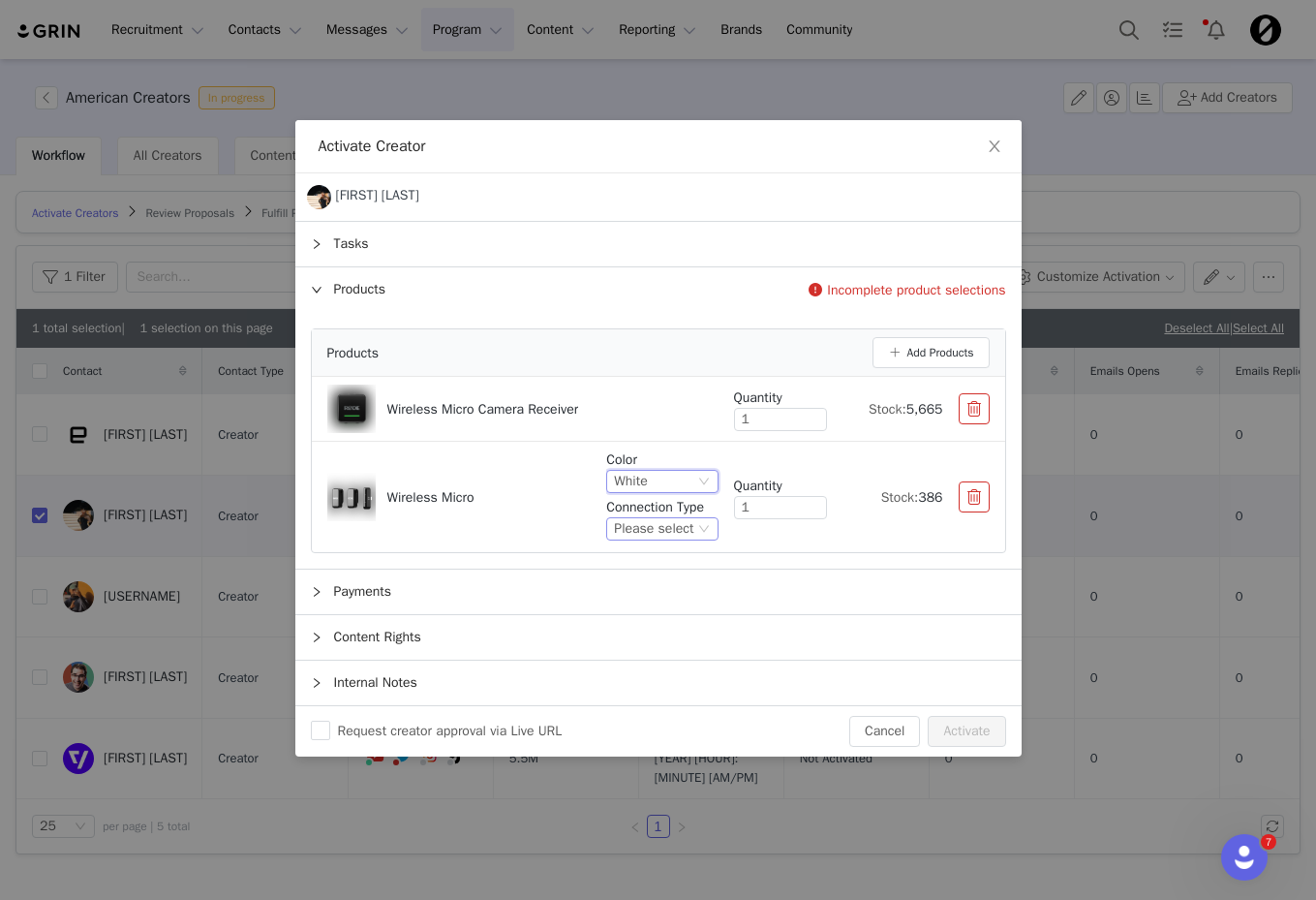 click on "Please select" at bounding box center (654, 529) 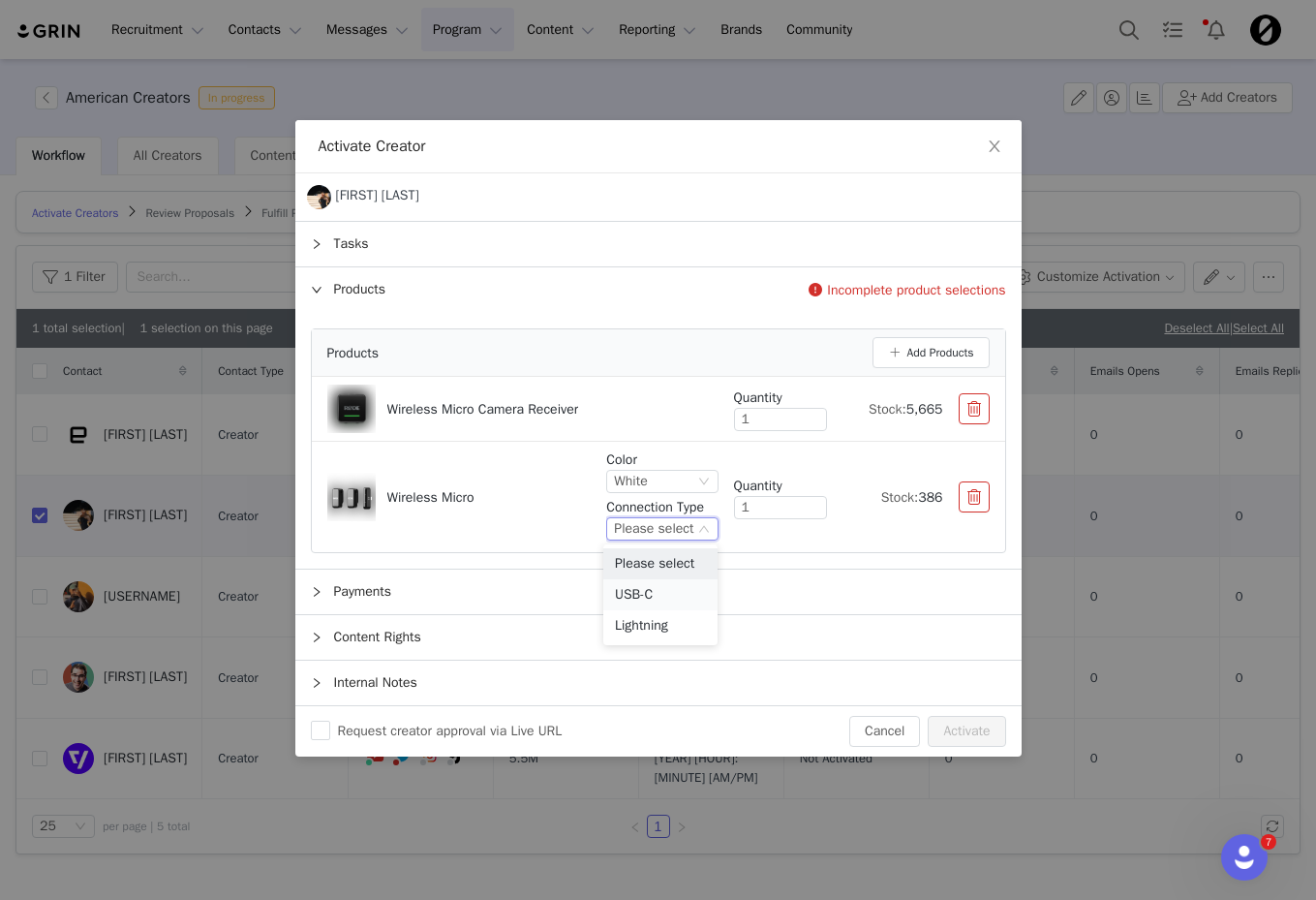 click on "USB-C" at bounding box center (660, 595) 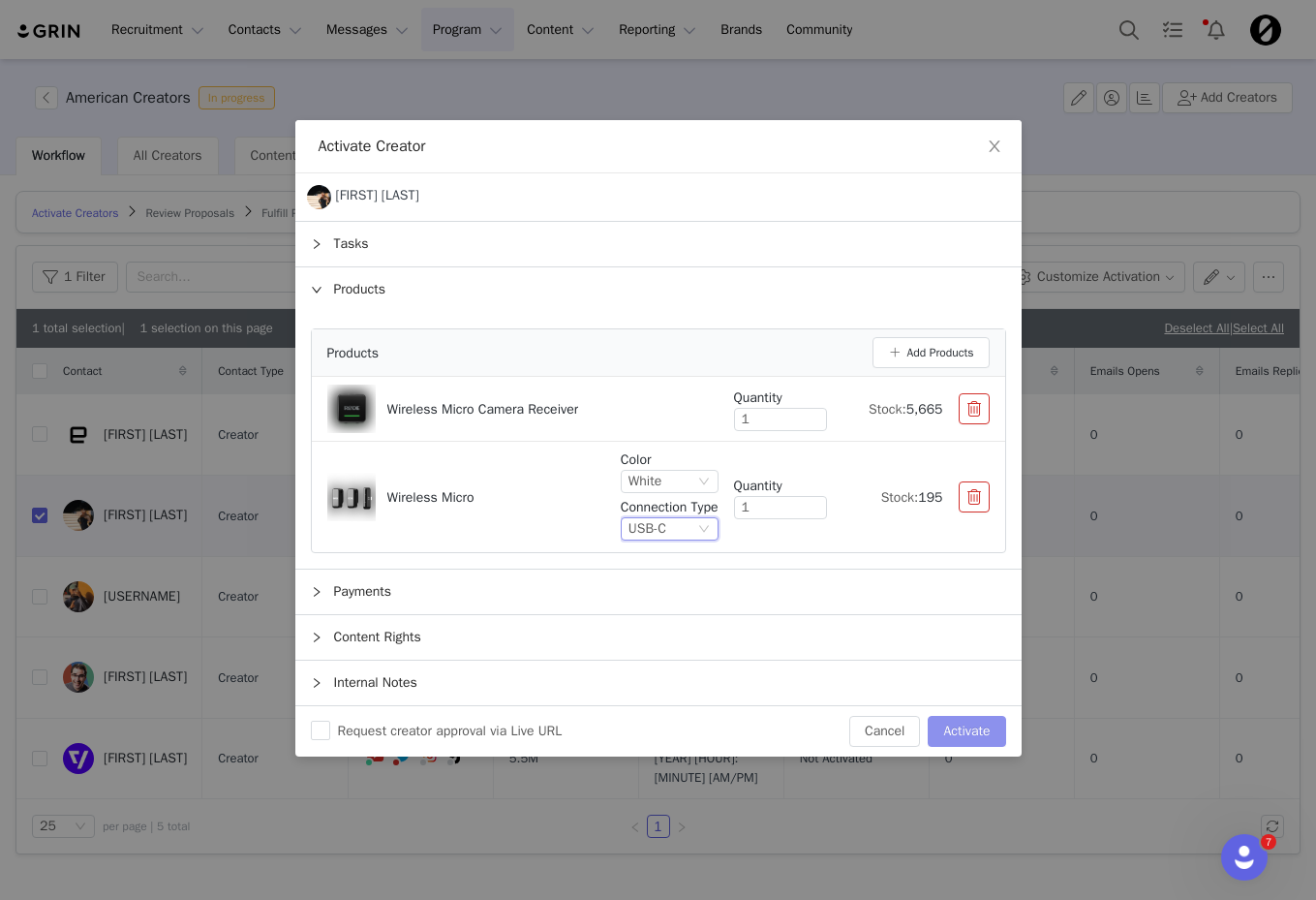click on "Activate" at bounding box center [966, 731] 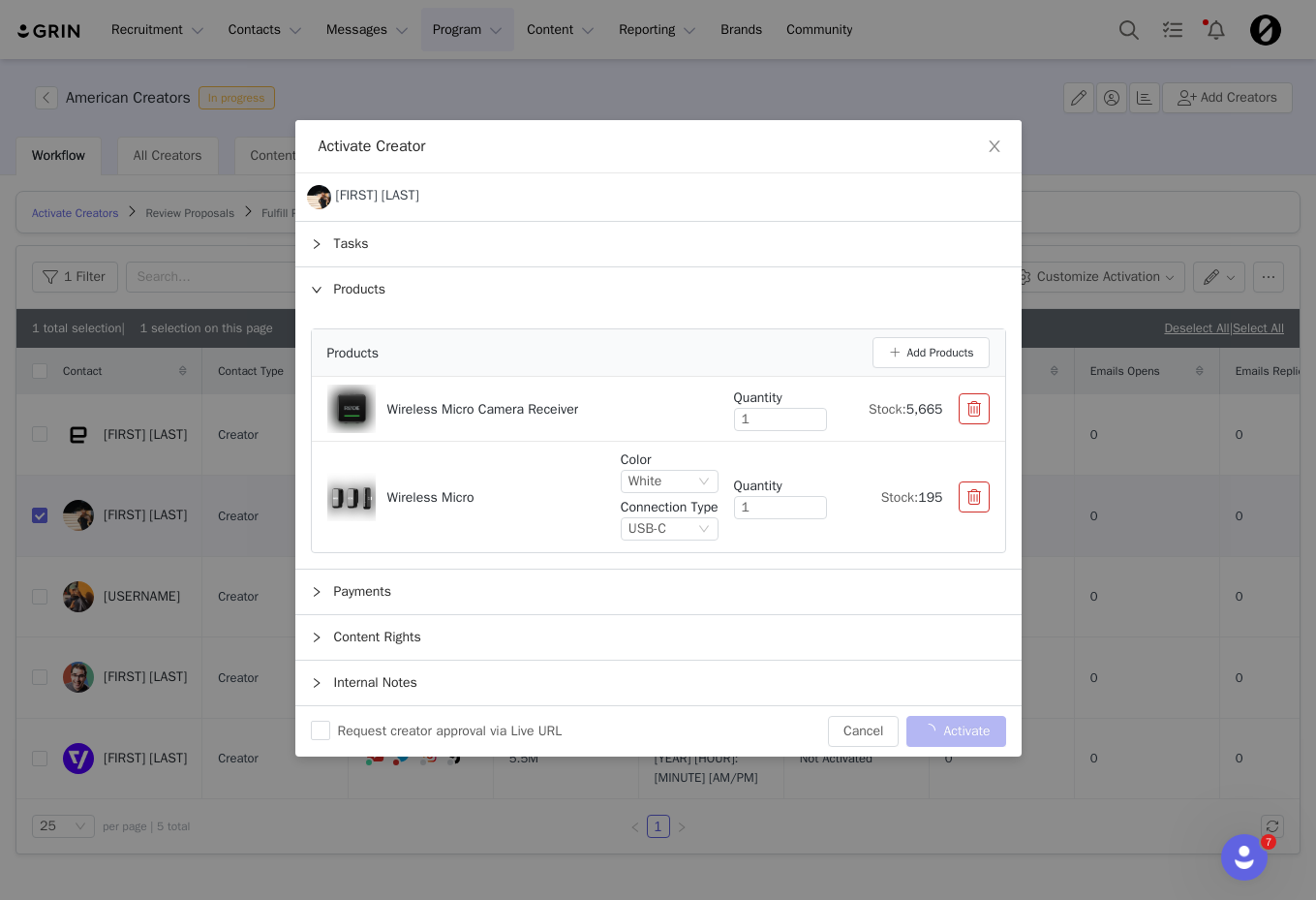 checkbox on "false" 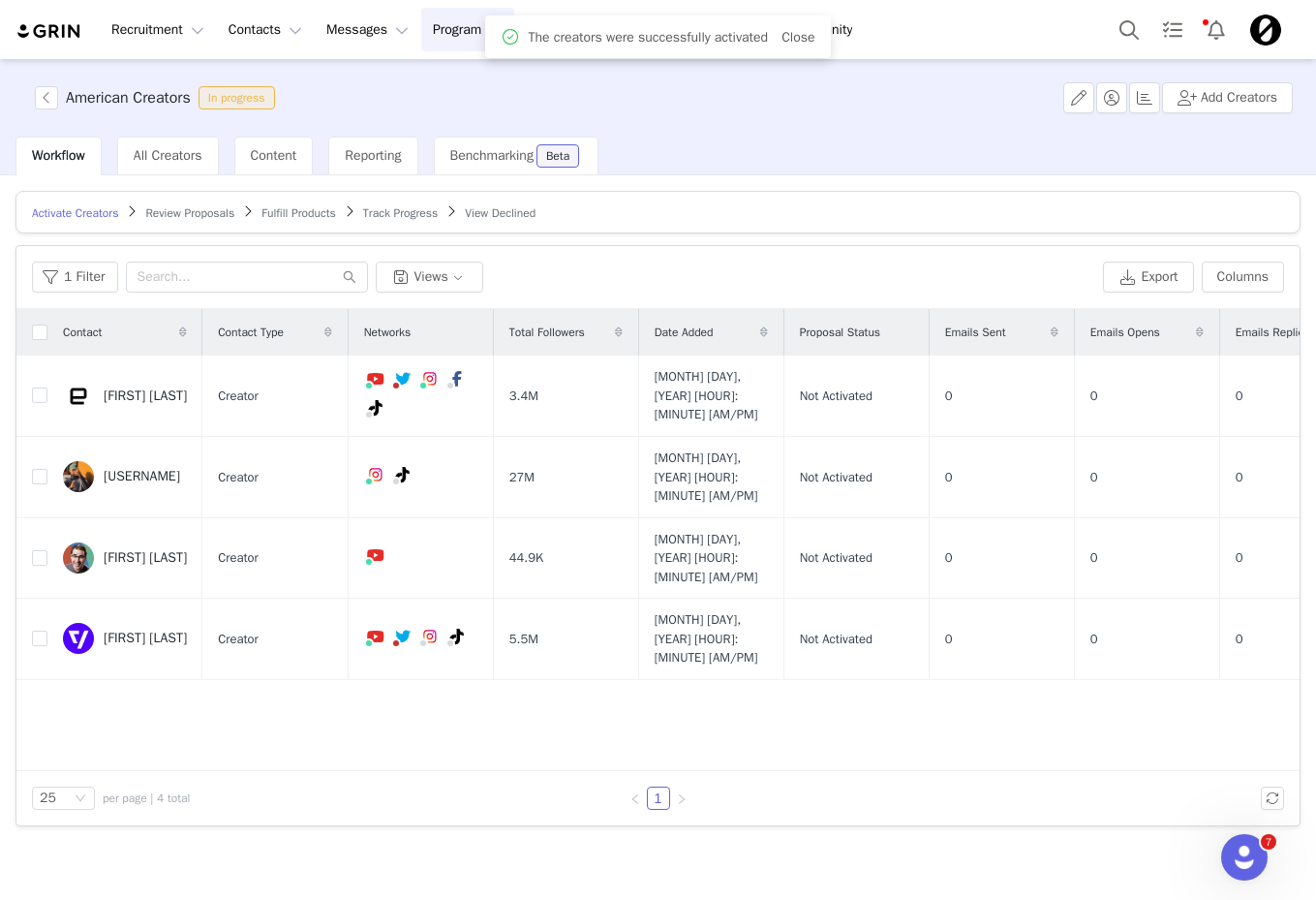 click on "Activate Creators Review Proposals Fulfill Products Track Progress View Declined" at bounding box center (658, 212) 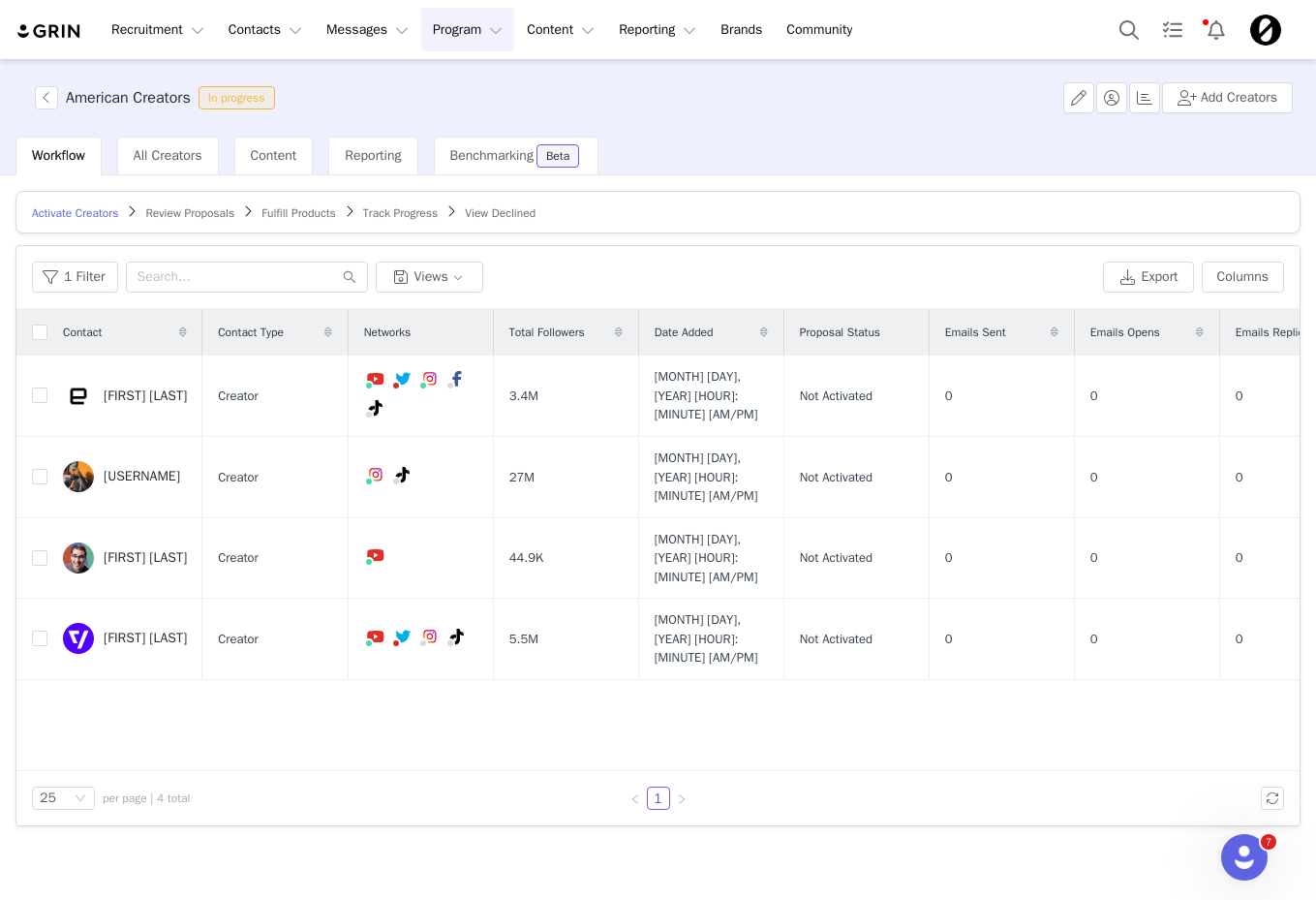 click on "Fulfill Products" at bounding box center (298, 213) 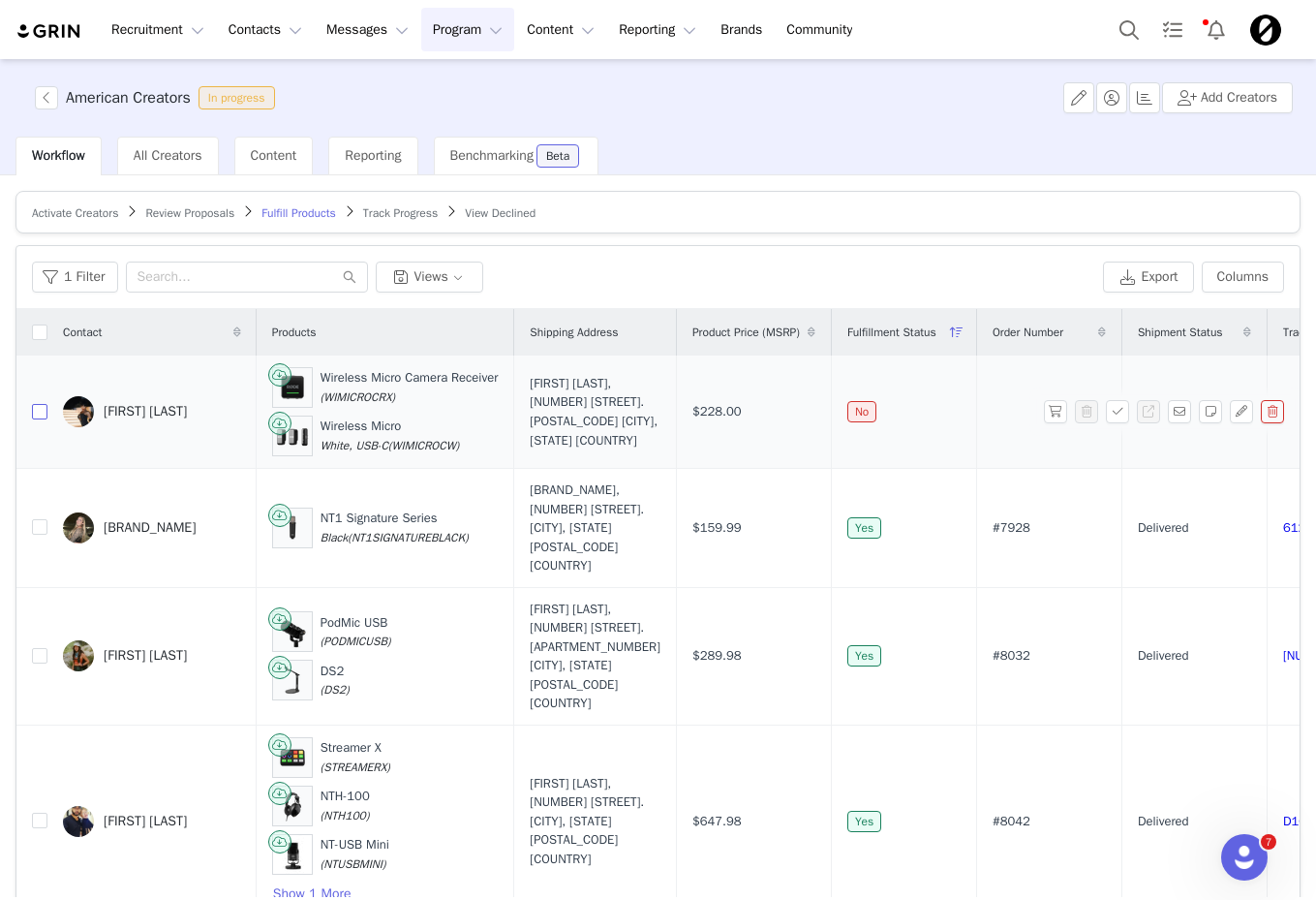 click at bounding box center (40, 412) 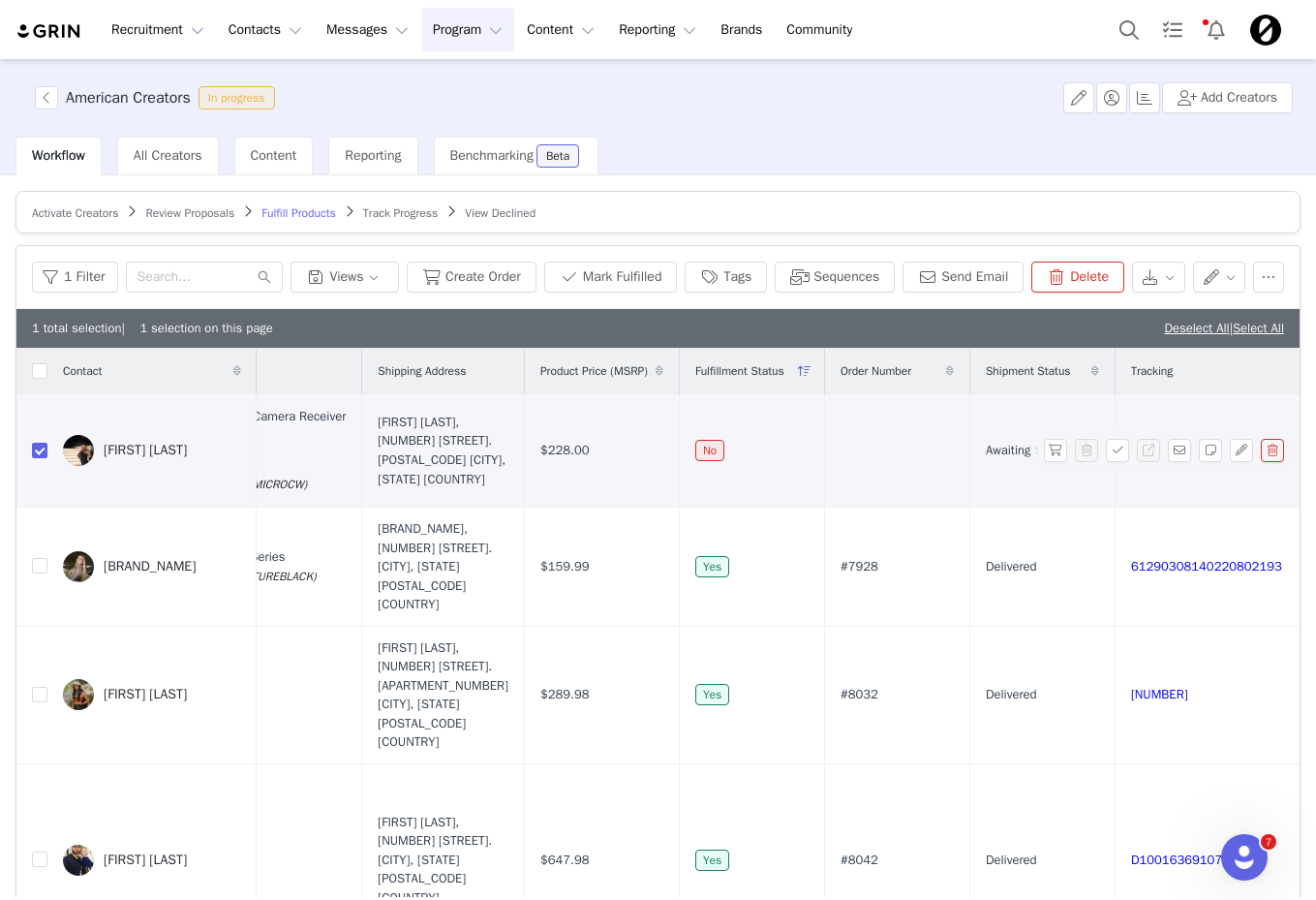 scroll, scrollTop: 0, scrollLeft: 243, axis: horizontal 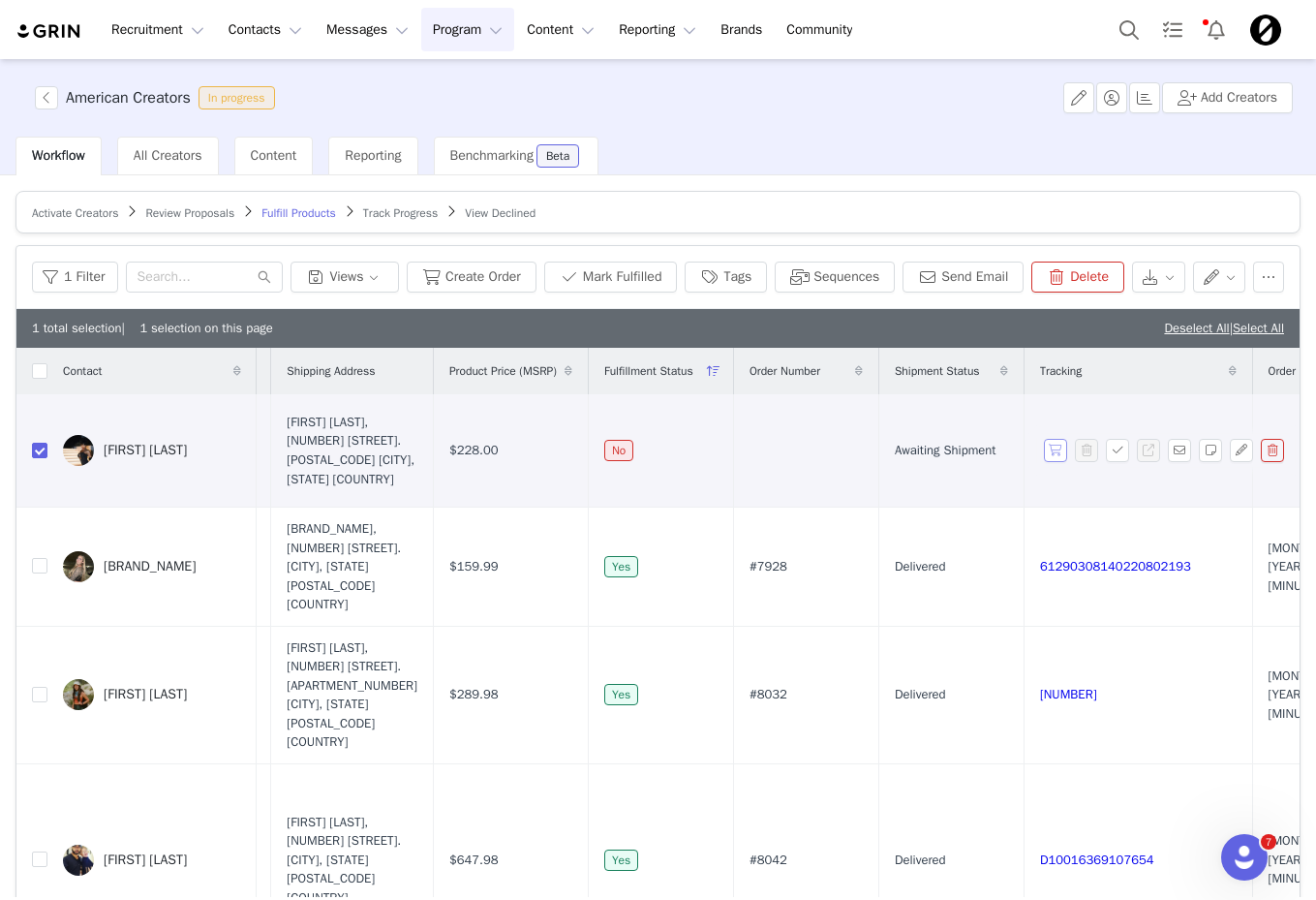 click at bounding box center [1056, 450] 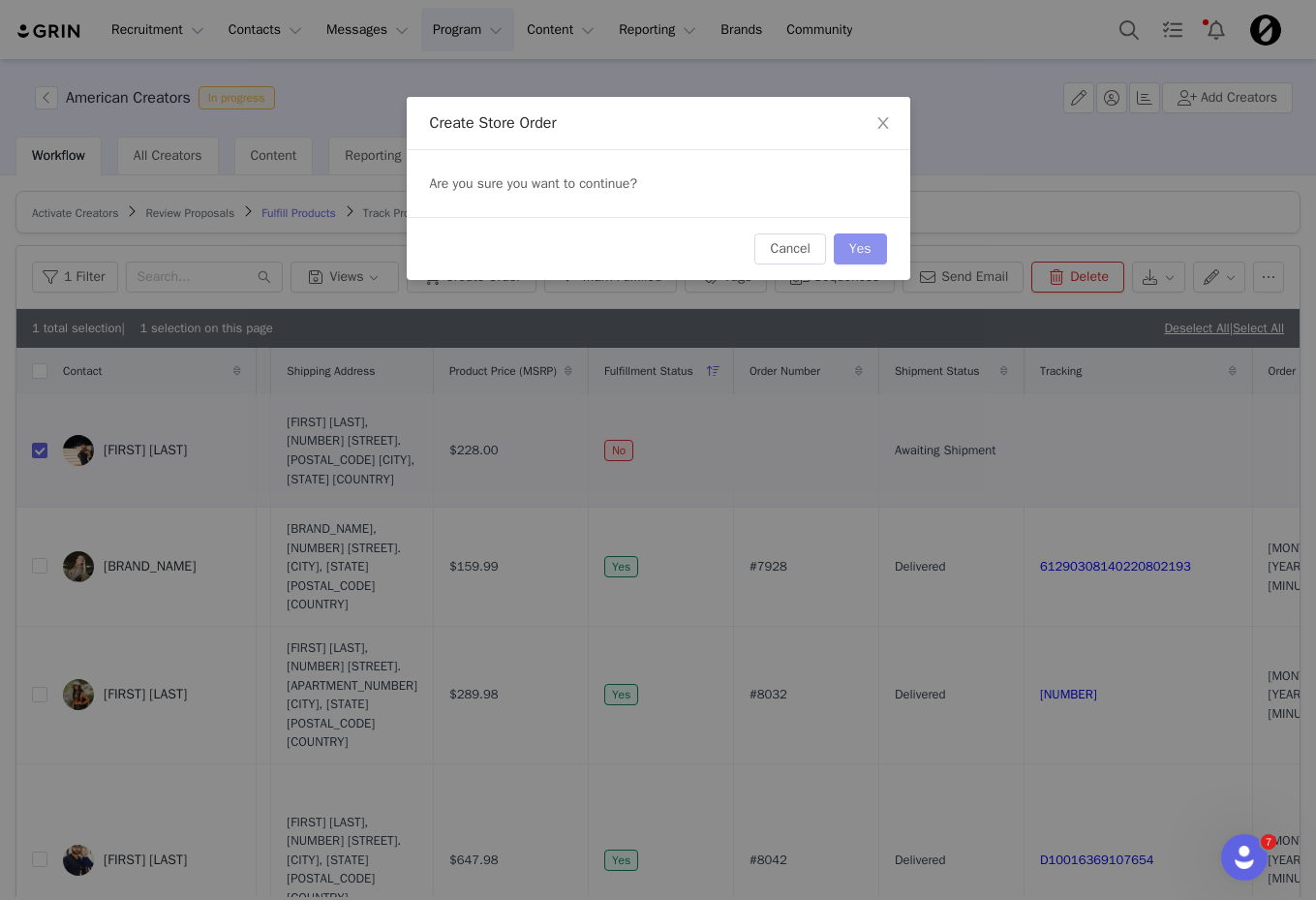 click on "Yes" at bounding box center [860, 249] 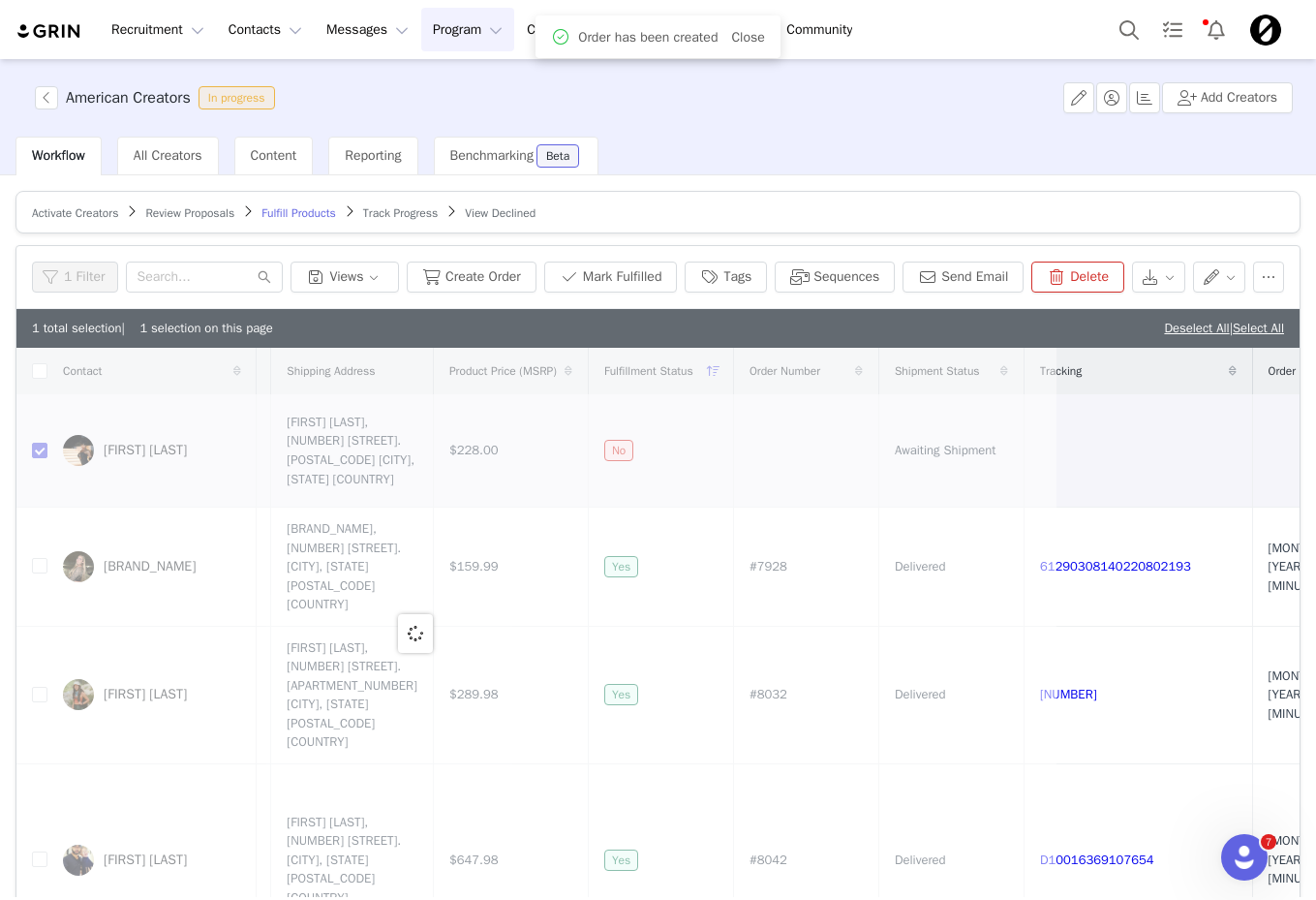 scroll, scrollTop: 0, scrollLeft: 0, axis: both 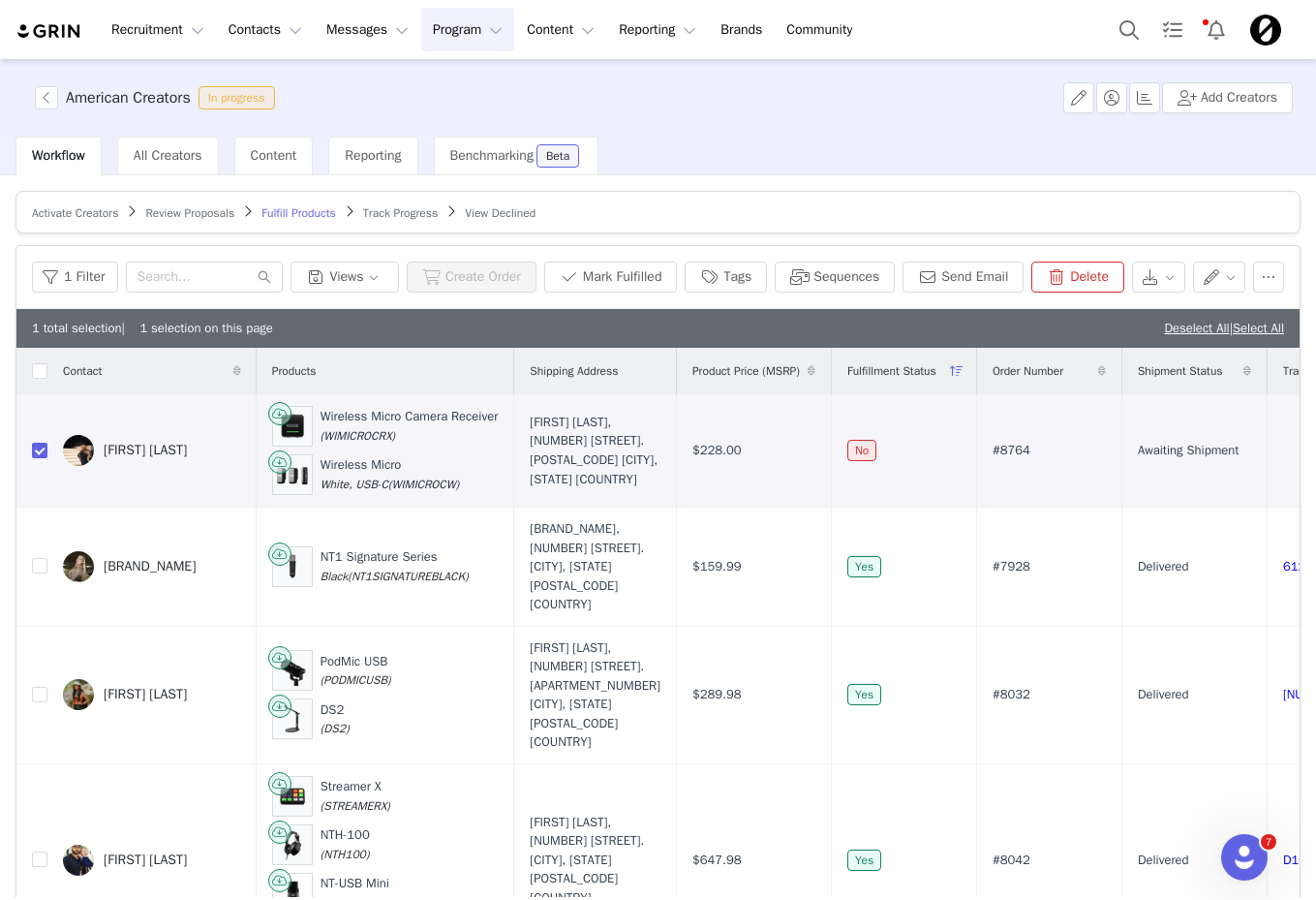 click on "Activate Creators" at bounding box center (75, 213) 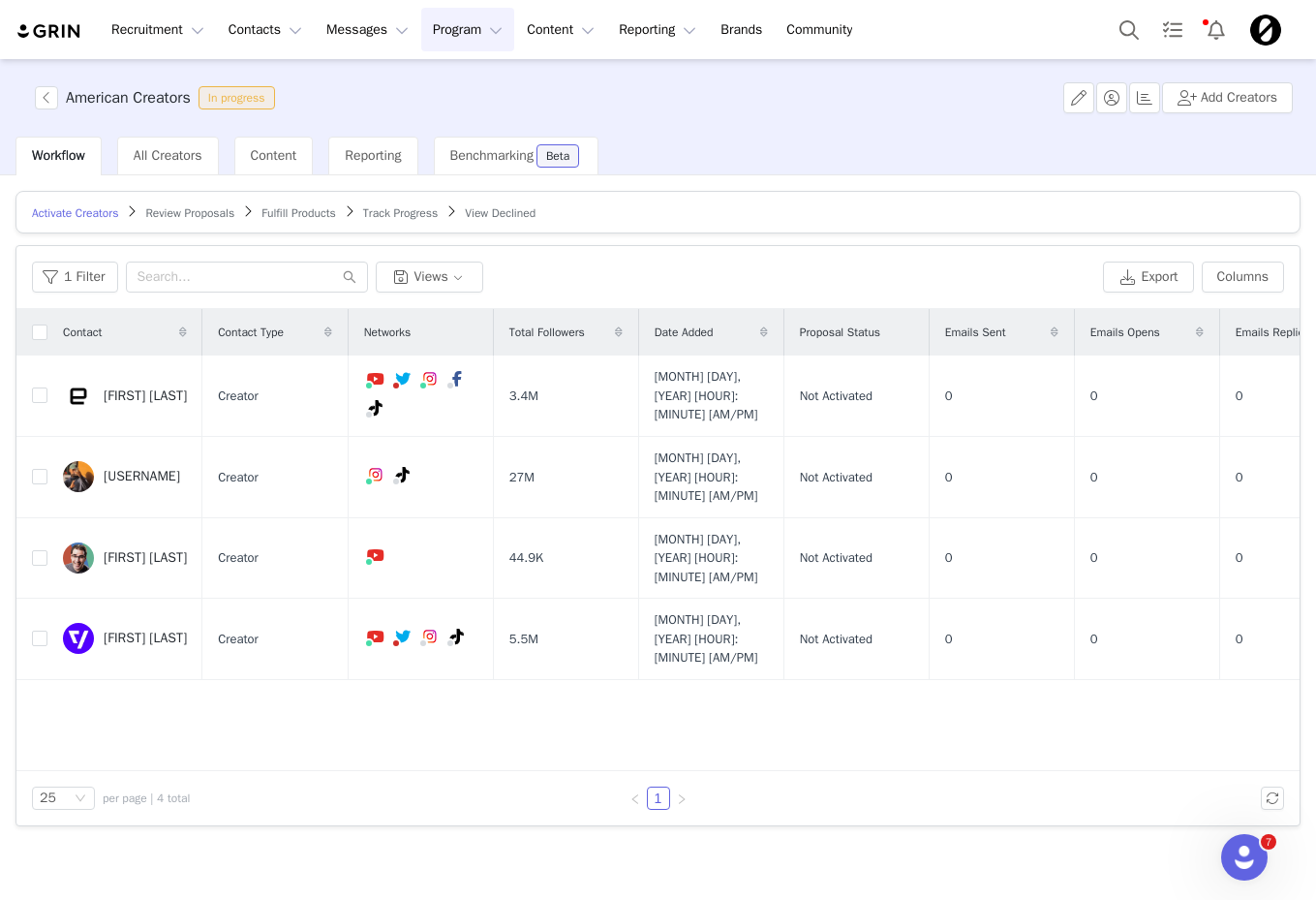 click on "Fulfill Products" at bounding box center [298, 213] 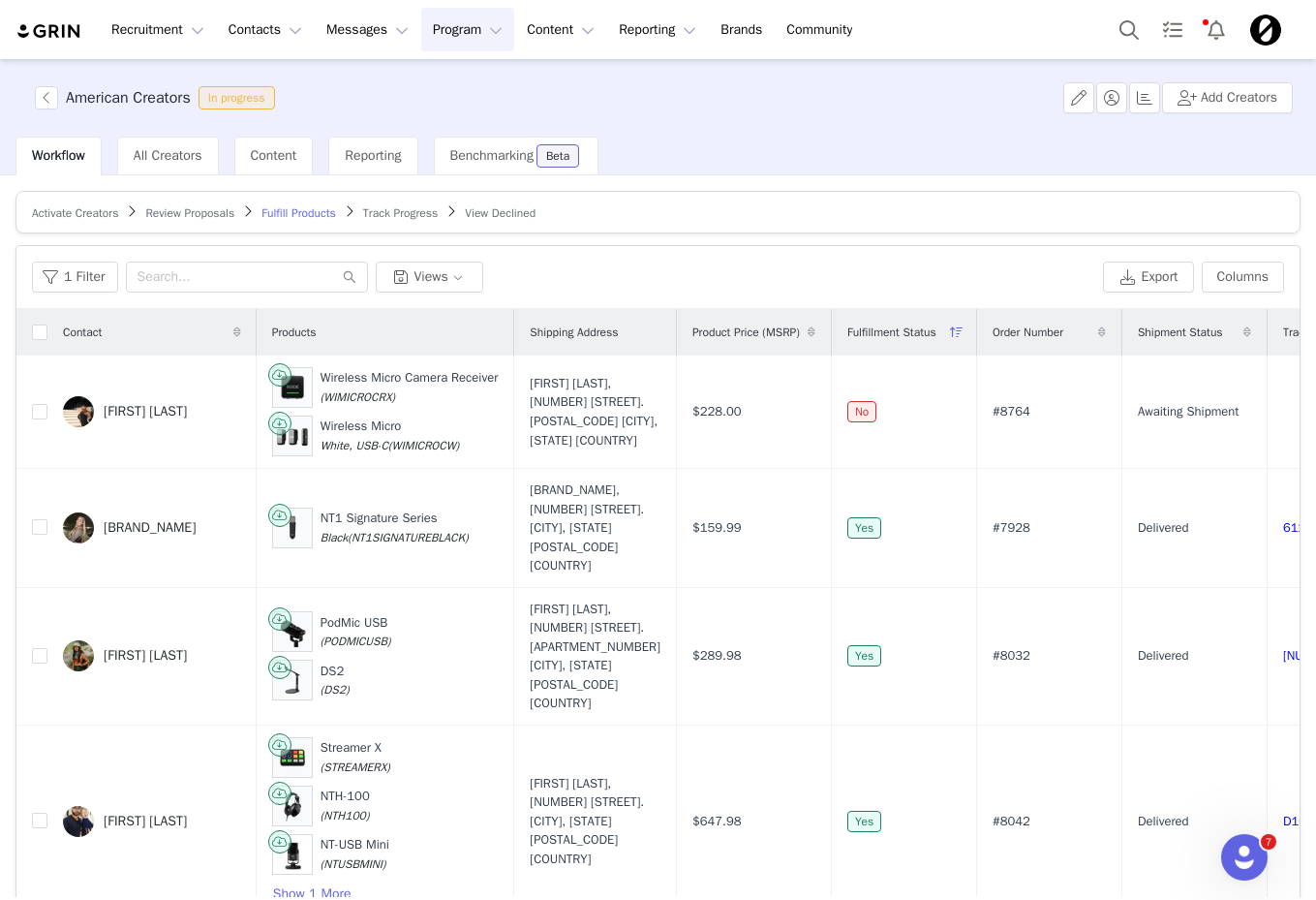 click on "1 Filter Views     Export     Columns" at bounding box center (658, 277) 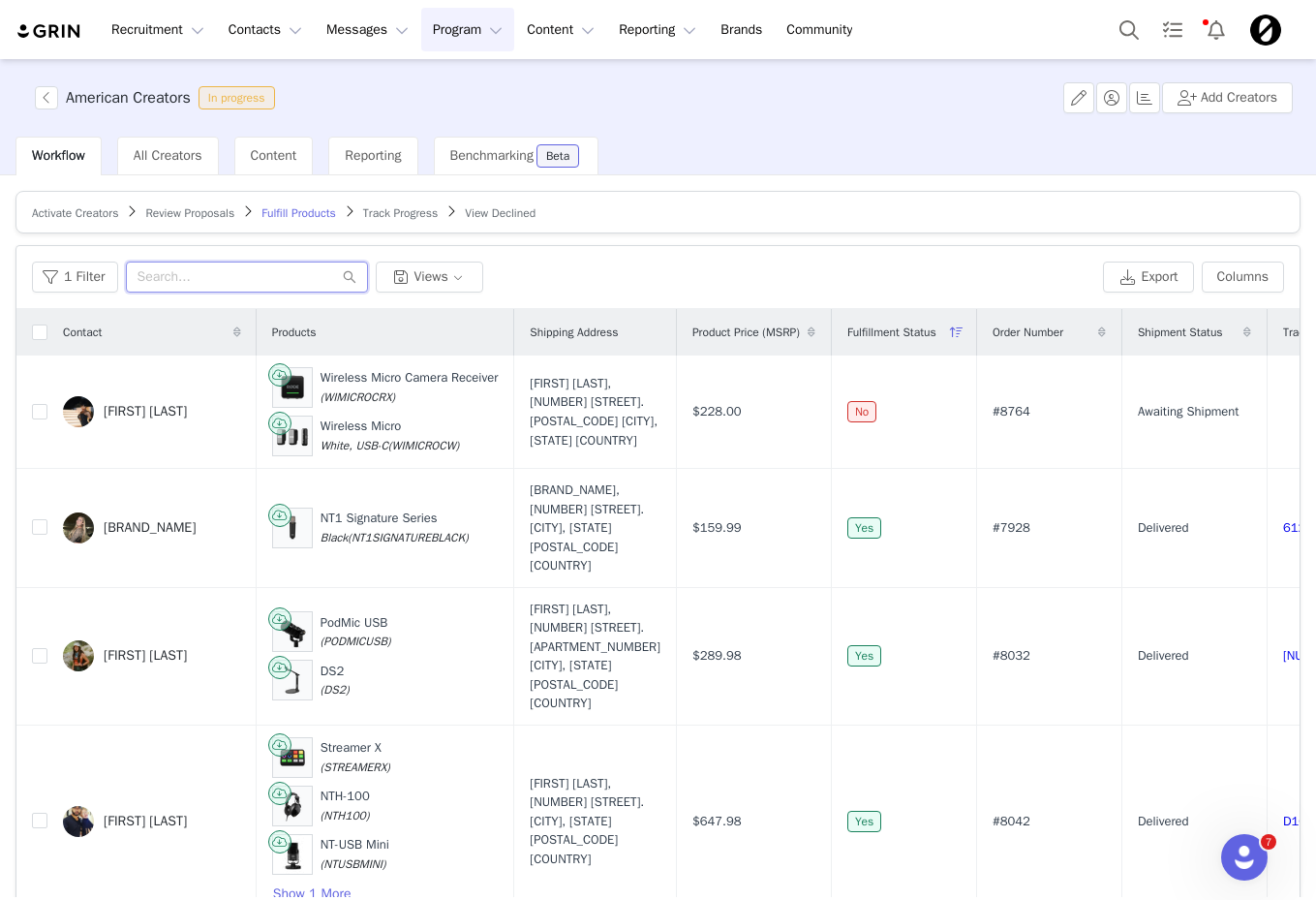 click at bounding box center (247, 277) 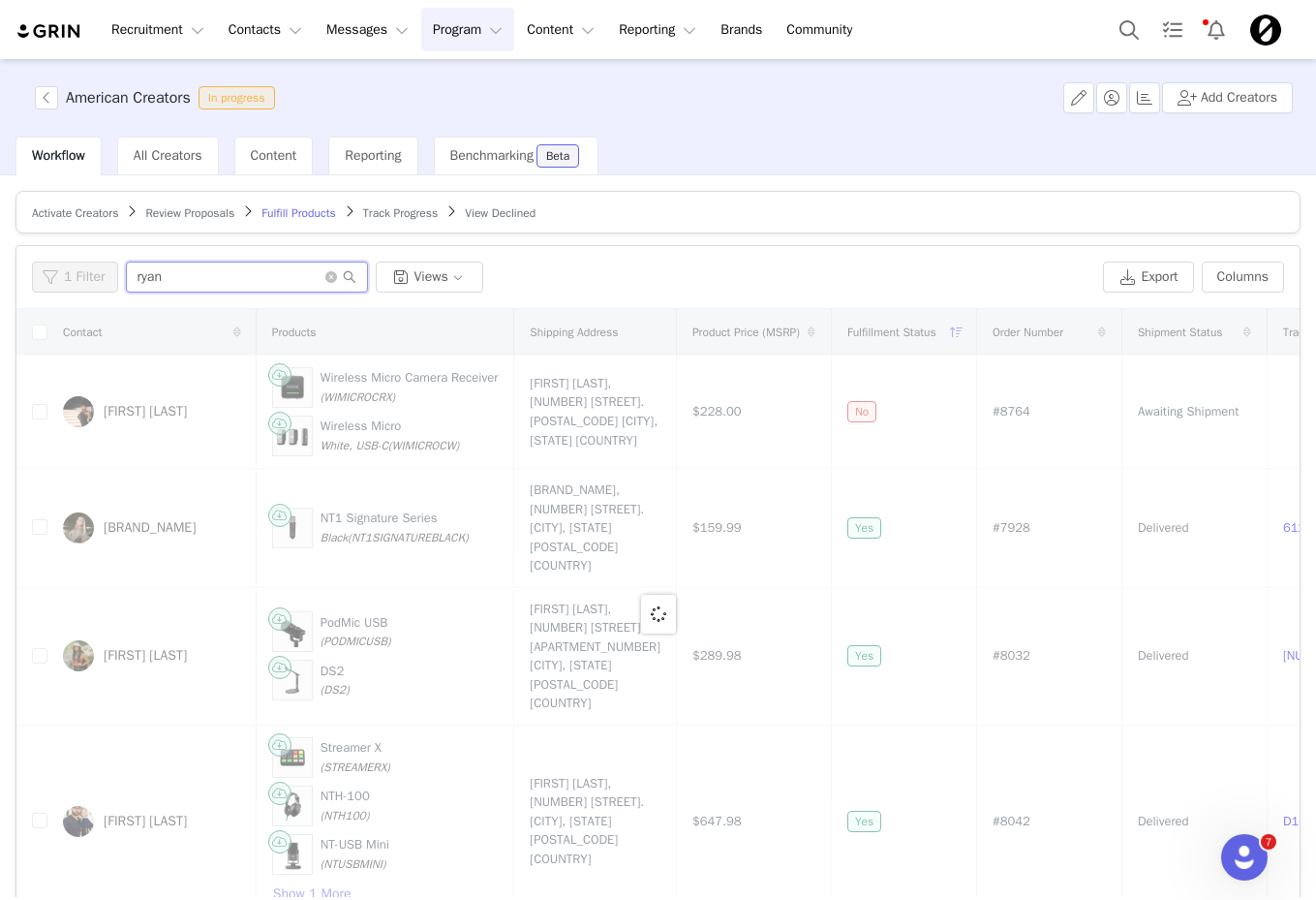 type on "ryan" 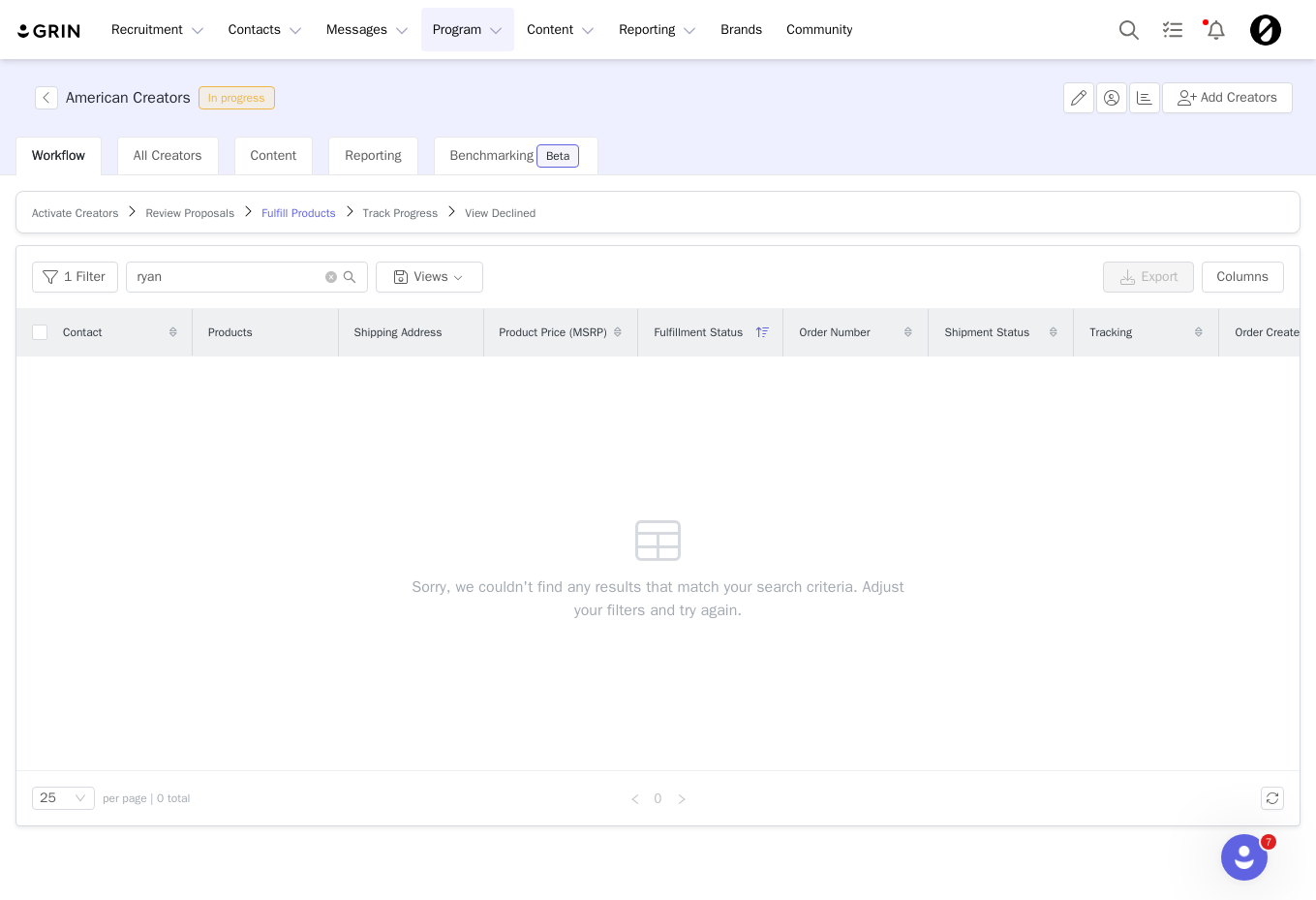 click on "Activate Creators" at bounding box center [75, 213] 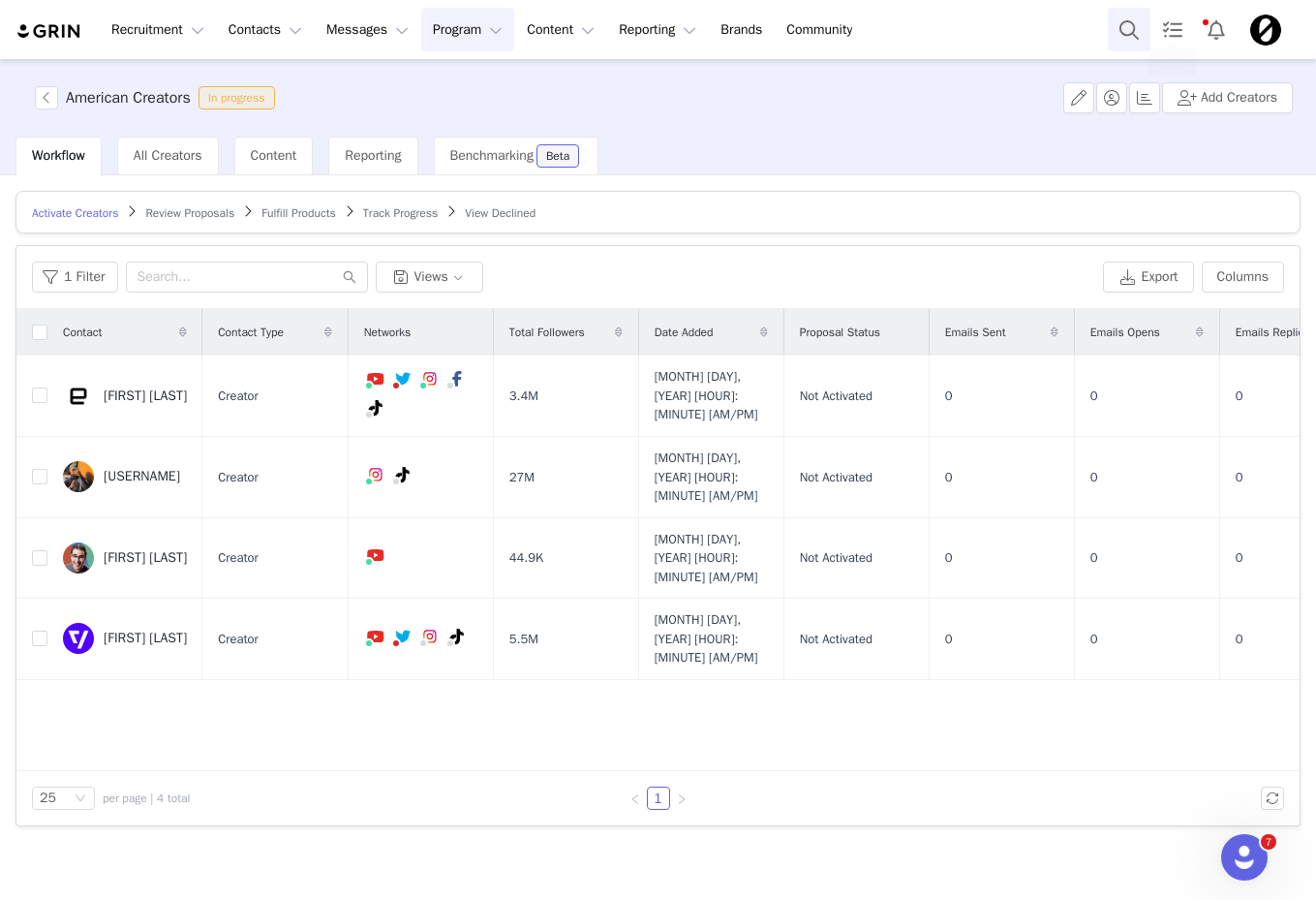 click at bounding box center (1129, 29) 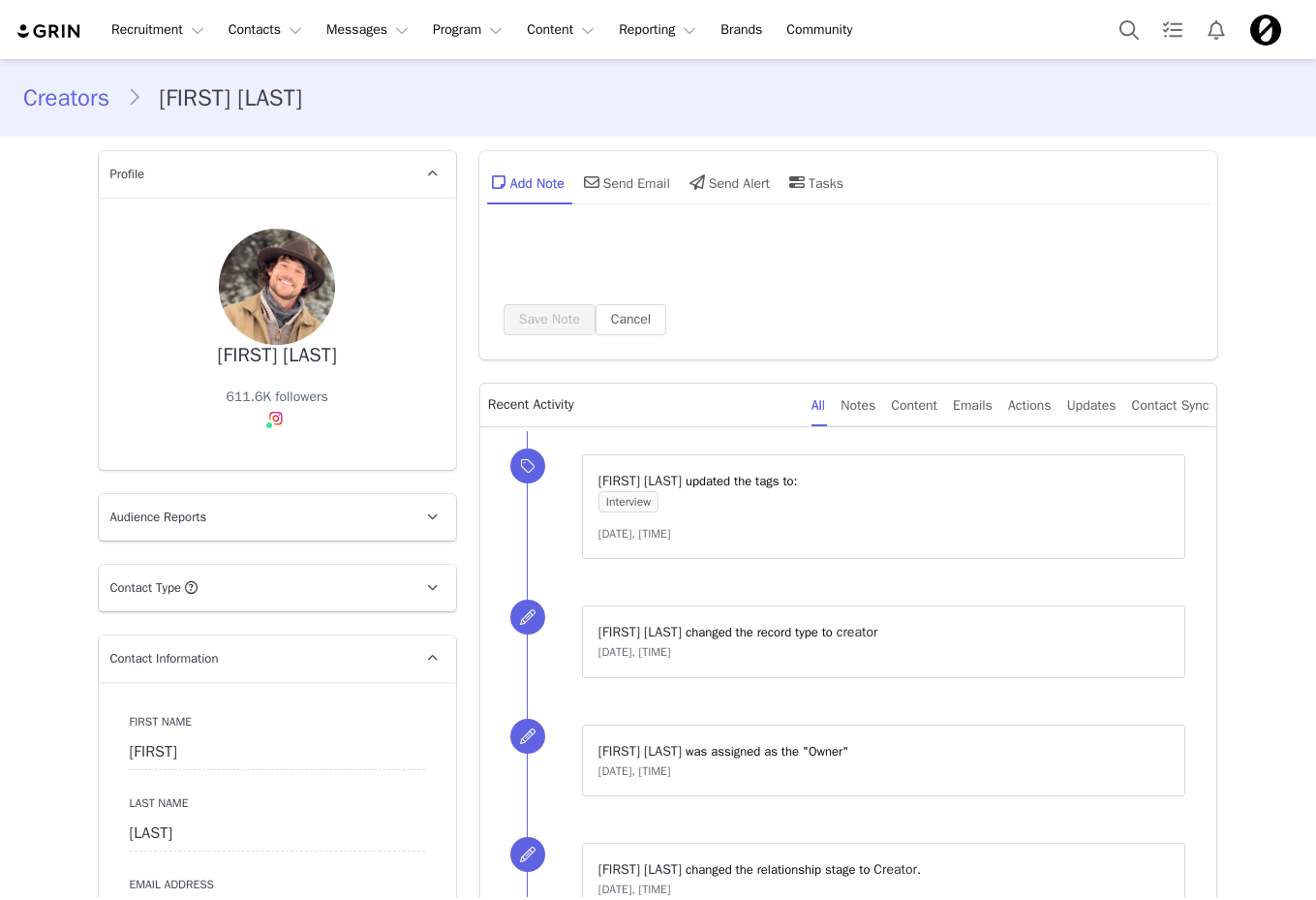 scroll, scrollTop: 0, scrollLeft: 0, axis: both 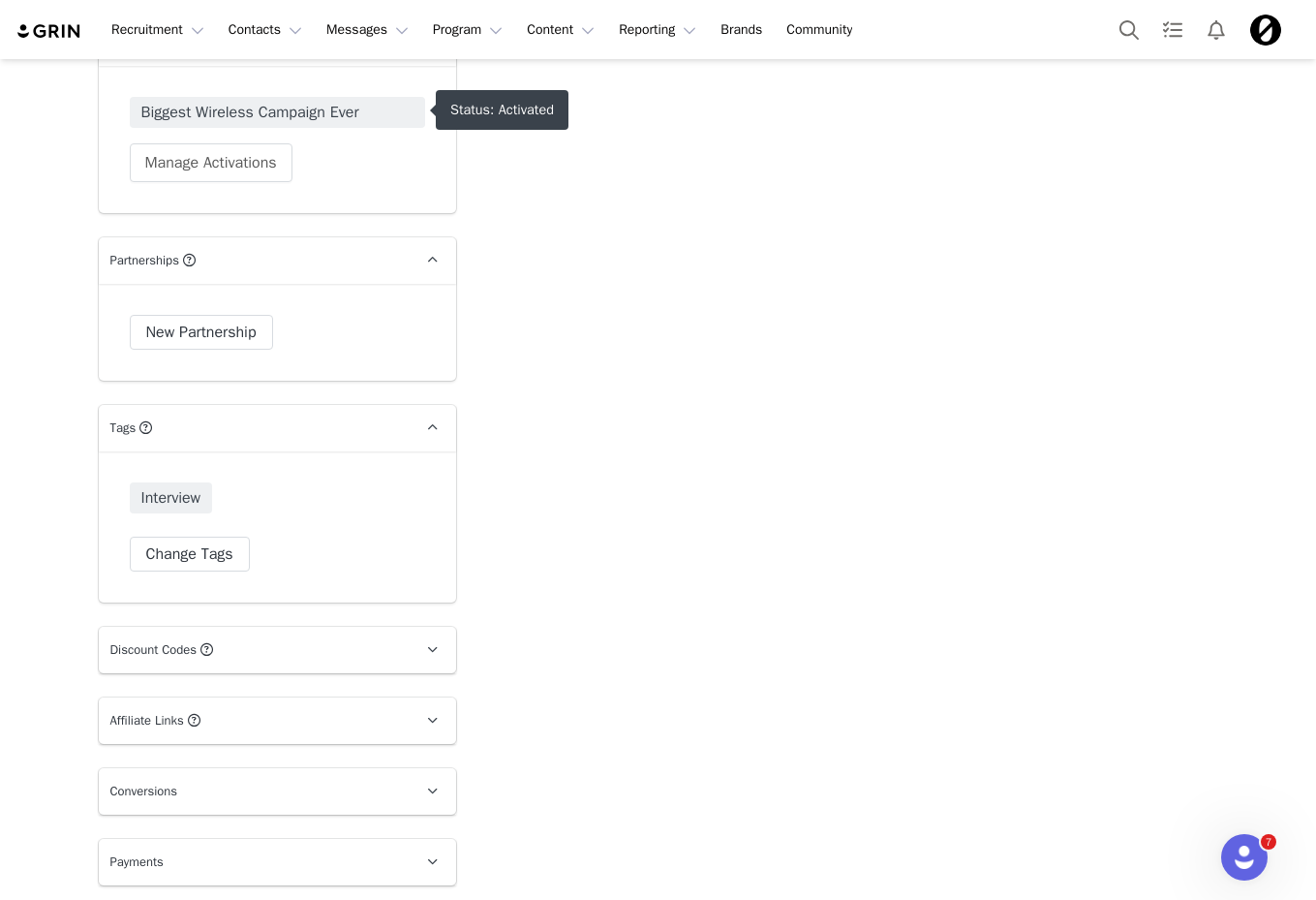 click on "Biggest Wireless Campaign Ever" at bounding box center [277, 112] 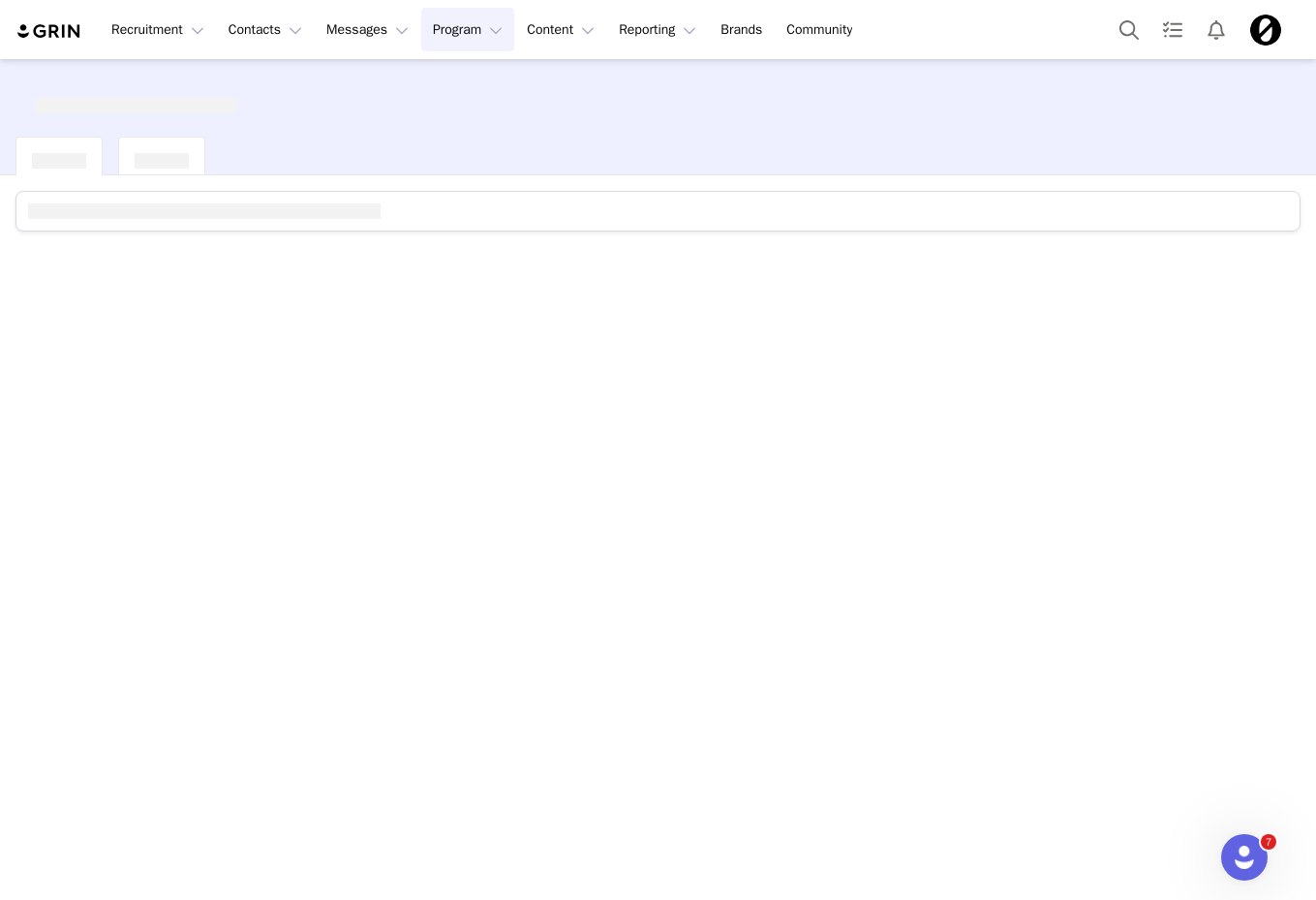 scroll, scrollTop: 0, scrollLeft: 0, axis: both 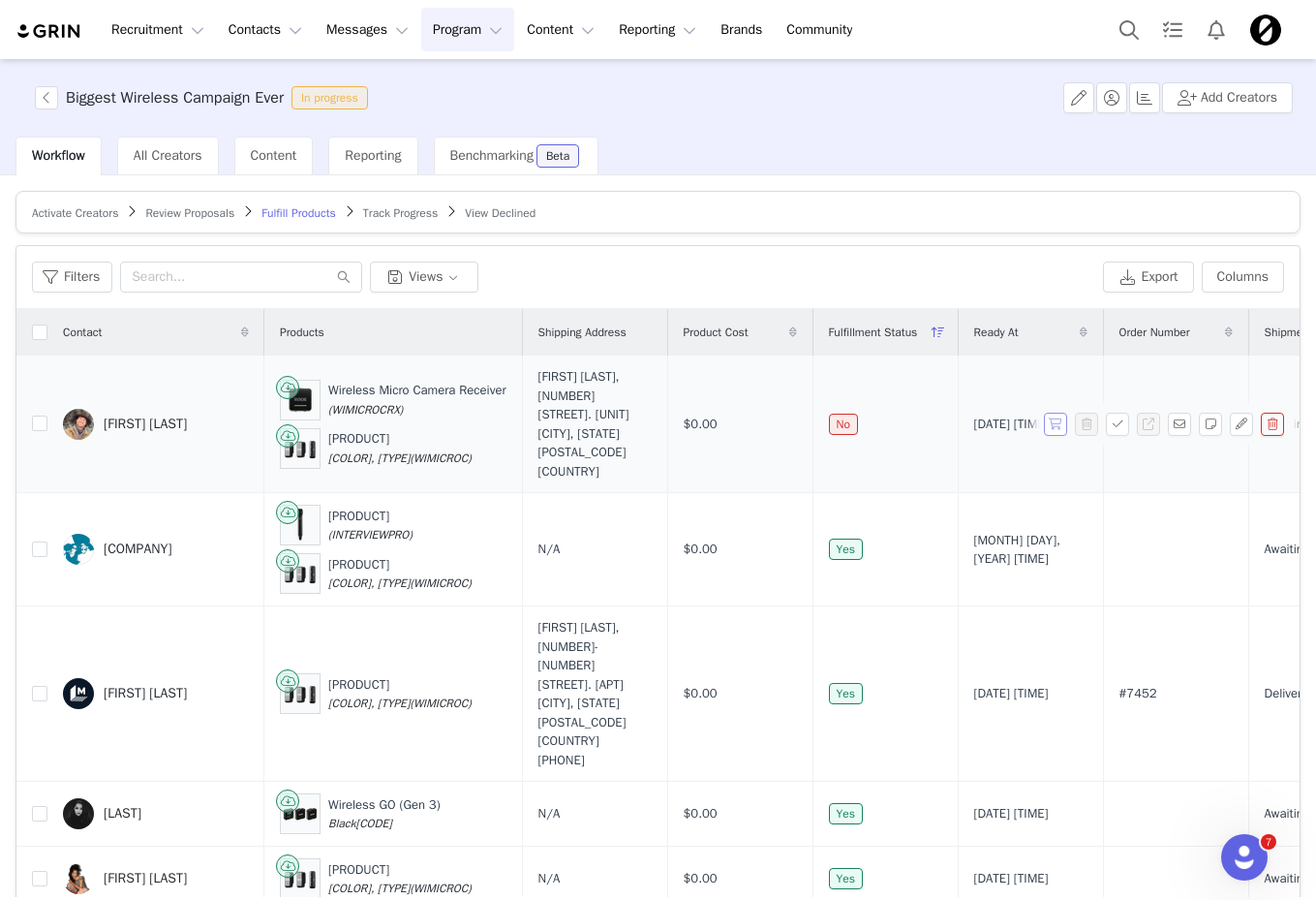 click at bounding box center [1056, 424] 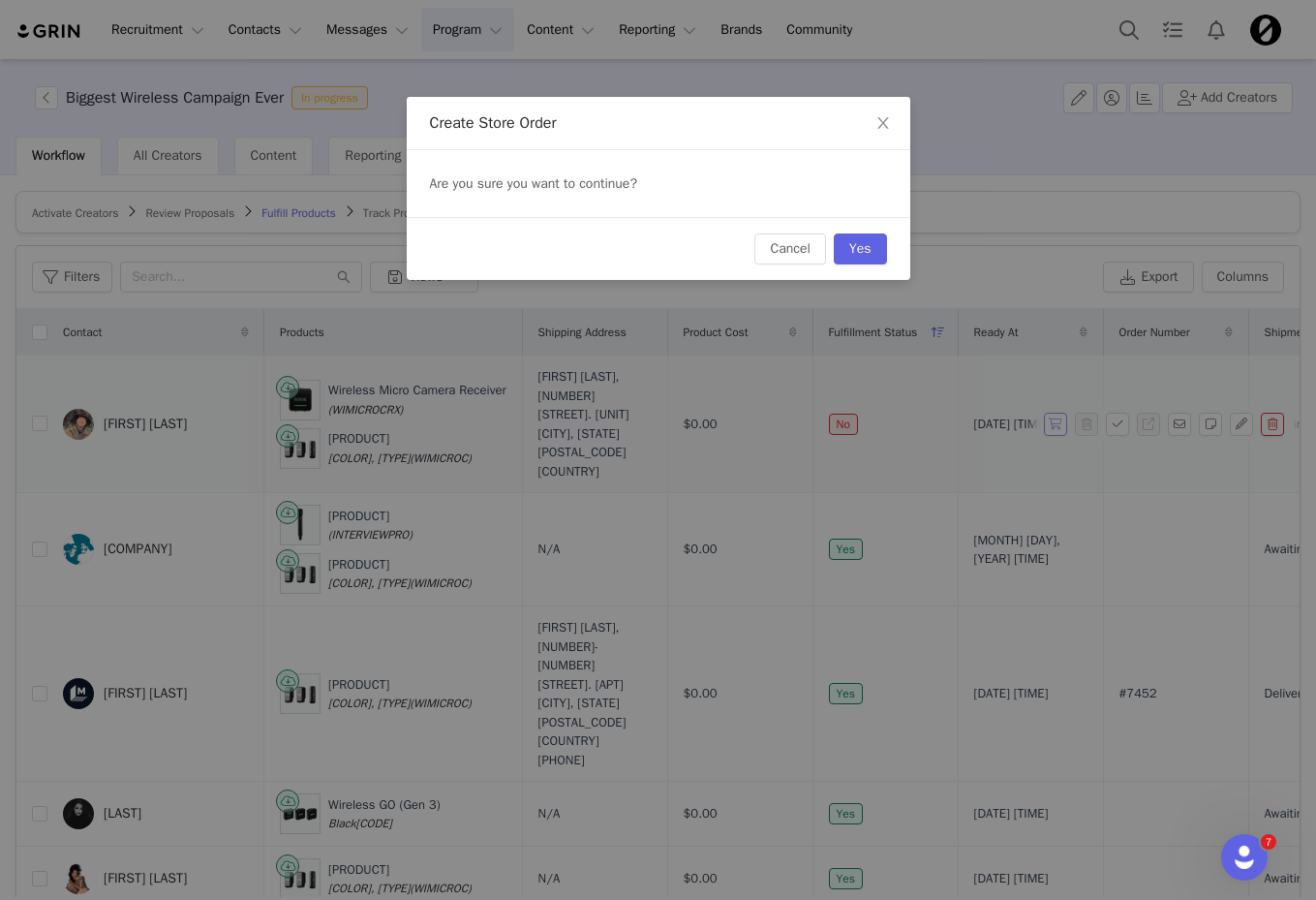 scroll, scrollTop: 0, scrollLeft: 48, axis: horizontal 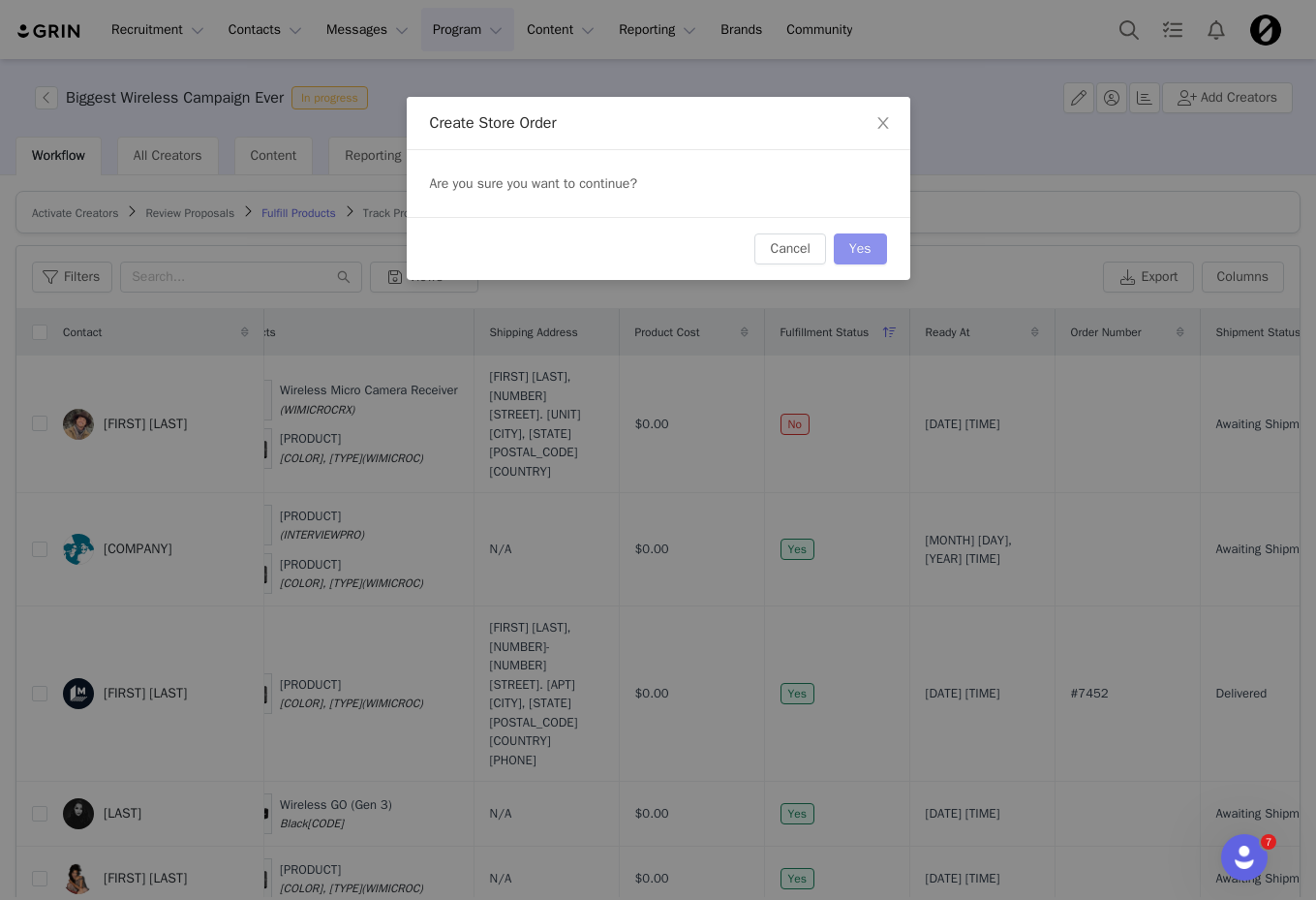 click on "Yes" at bounding box center (860, 249) 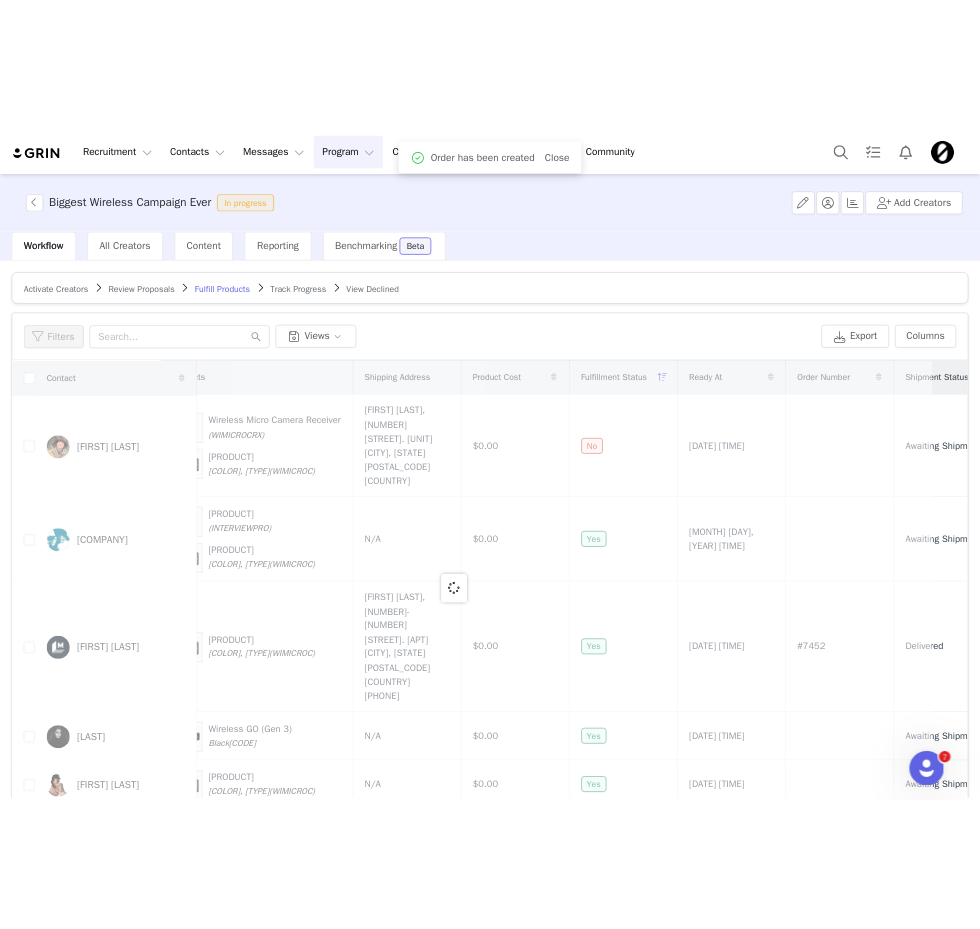 scroll, scrollTop: 0, scrollLeft: 0, axis: both 